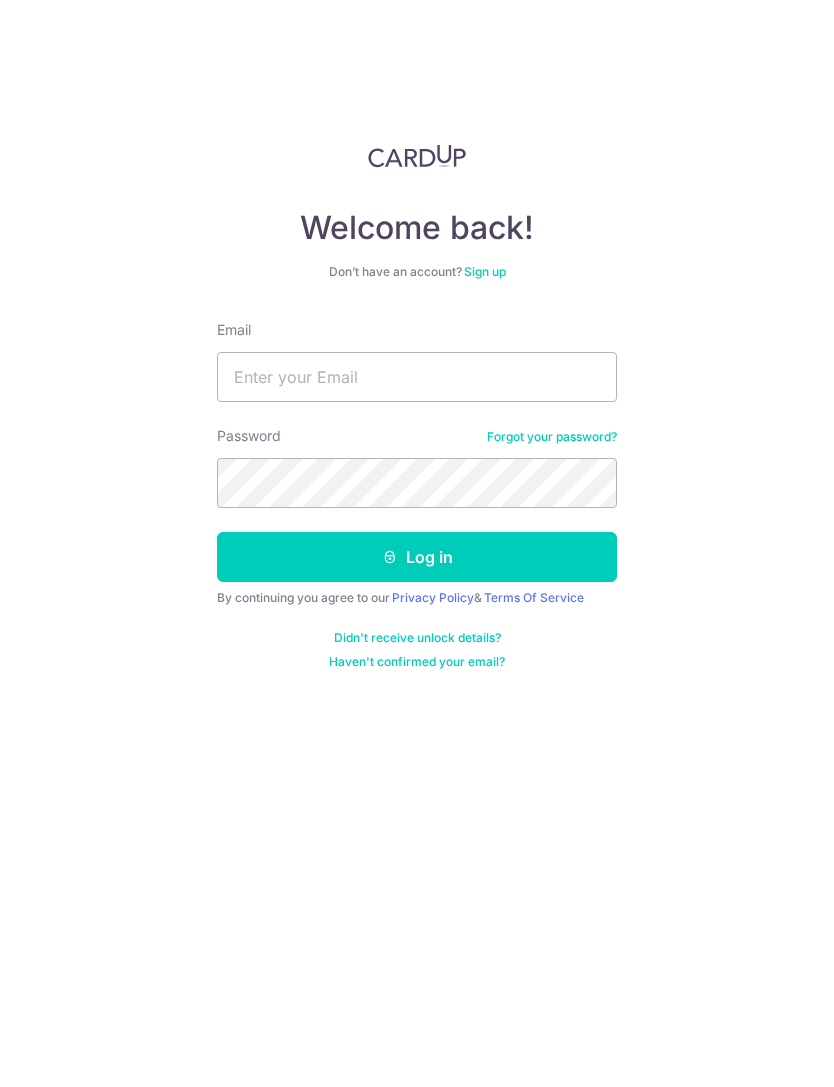 scroll, scrollTop: 0, scrollLeft: 0, axis: both 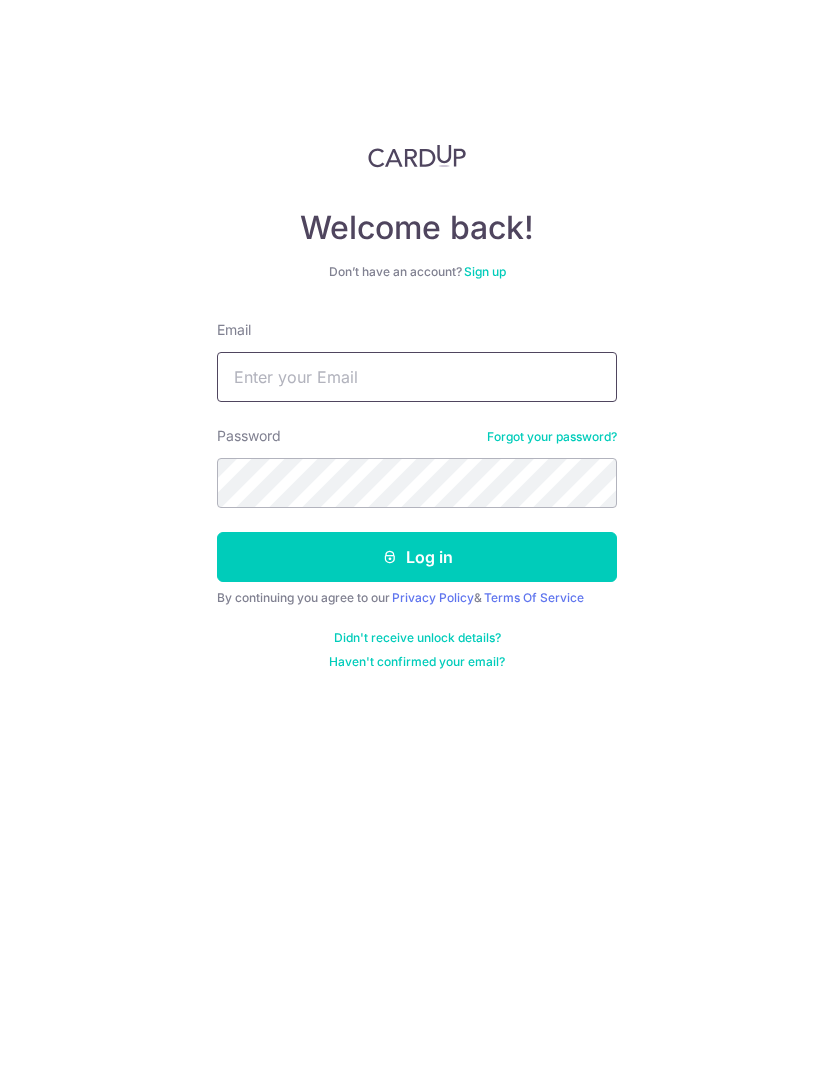 type on "[USERNAME]@[example.com]" 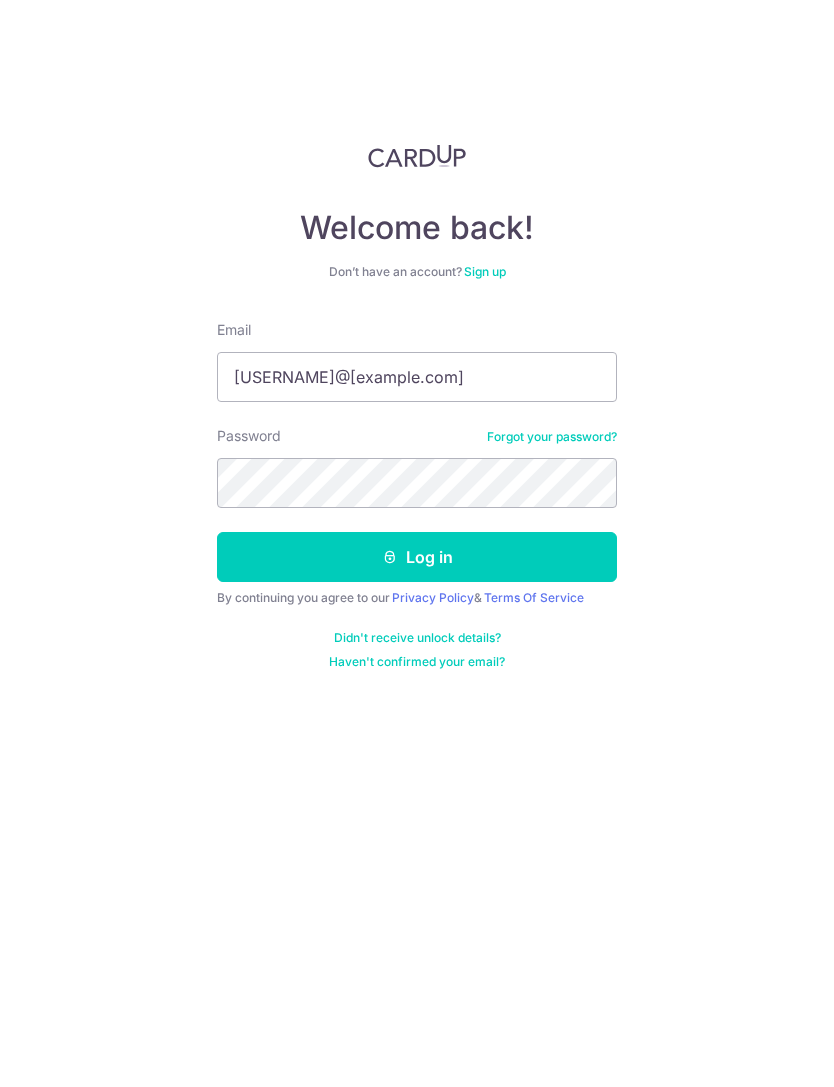 click on "Log in" at bounding box center [417, 557] 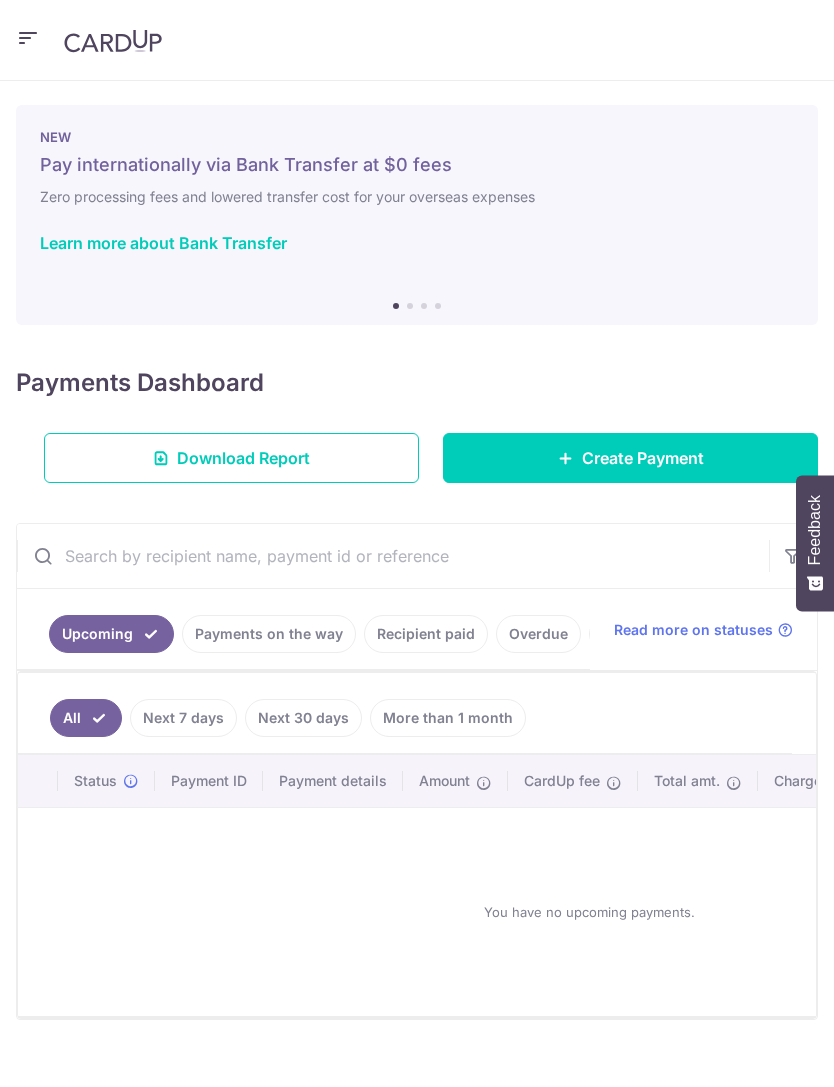 scroll, scrollTop: 0, scrollLeft: 0, axis: both 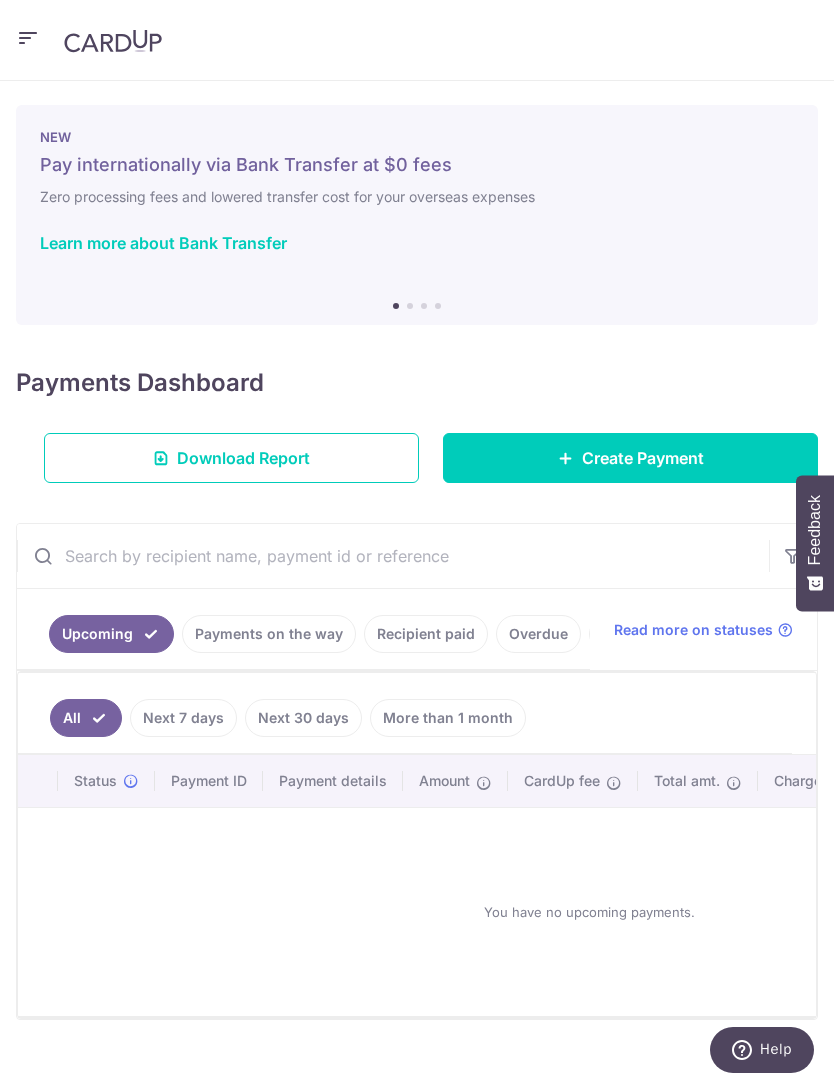 click on "Create Payment" at bounding box center [630, 458] 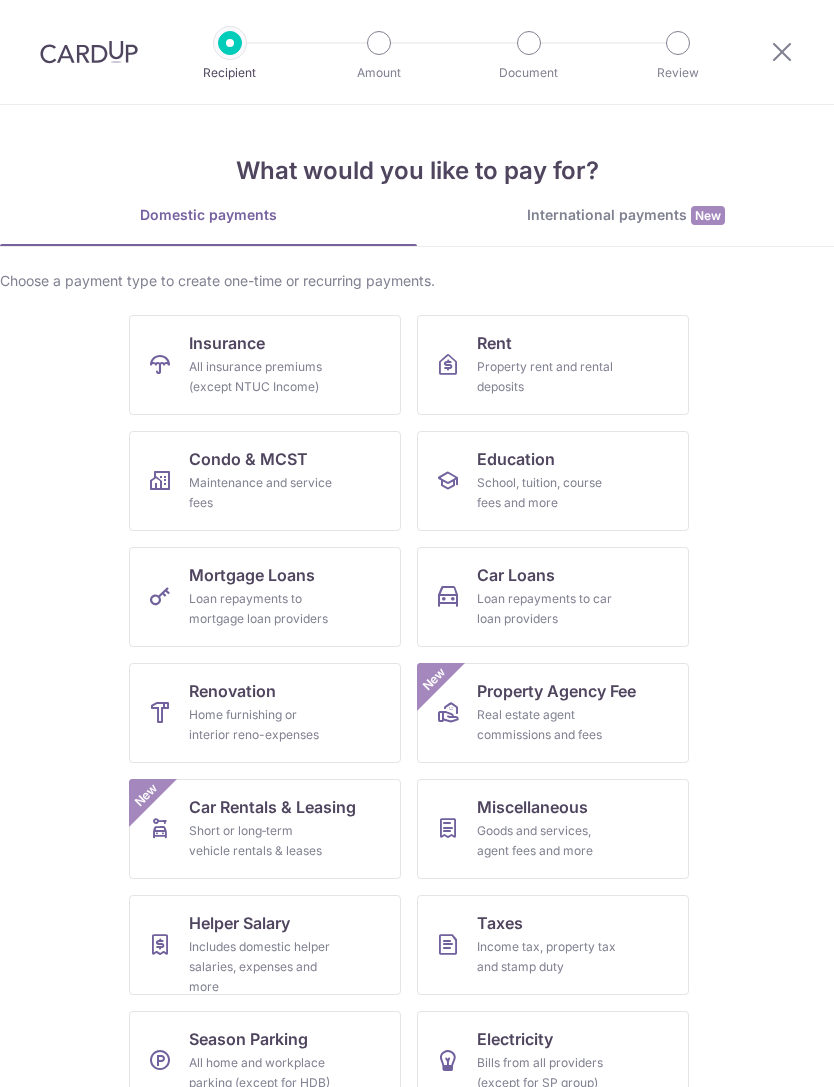 scroll, scrollTop: 0, scrollLeft: 0, axis: both 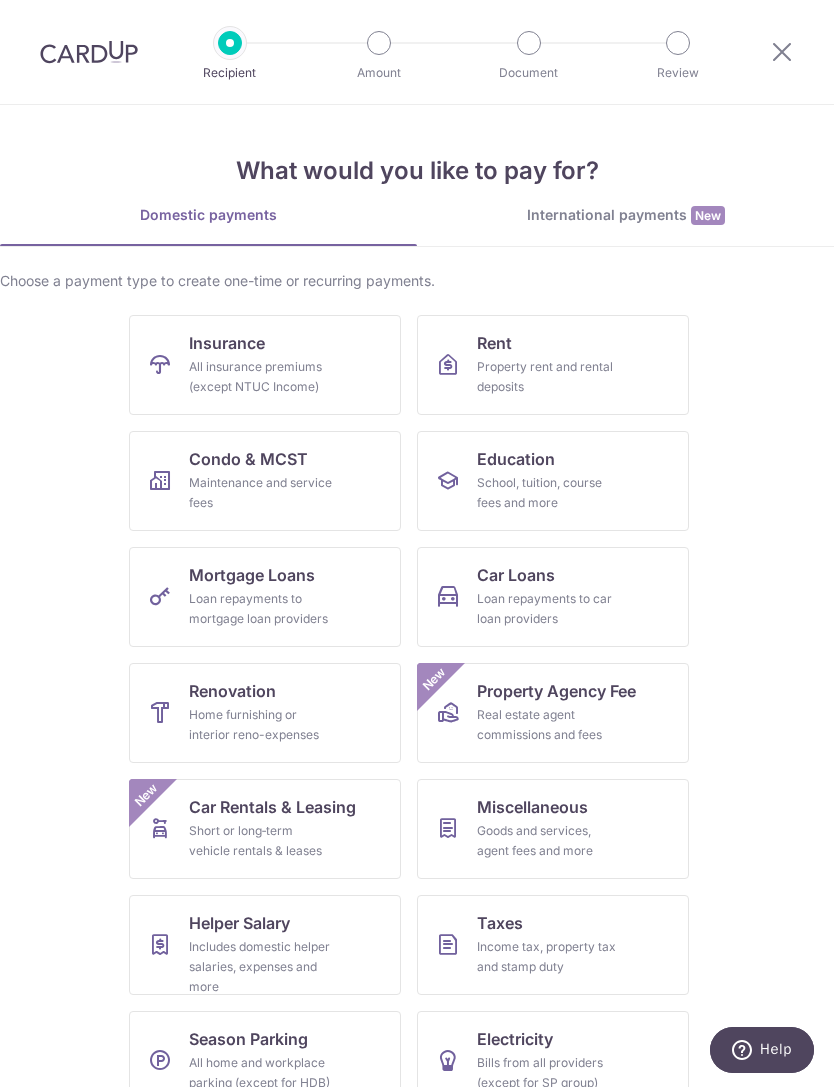 click on "Renovation Home furnishing or interior reno-expenses" at bounding box center (265, 713) 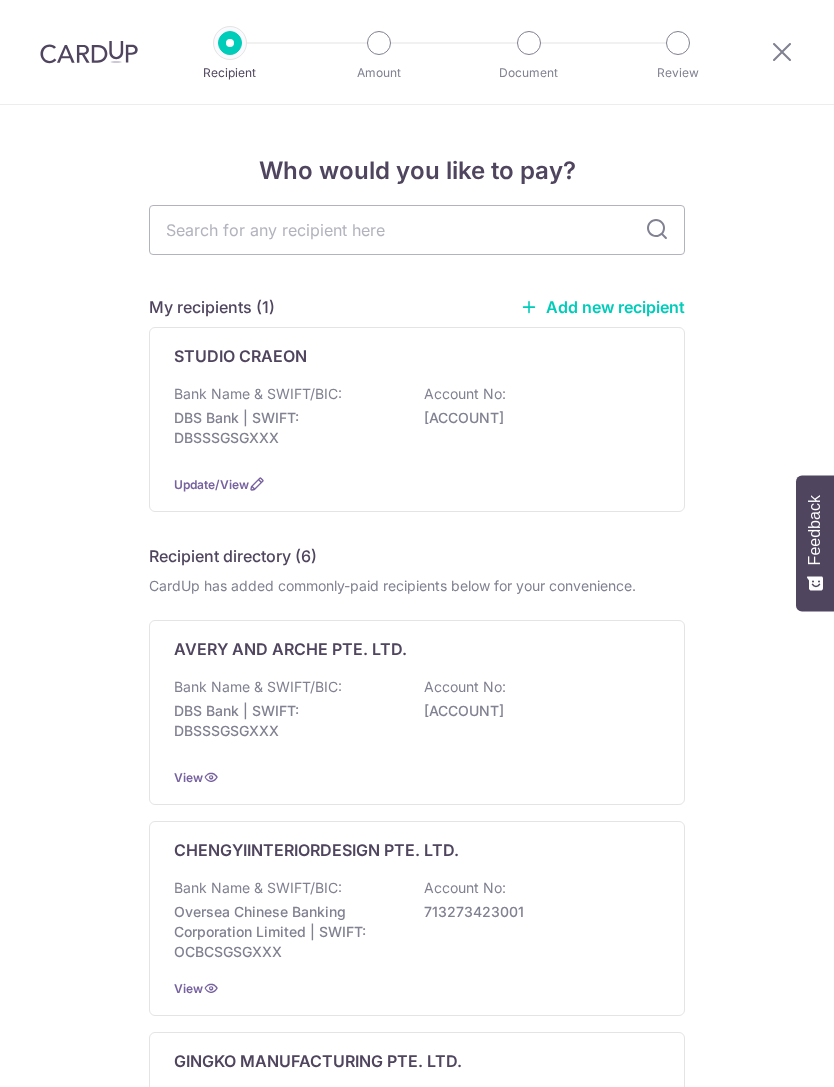 scroll, scrollTop: 0, scrollLeft: 0, axis: both 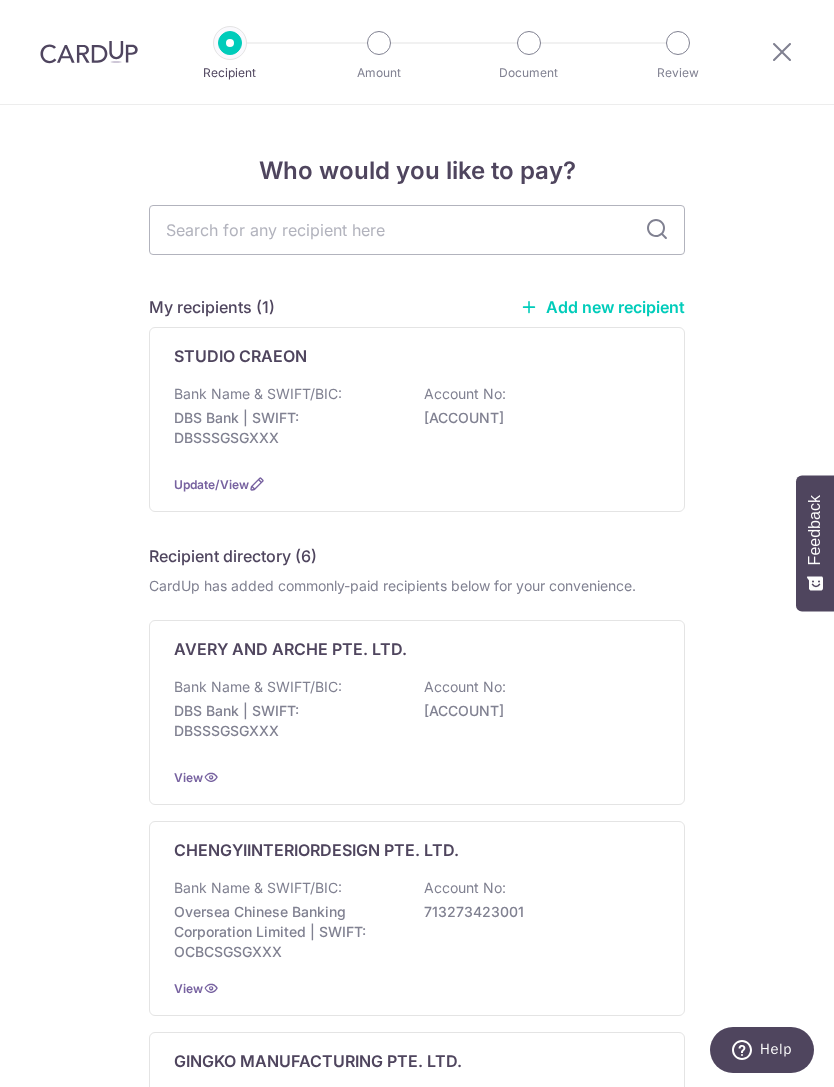 click on "Bank Name & SWIFT/BIC:
DBS Bank | SWIFT: DBSSSGSGXXX
Account No:
0721167441" at bounding box center [417, 421] 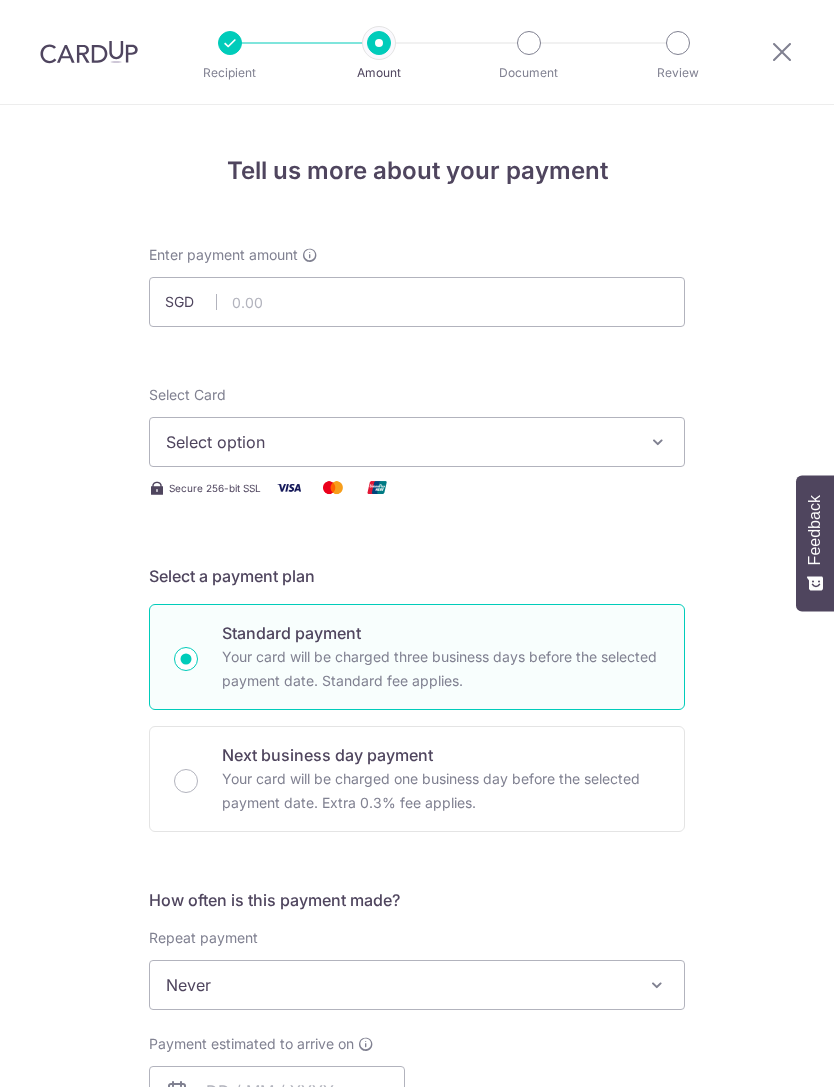 scroll, scrollTop: 0, scrollLeft: 0, axis: both 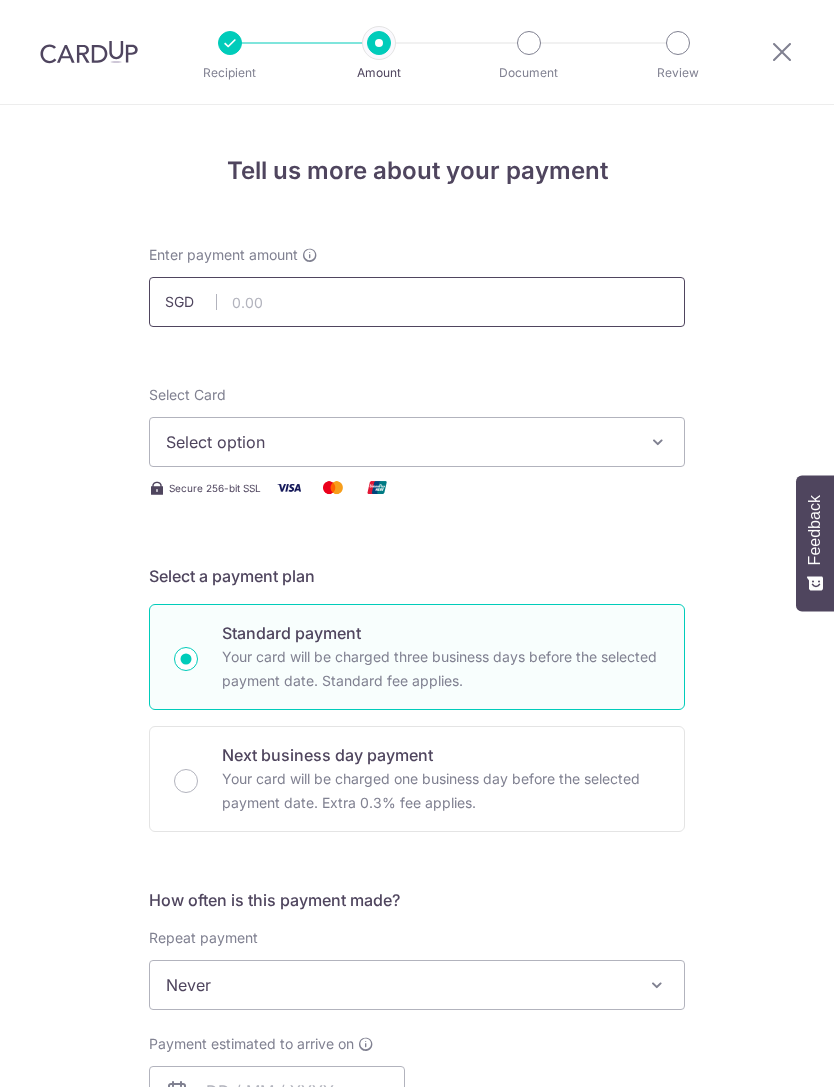 click at bounding box center (417, 302) 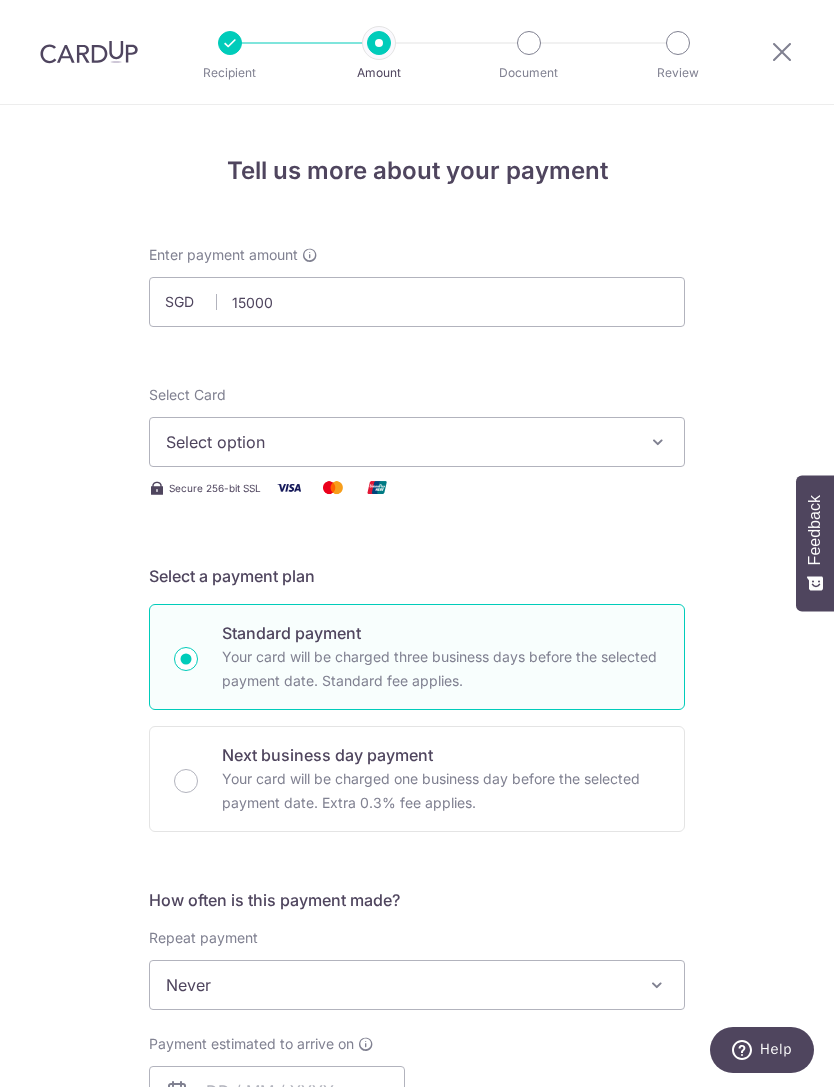 click at bounding box center [658, 442] 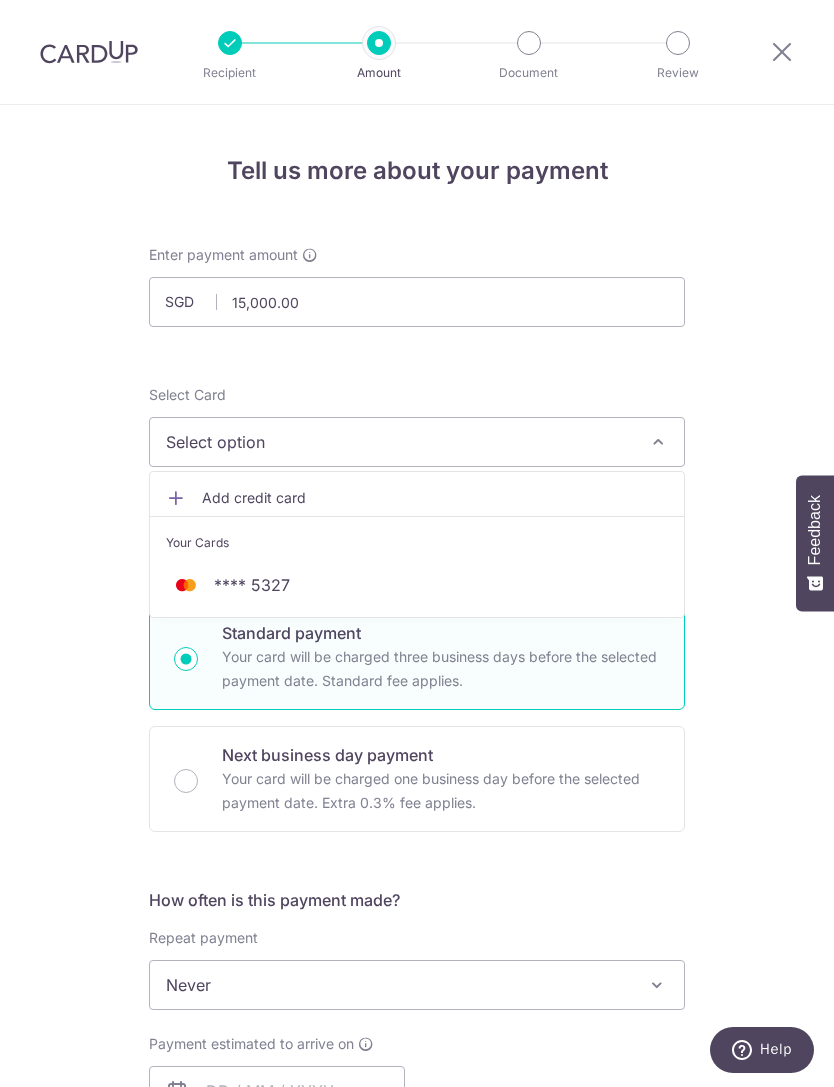 click on "**** 5327" at bounding box center (417, 585) 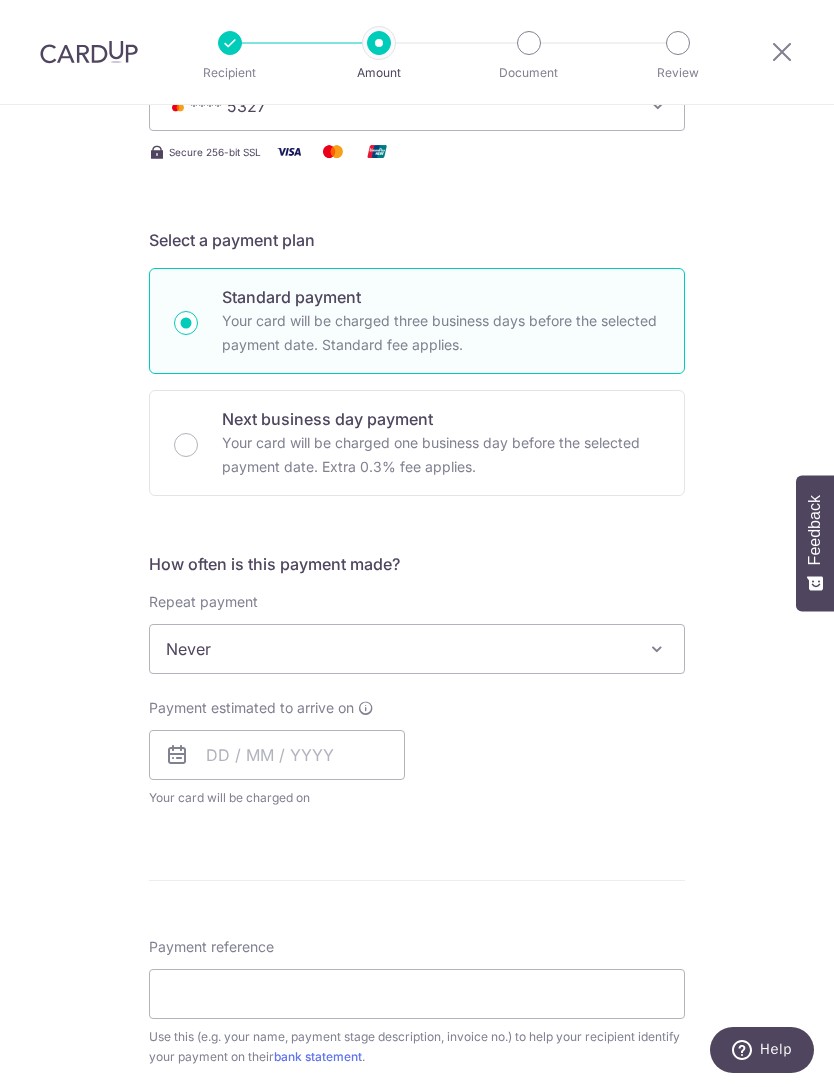 scroll, scrollTop: 337, scrollLeft: 0, axis: vertical 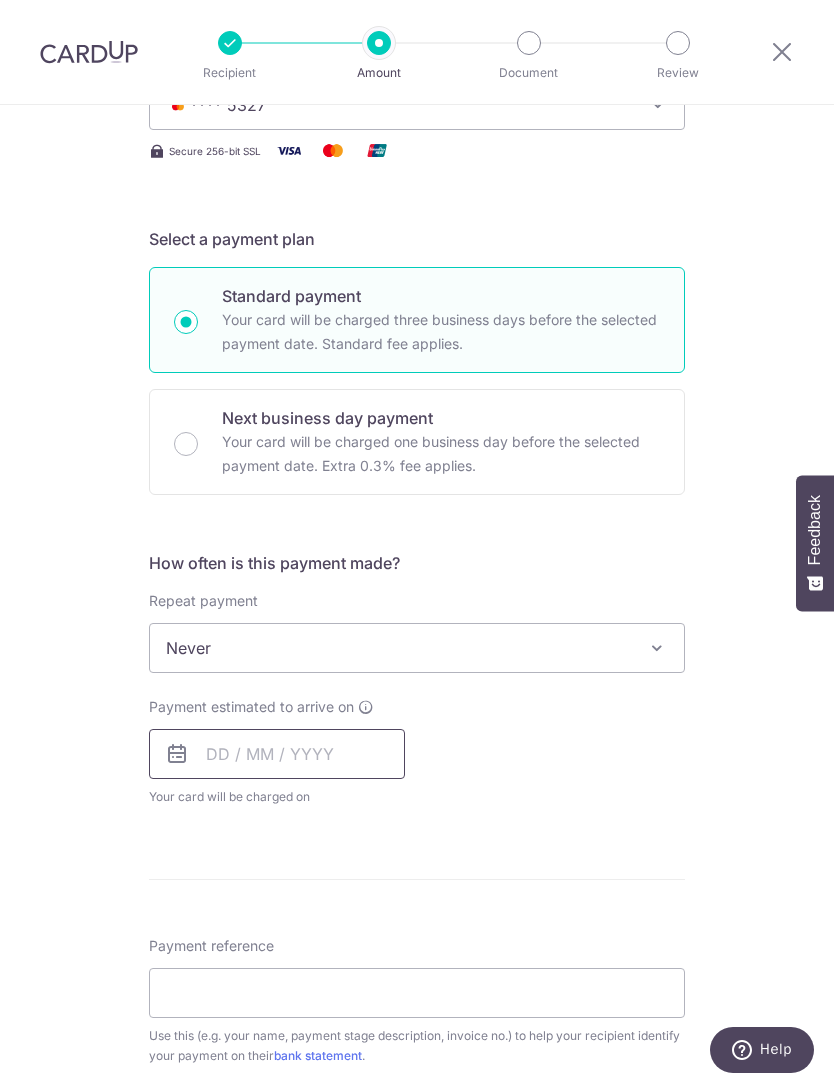 click at bounding box center [277, 754] 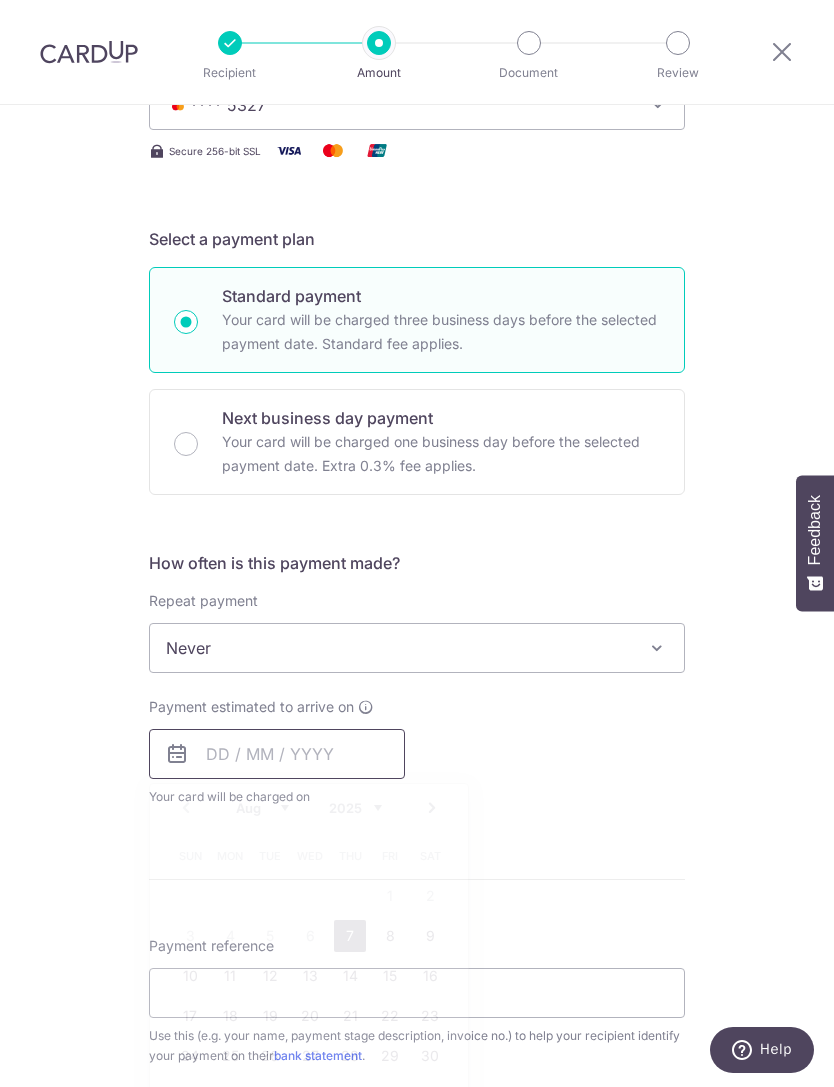 scroll, scrollTop: 40, scrollLeft: 0, axis: vertical 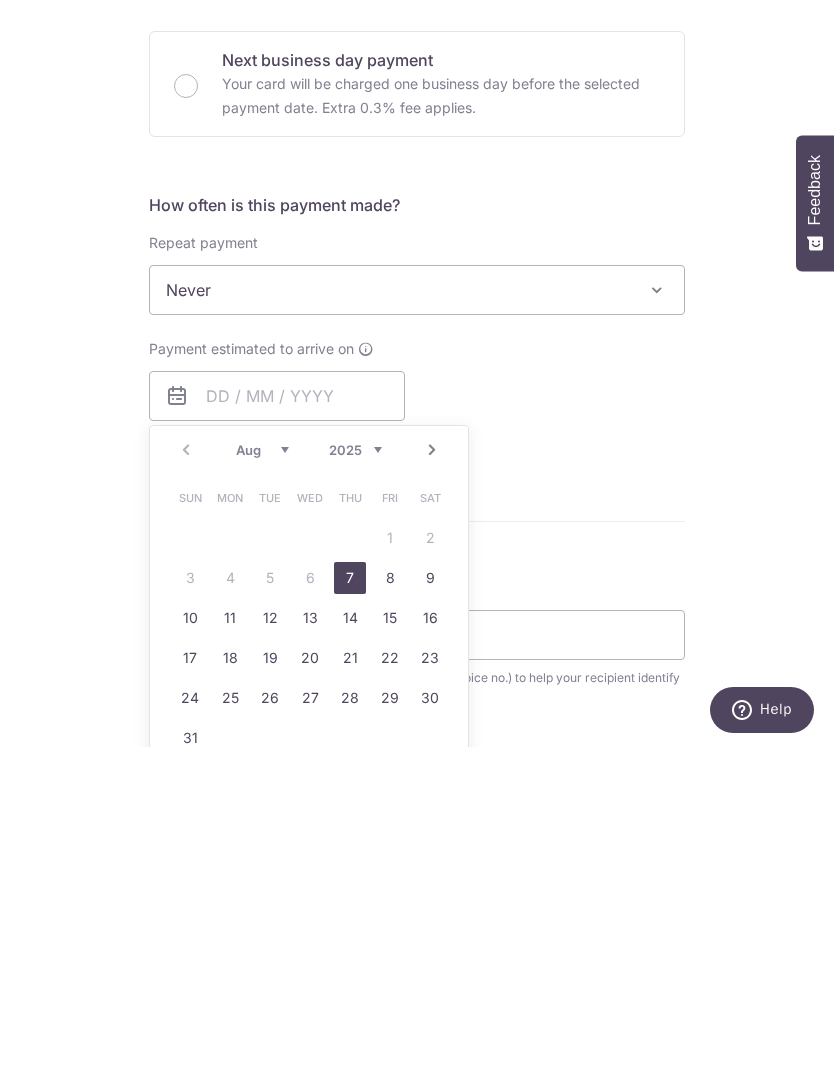 click on "7" at bounding box center (350, 918) 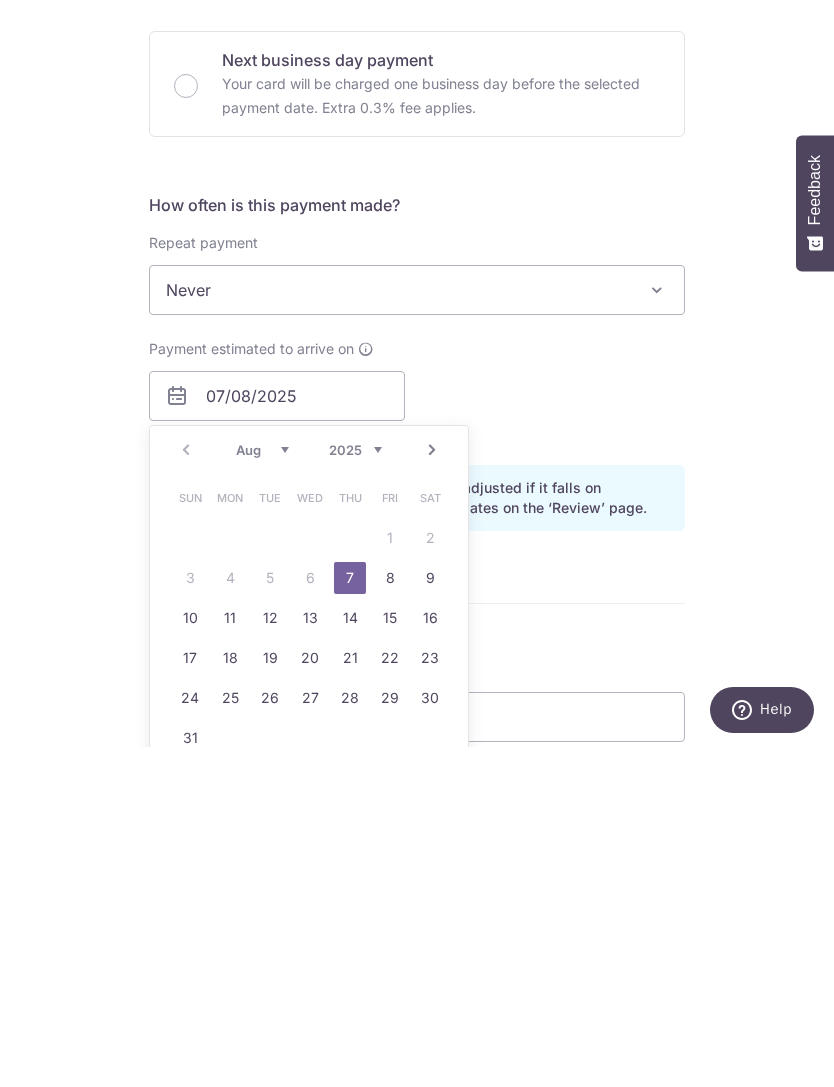 scroll, scrollTop: 64, scrollLeft: 0, axis: vertical 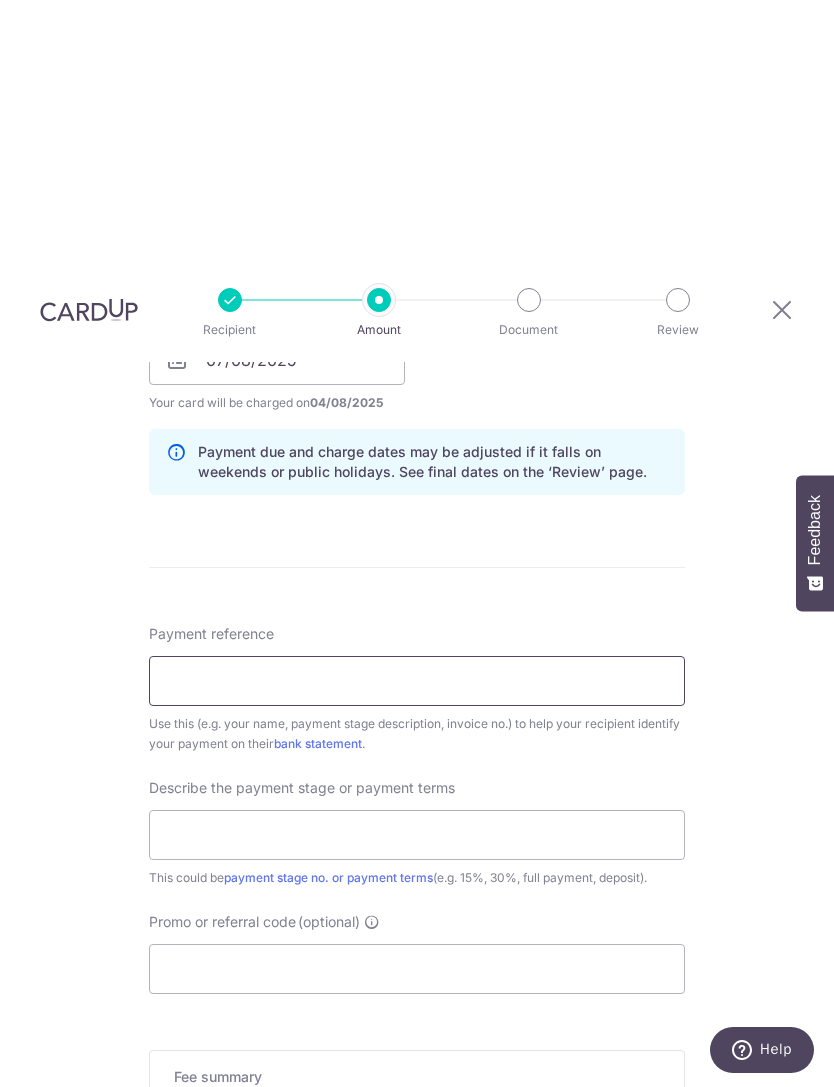 click on "Payment reference" at bounding box center (417, 681) 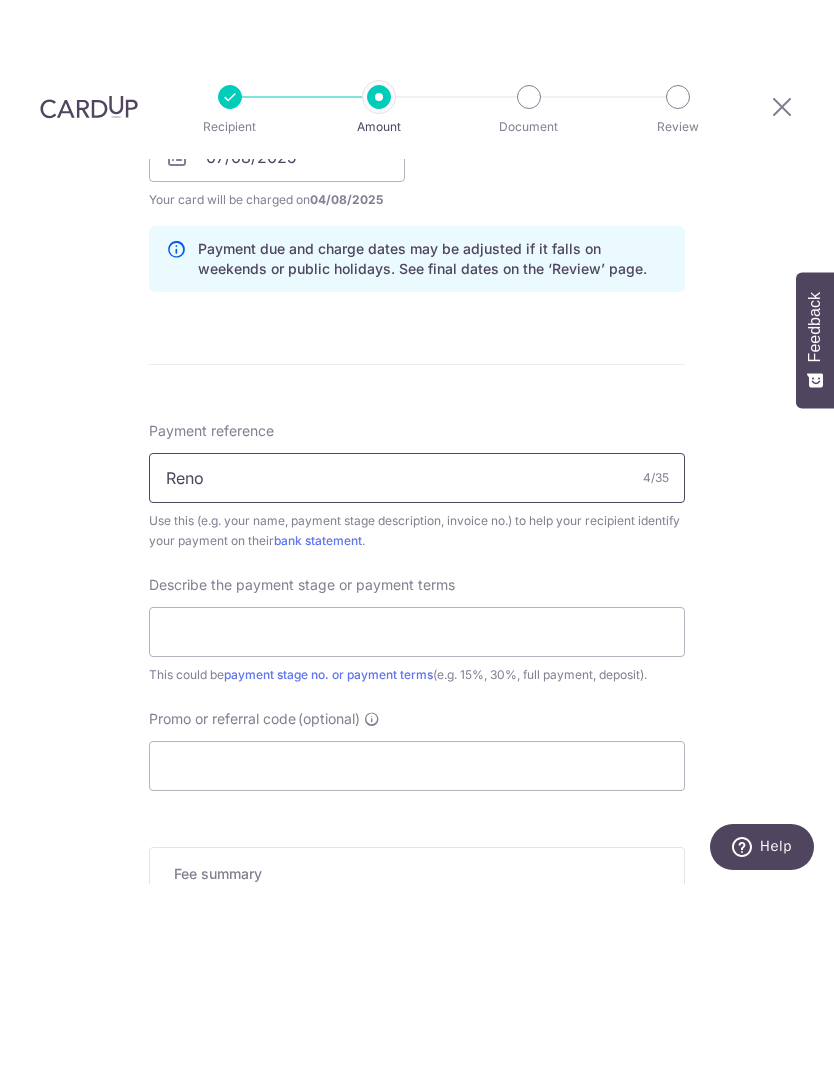 type on "Reno" 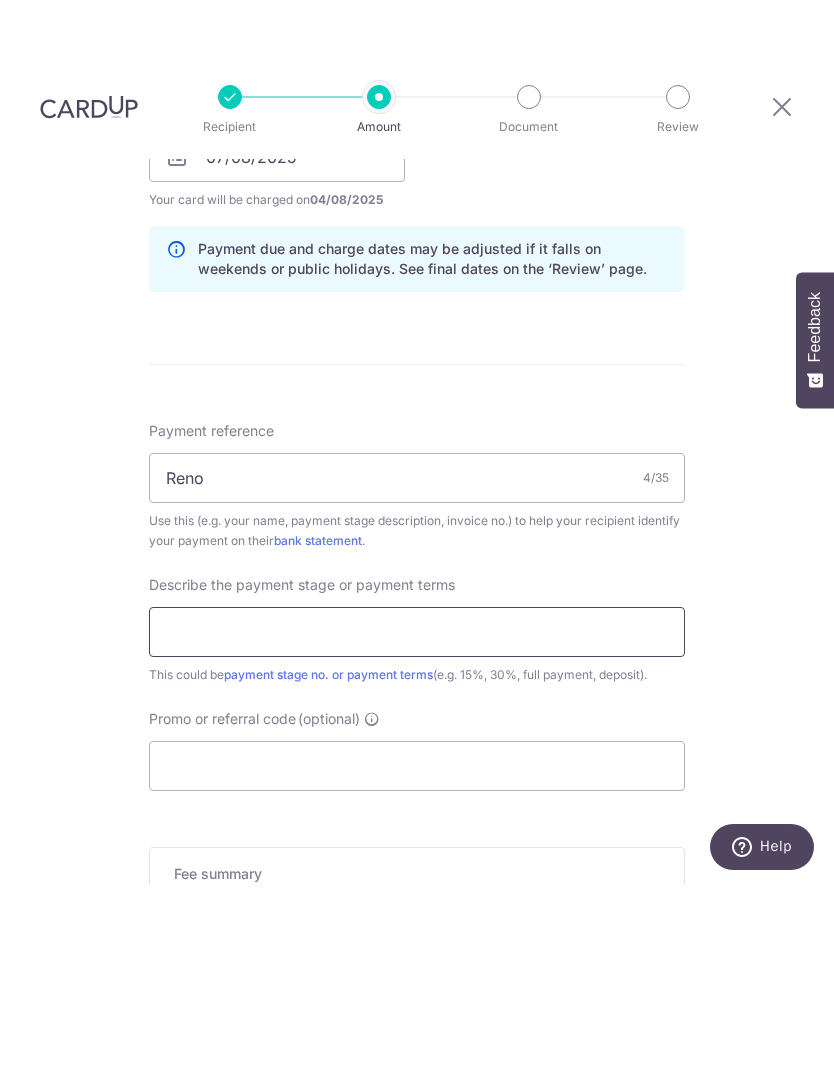 click at bounding box center (417, 835) 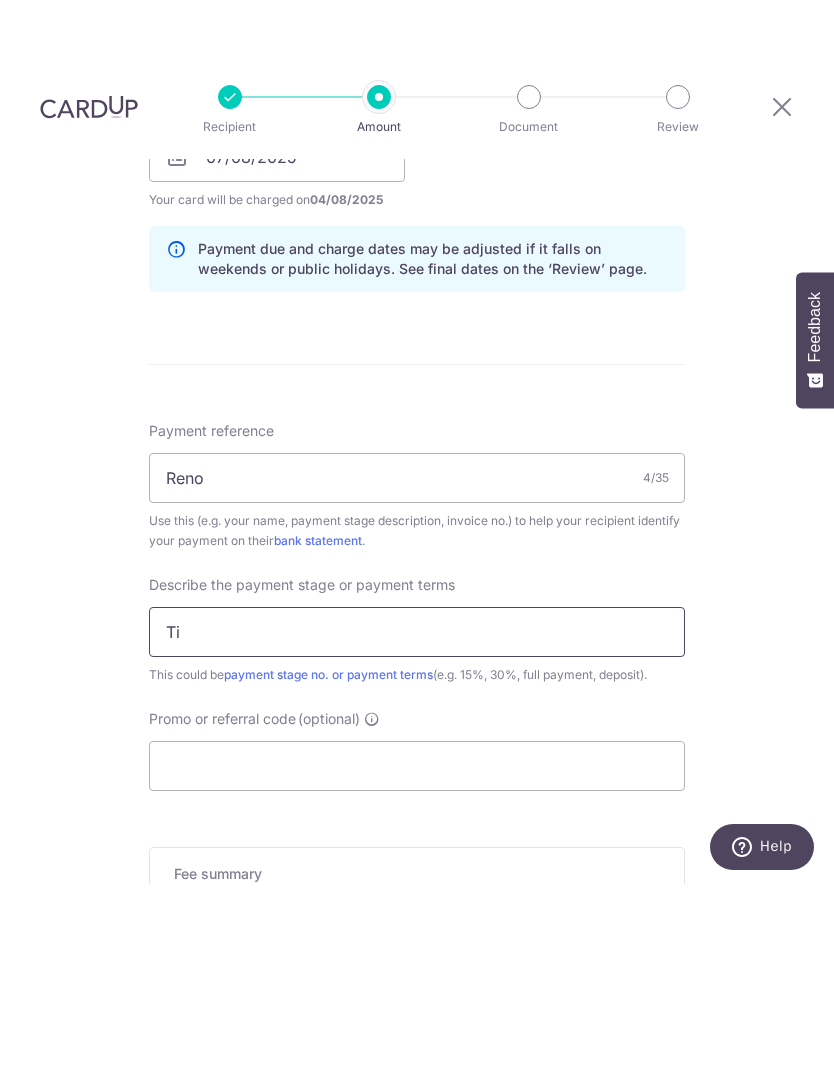 type on "T" 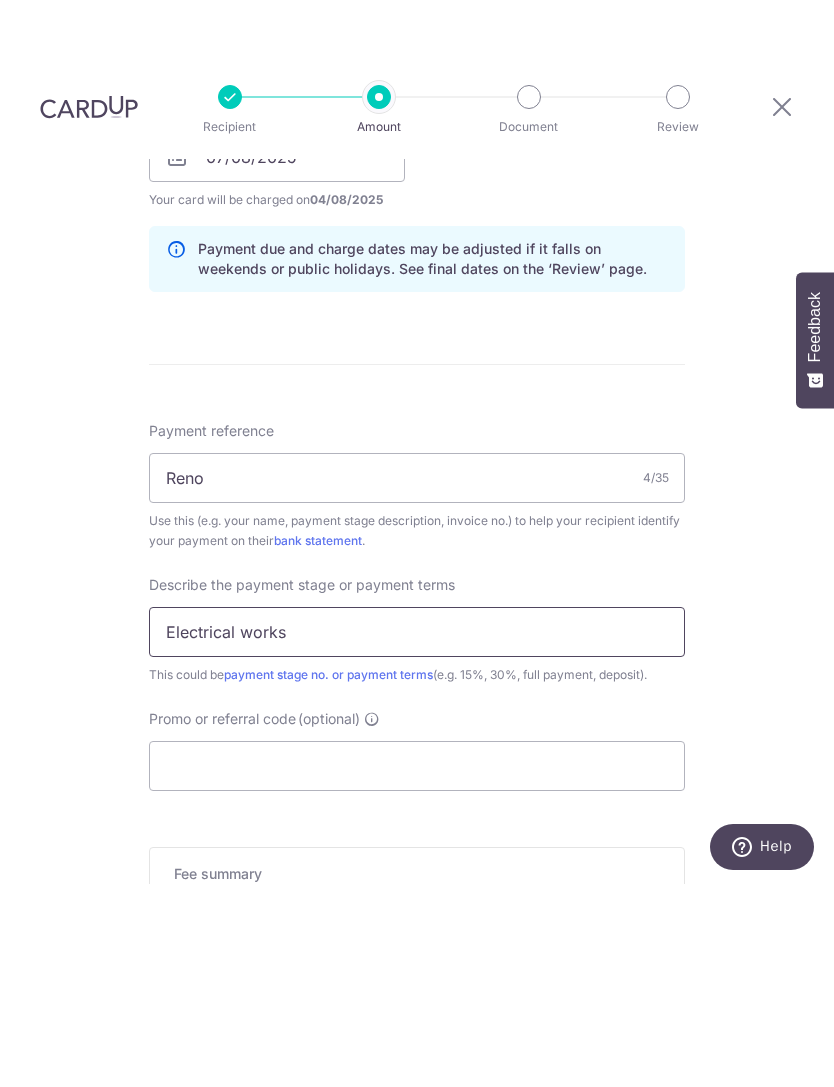 type on "Electrical works" 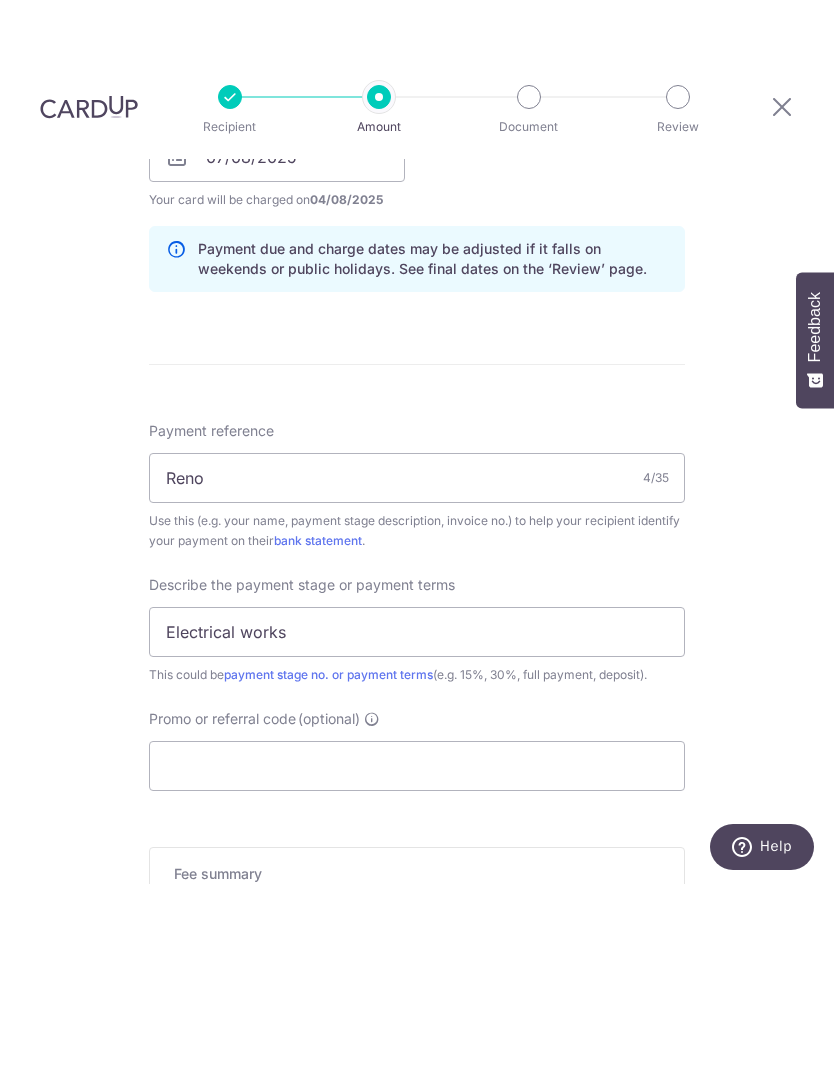 click on "Tell us more about your payment
Enter payment amount
SGD
15,000.00
15000.00
Select Card
**** 5327
Add credit card
Your Cards
**** 5327
Secure 256-bit SSL
Text
New card details
Card
Secure 256-bit SSL" at bounding box center (417, 391) 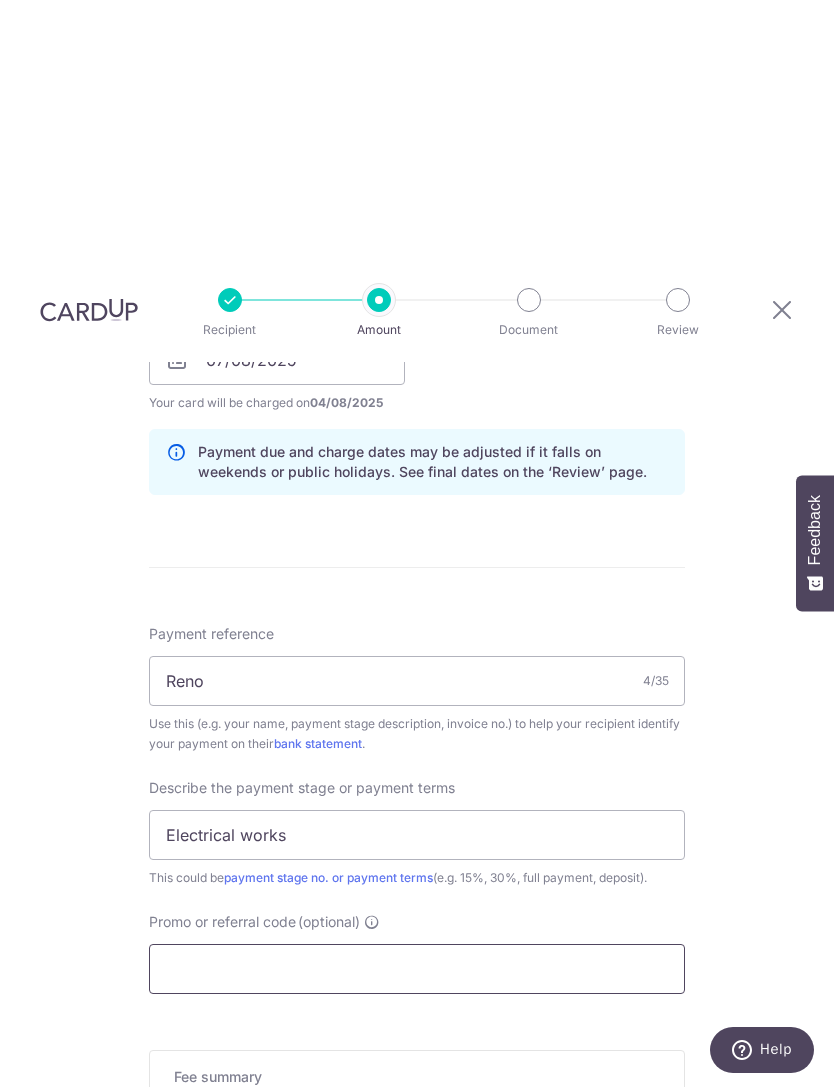 click on "Promo or referral code
(optional)" at bounding box center (417, 969) 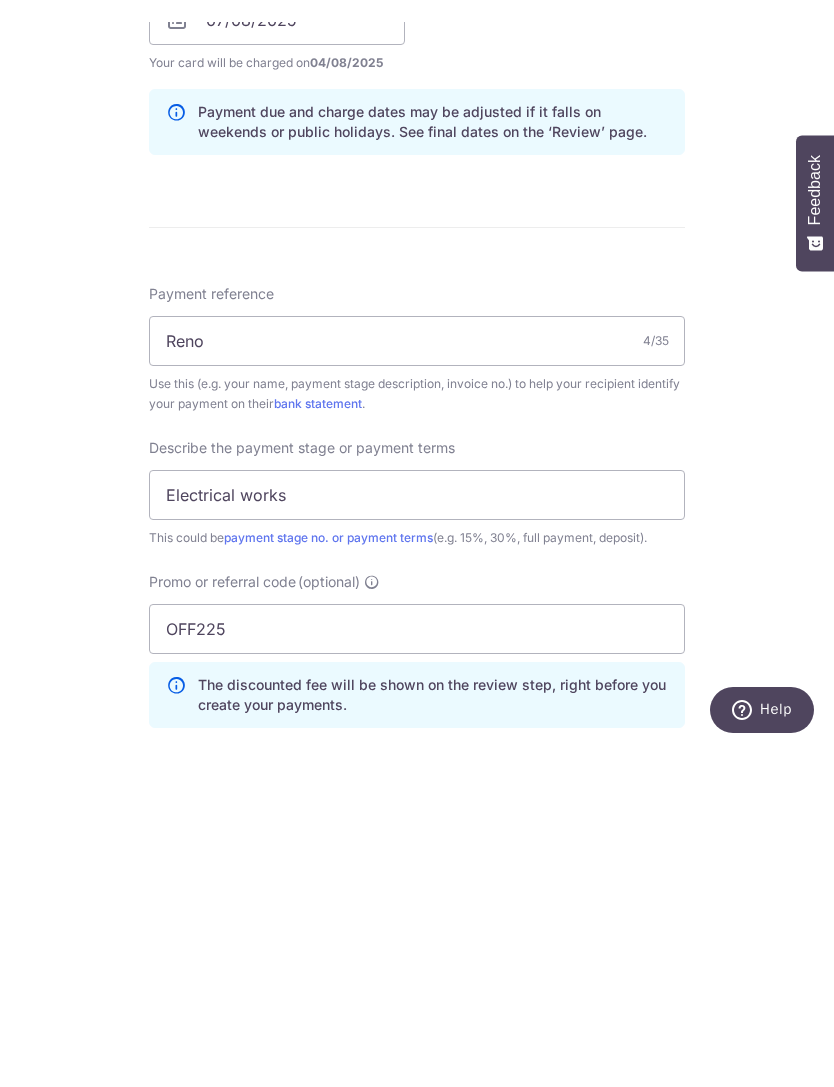 click on "Tell us more about your payment
Enter payment amount
SGD
15,000.00
15000.00
Select Card
**** 5327
Add credit card
Your Cards
**** 5327
Secure 256-bit SSL
Text
New card details
Card
Secure 256-bit SSL" at bounding box center [417, 436] 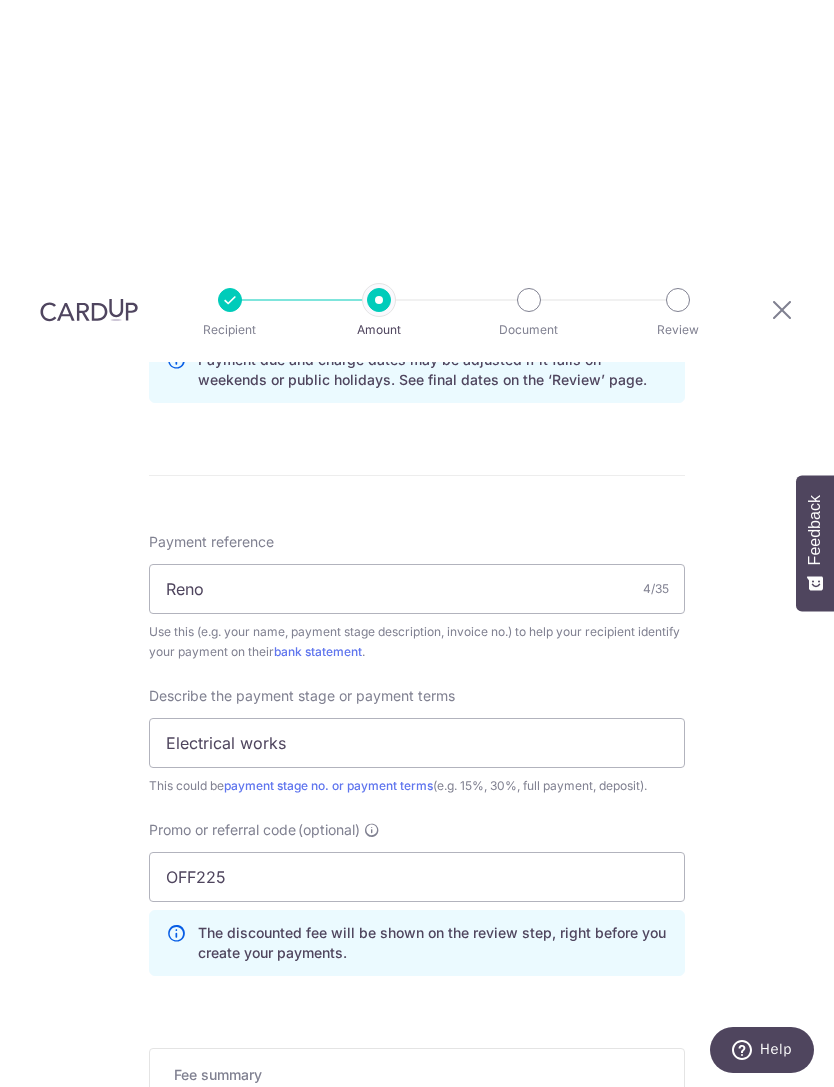 scroll, scrollTop: 1078, scrollLeft: 0, axis: vertical 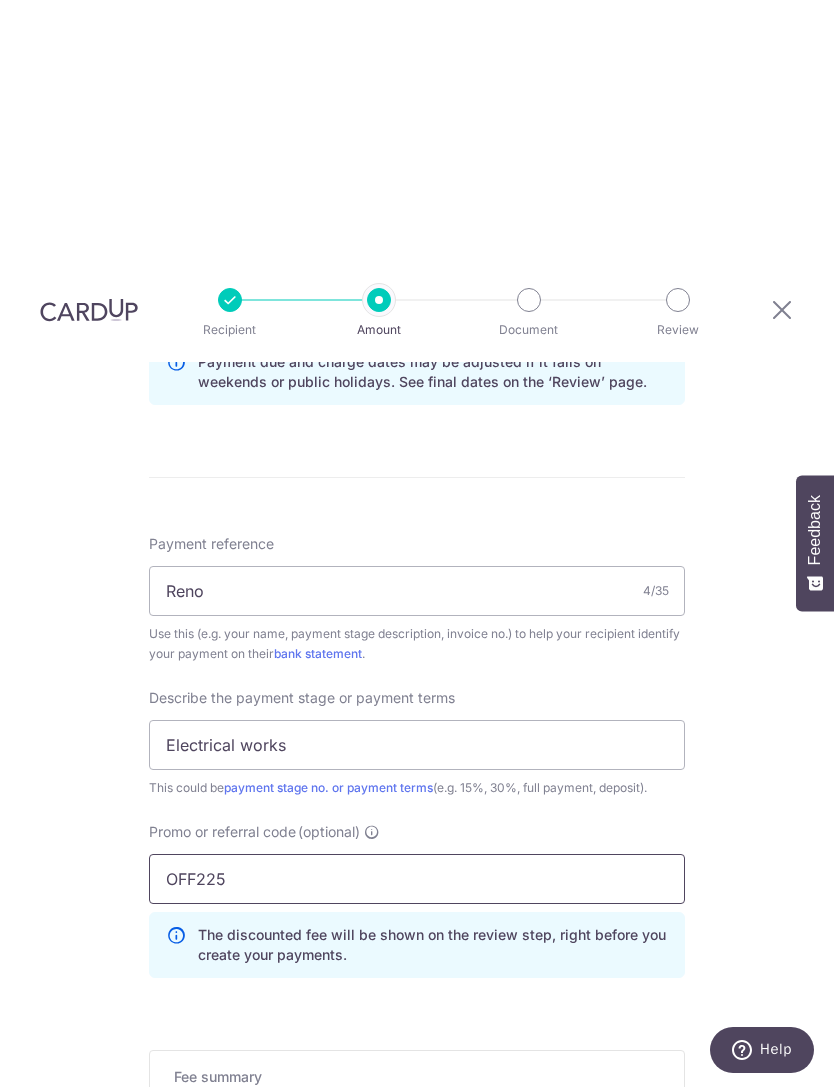 click on "OFF225" at bounding box center [417, 879] 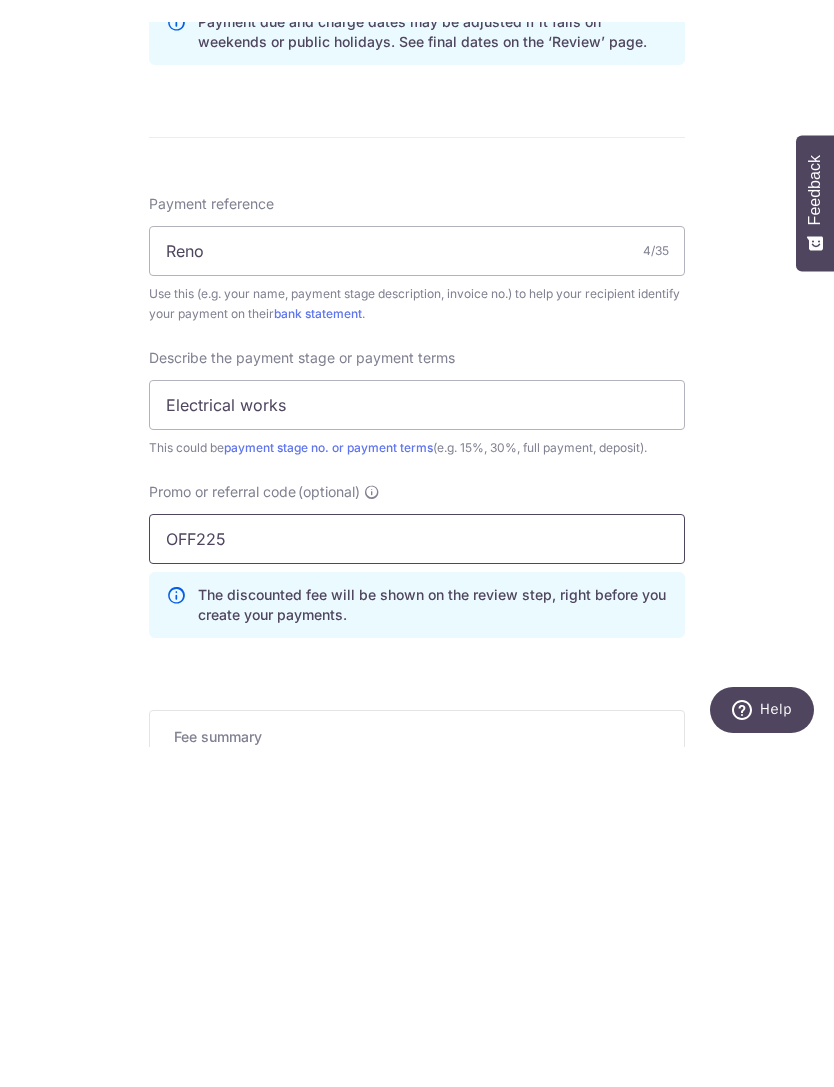 click on "Add Card" at bounding box center [0, 0] 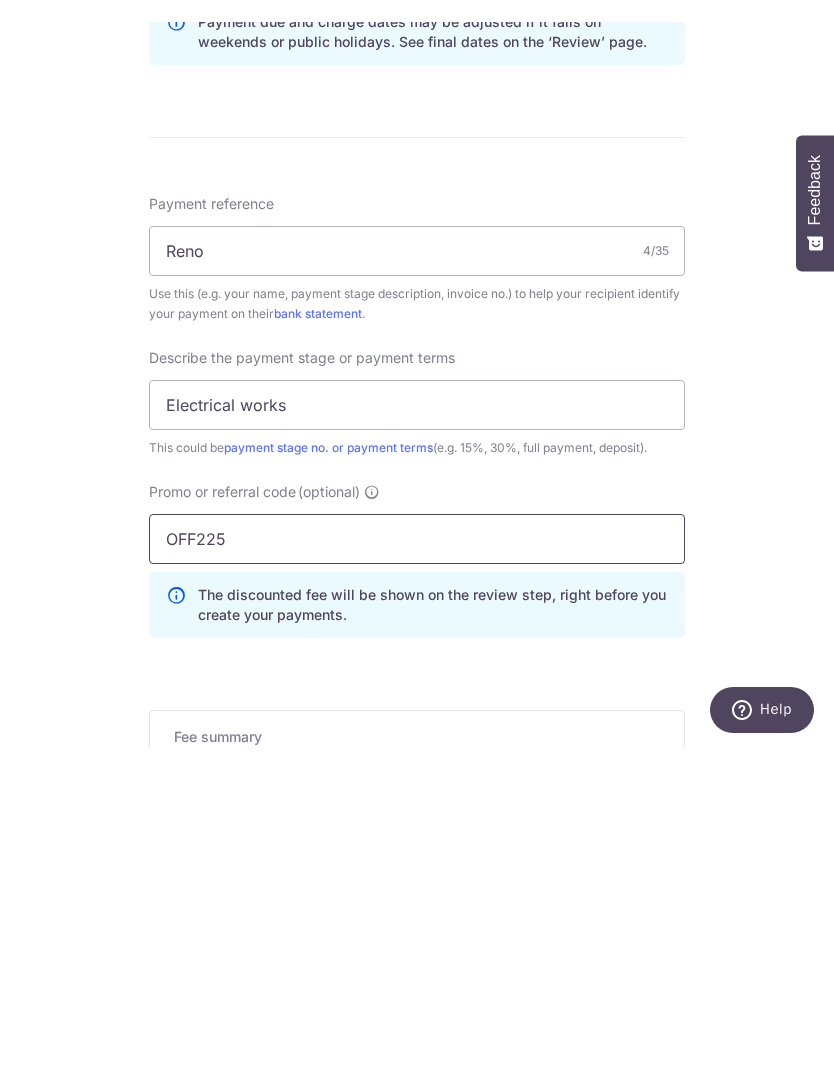 click on "Add Card" at bounding box center (0, 0) 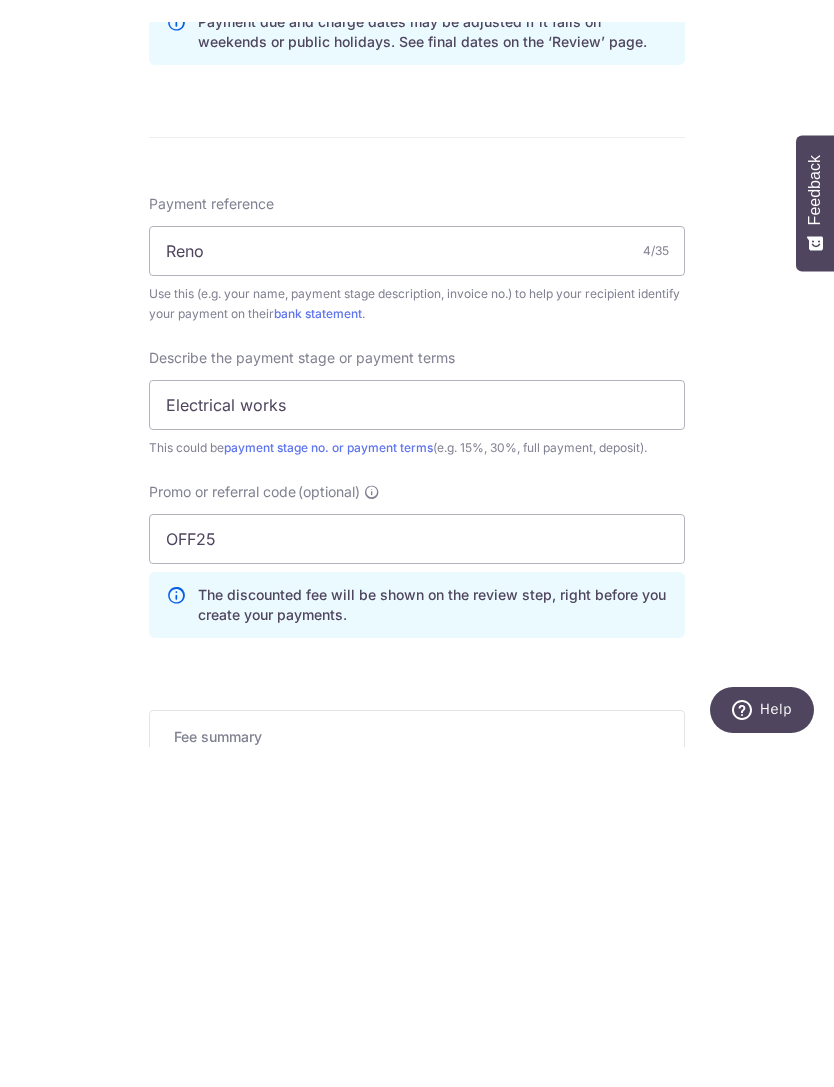 click on "Enter payment amount
SGD
15,000.00
15000.00
Select Card
**** 5327
Add credit card
Your Cards
**** 5327
Secure 256-bit SSL
Text
New card details
Please enter valid card details.
Card
Secure 256-bit SSL" at bounding box center (417, 369) 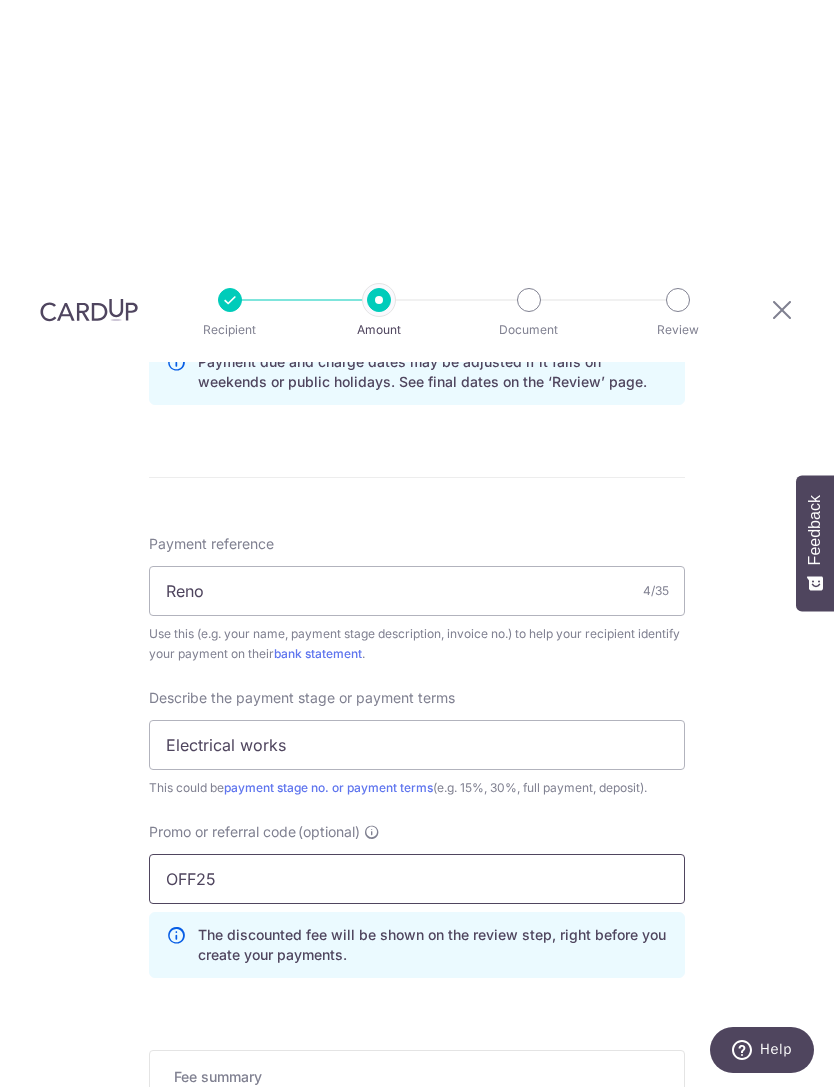 click on "OFF25" at bounding box center [417, 879] 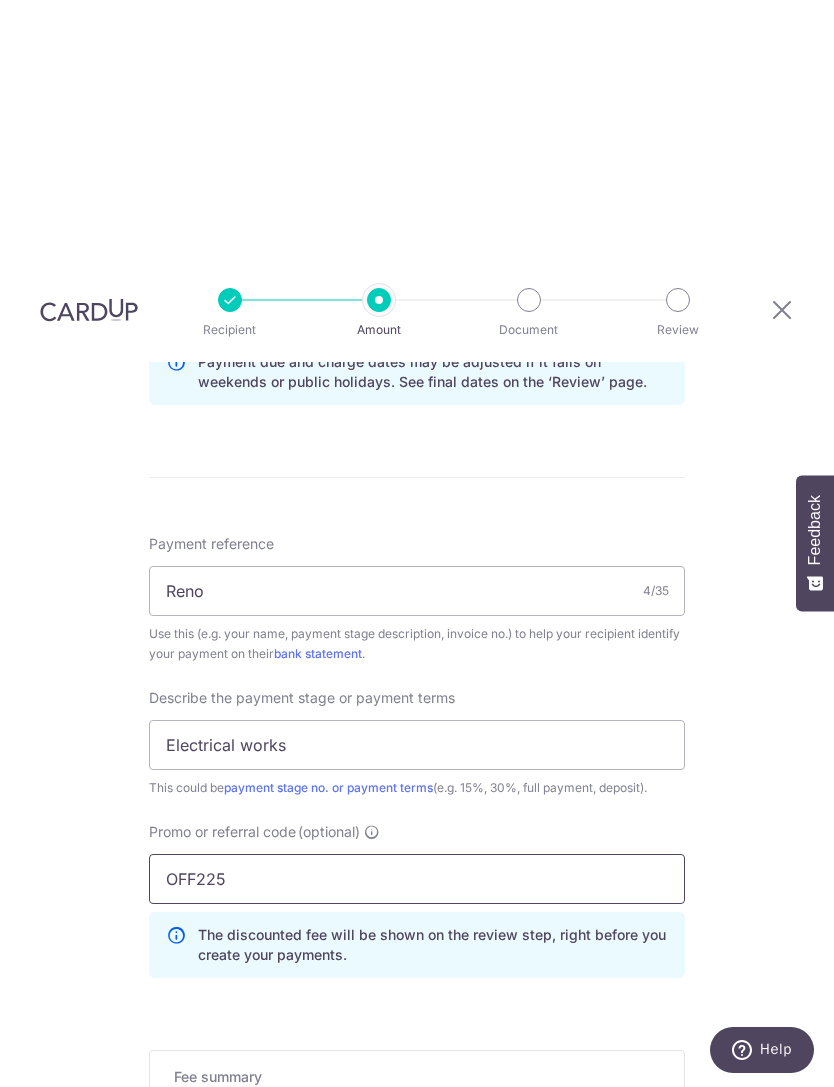 click on "OFF225" at bounding box center (417, 879) 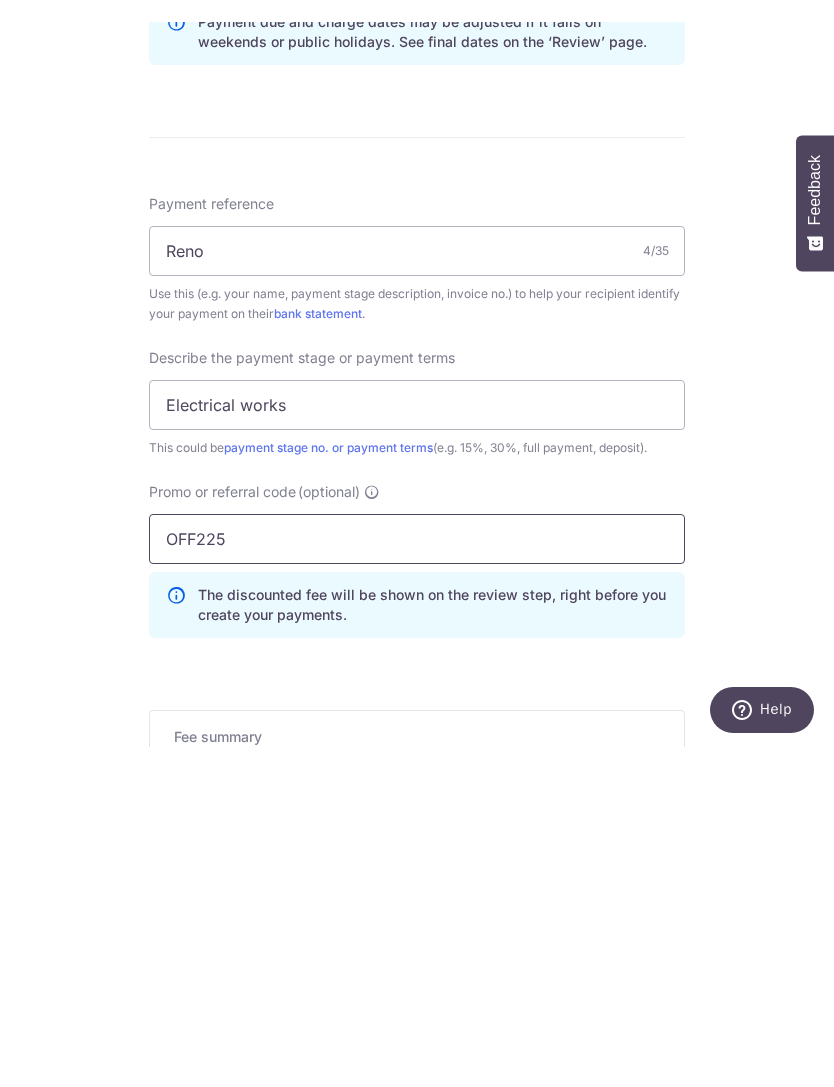 click on "Add Card" at bounding box center (0, 0) 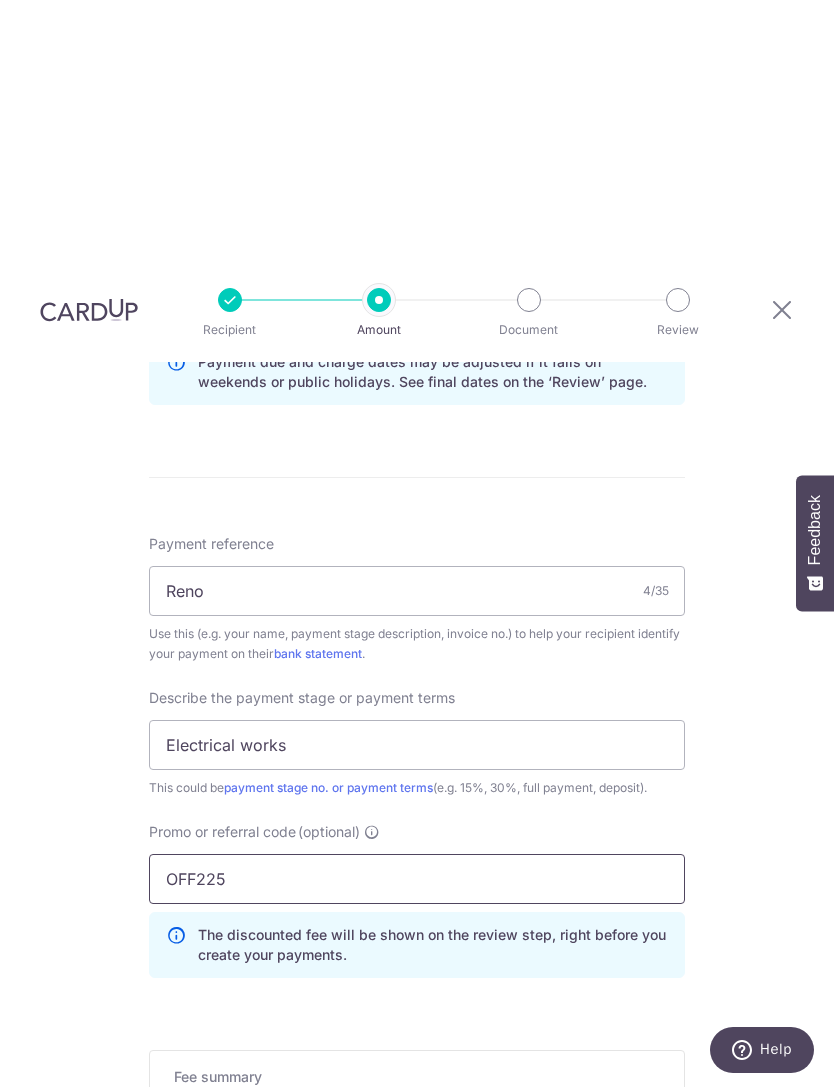 click on "OFF225" at bounding box center (417, 879) 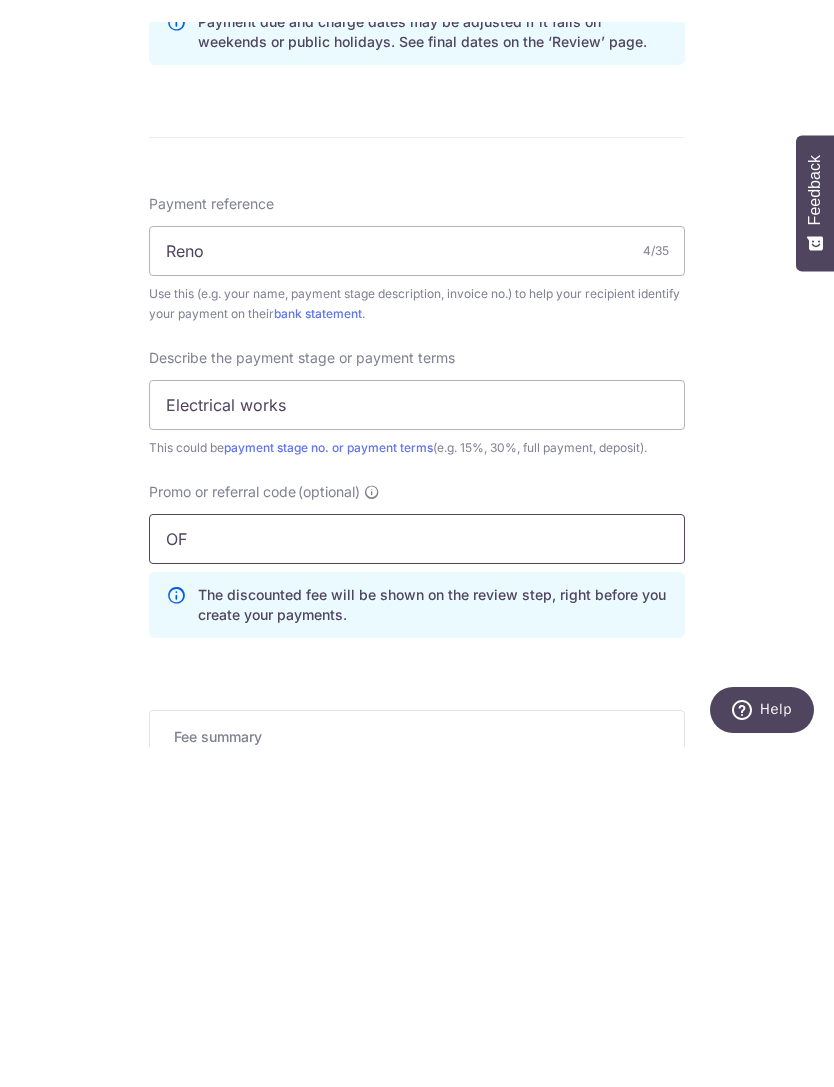 type on "O" 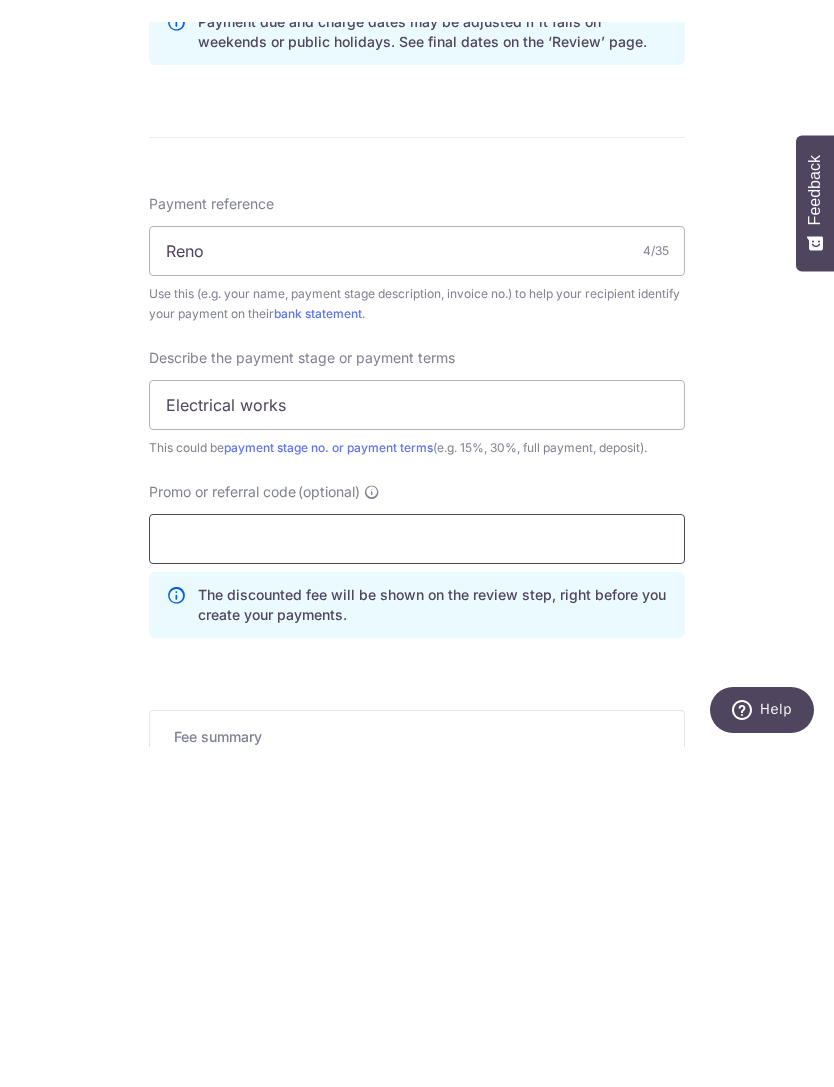 scroll, scrollTop: 988, scrollLeft: 0, axis: vertical 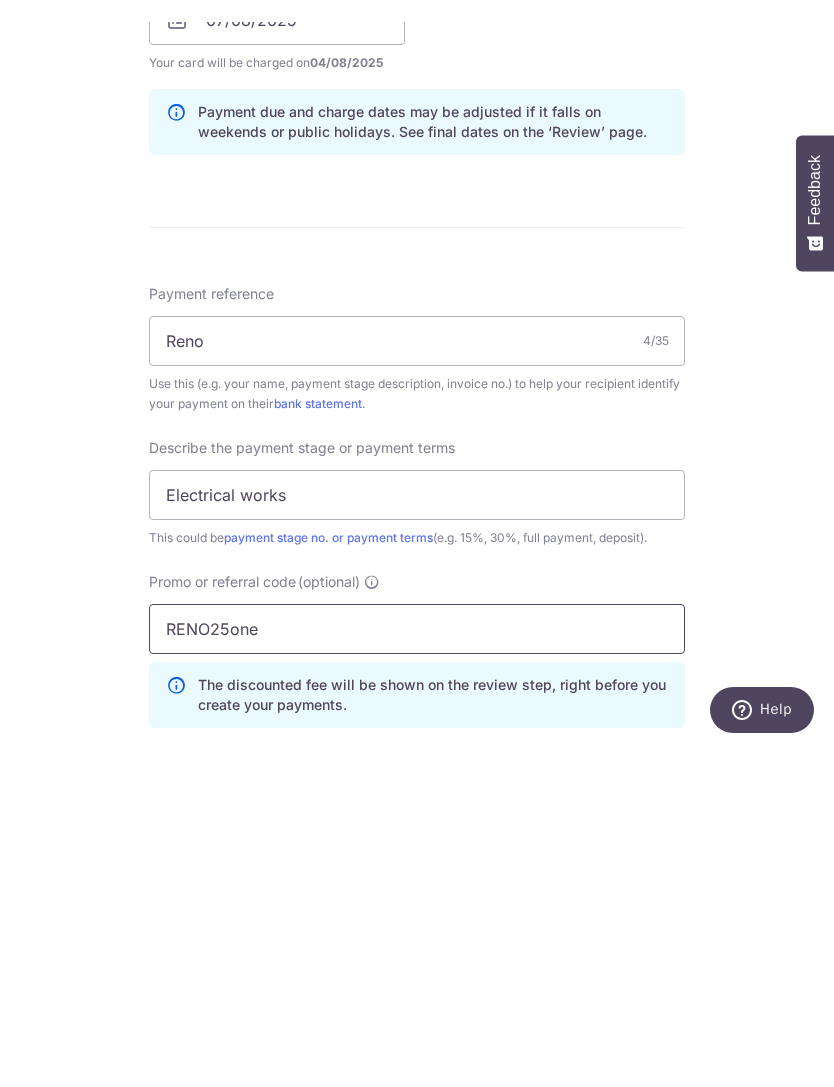 type on "RENO25one" 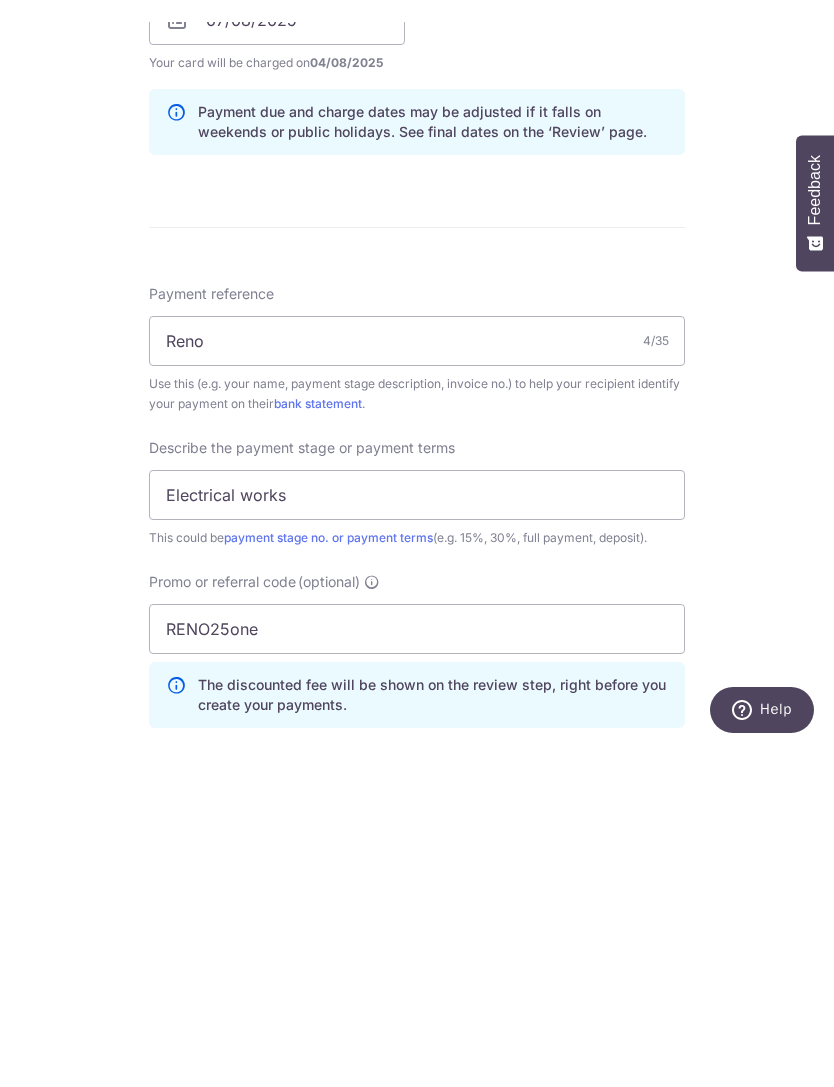 click on "Tell us more about your payment
Enter payment amount
SGD
15,000.00
15000.00
Select Card
**** 5327
Add credit card
Your Cards
**** 5327
Secure 256-bit SSL
Text
New card details
Please enter valid card details.
Card
Secure 256-bit SSL" at bounding box center [417, 436] 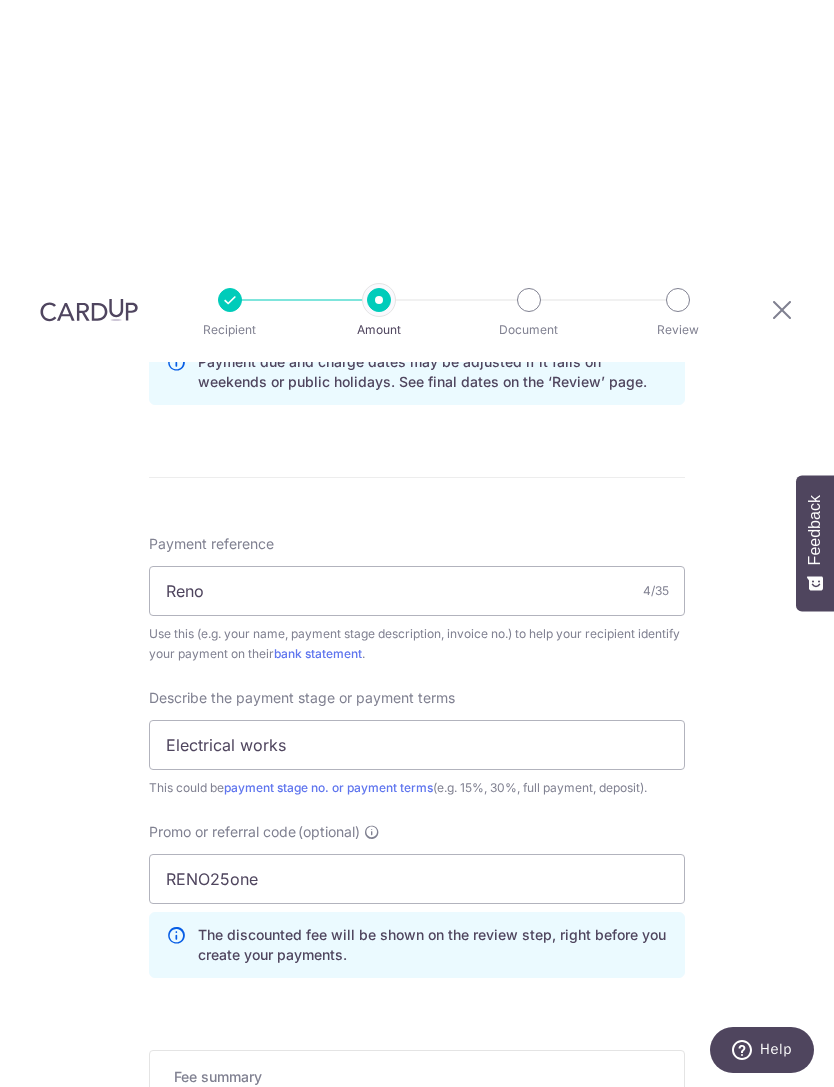 click on "Enter payment amount
SGD
15,000.00
15000.00
Select Card
**** 5327
Add credit card
Your Cards
**** 5327
Secure 256-bit SSL
Text
New card details
Please enter valid card details.
Card
Secure 256-bit SSL" at bounding box center [417, 369] 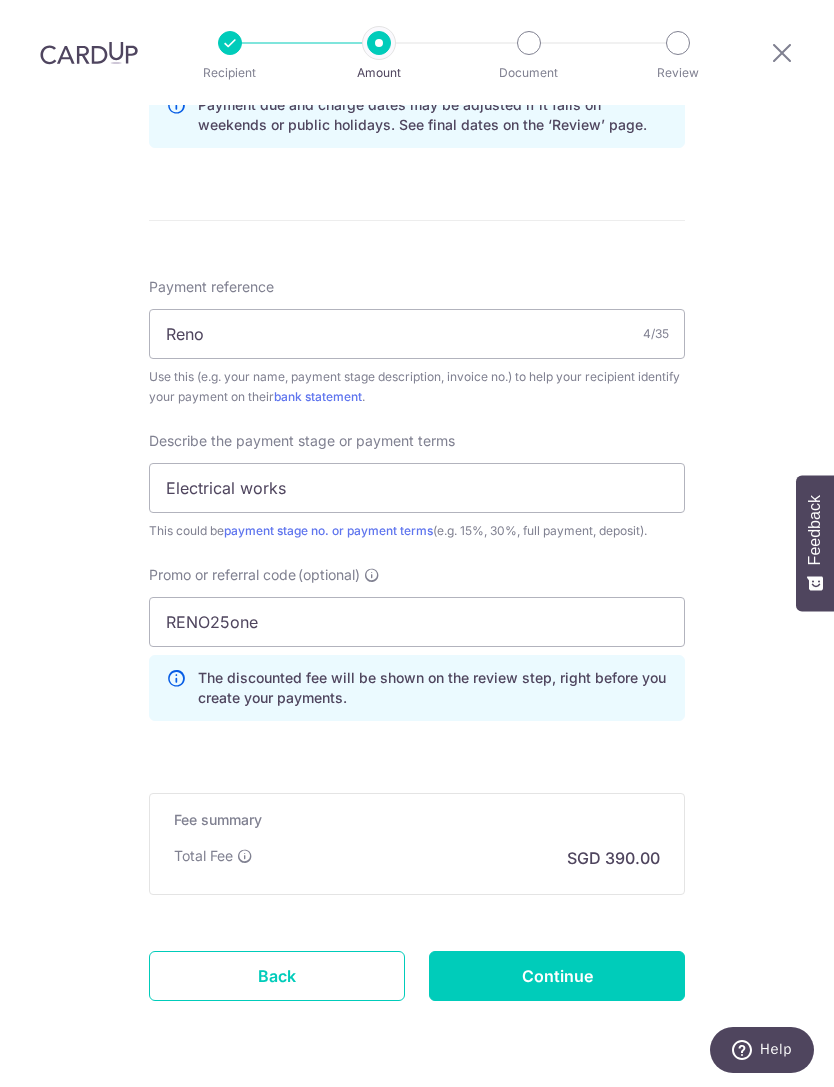 scroll, scrollTop: 1078, scrollLeft: 0, axis: vertical 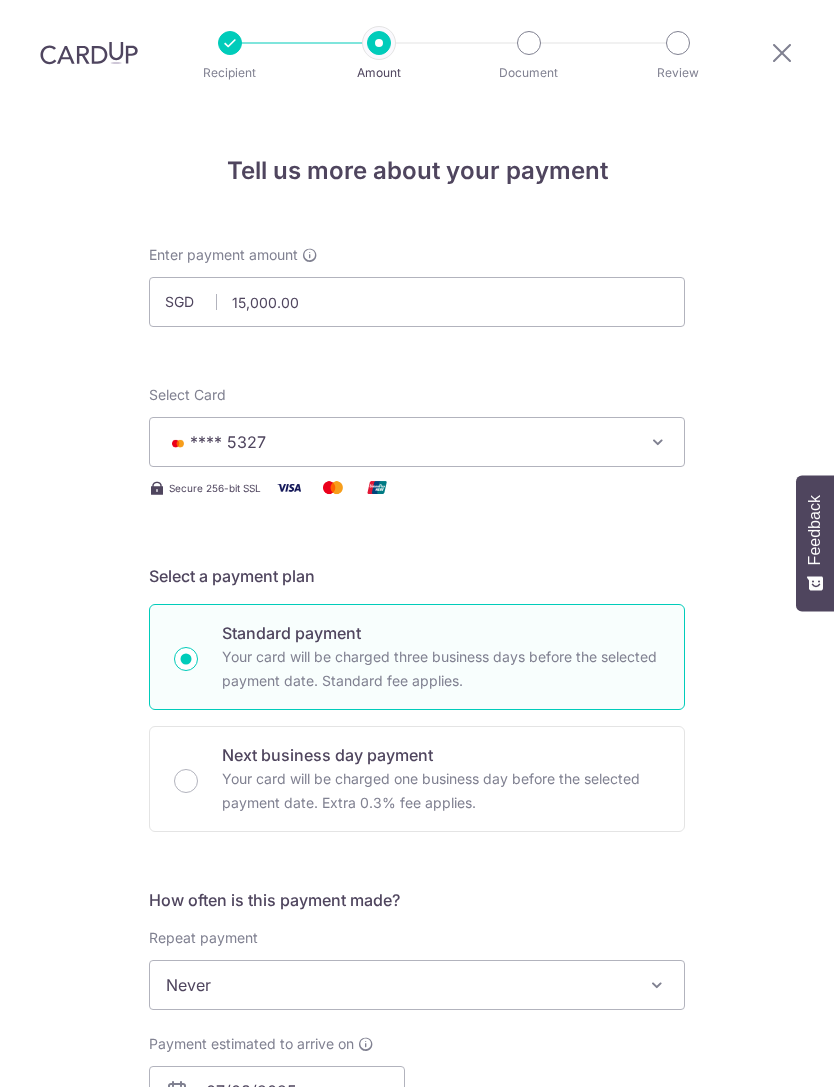 click on "RENO25one" at bounding box center [417, 1700] 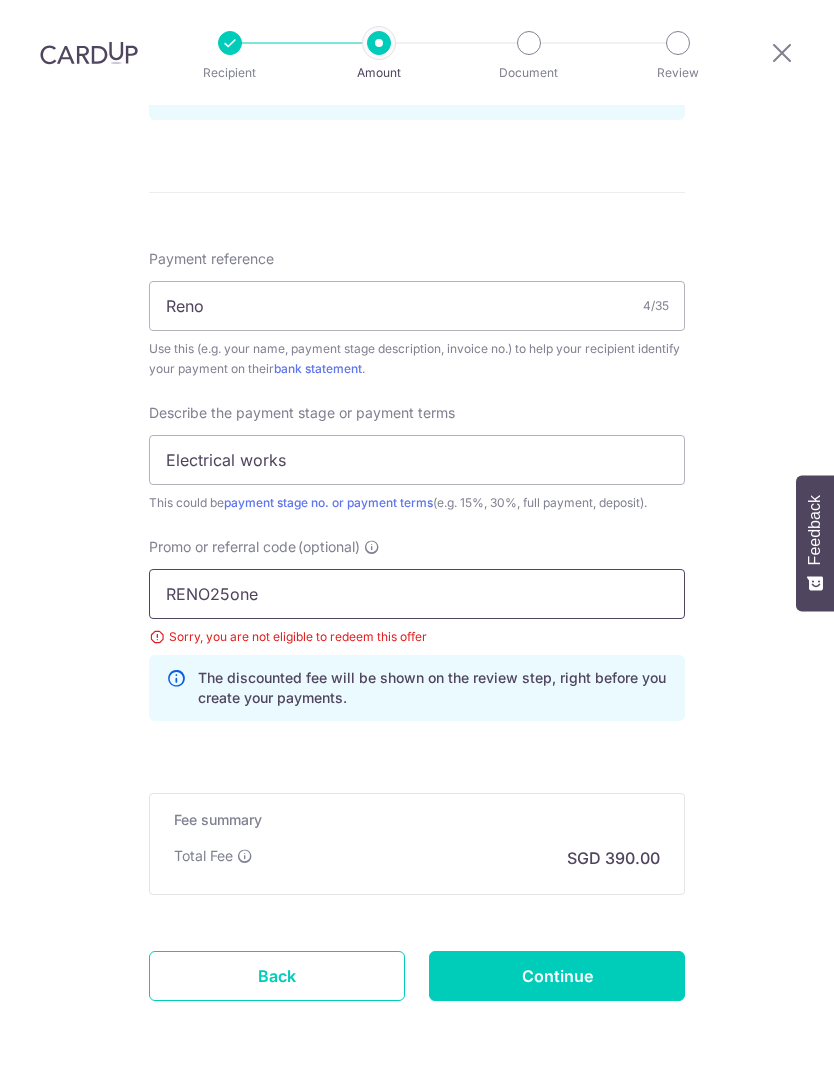scroll, scrollTop: 0, scrollLeft: 0, axis: both 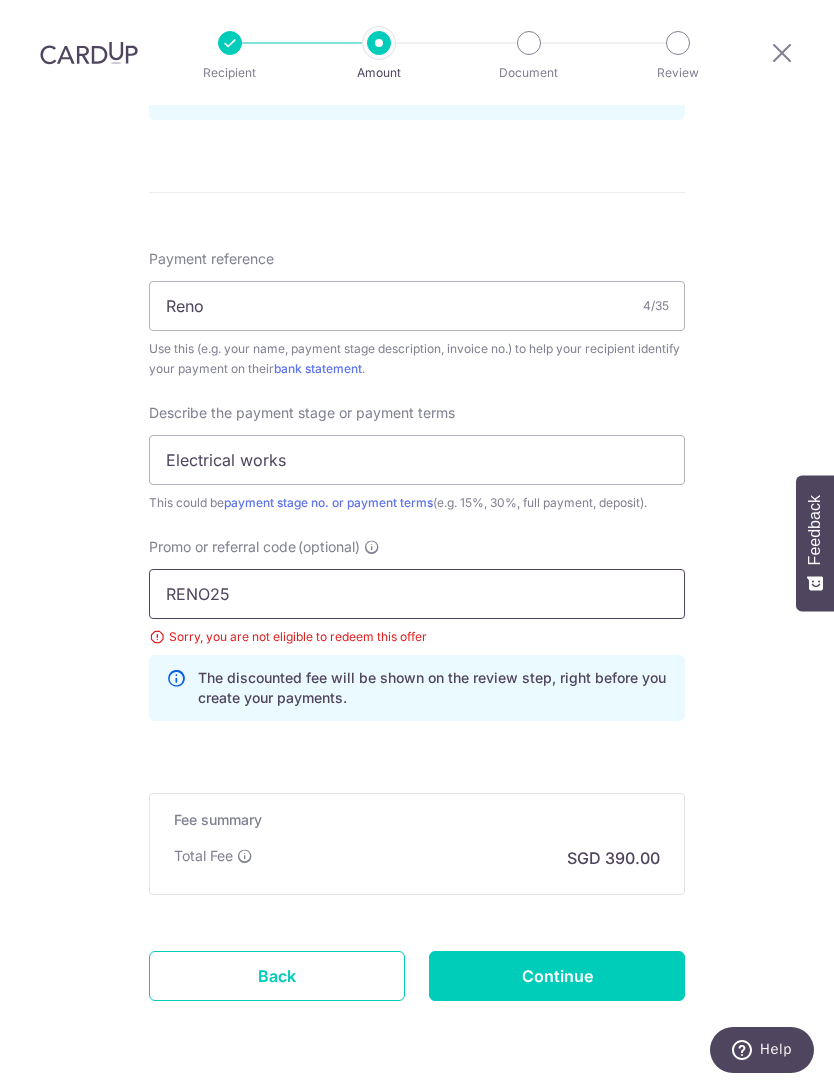 click on "RENO25" at bounding box center (417, 594) 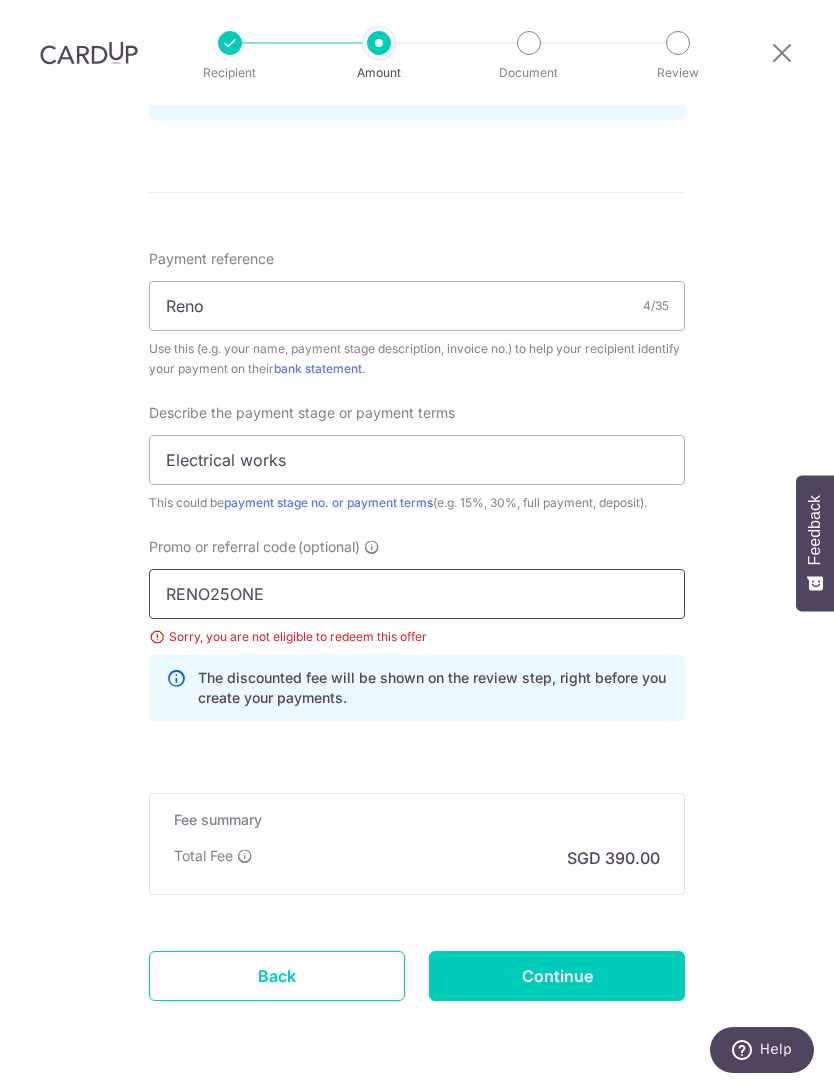 type on "RENO25ONE" 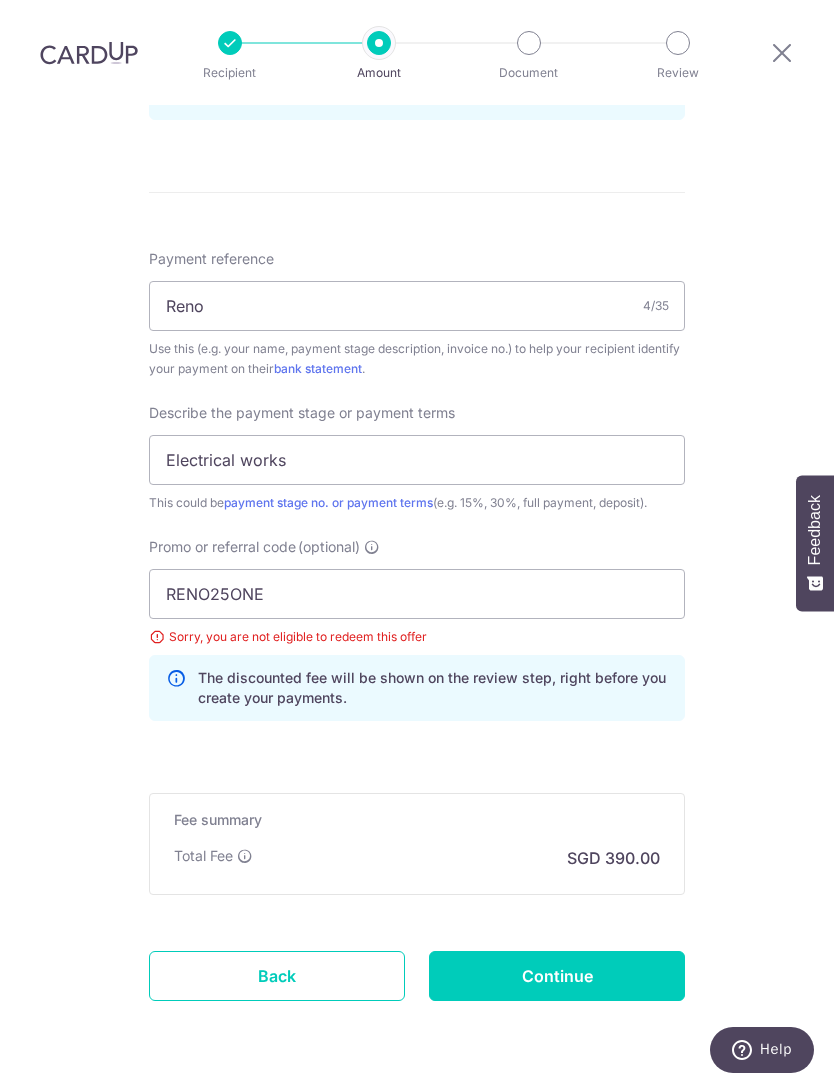 click on "Tell us more about your payment
Enter payment amount
SGD
15,000.00
15000.00
Select Card
**** 5327
Add credit card
Your Cards
**** 5327
Secure 256-bit SSL
Text
New card details
Card
Secure 256-bit SSL" at bounding box center (417, 75) 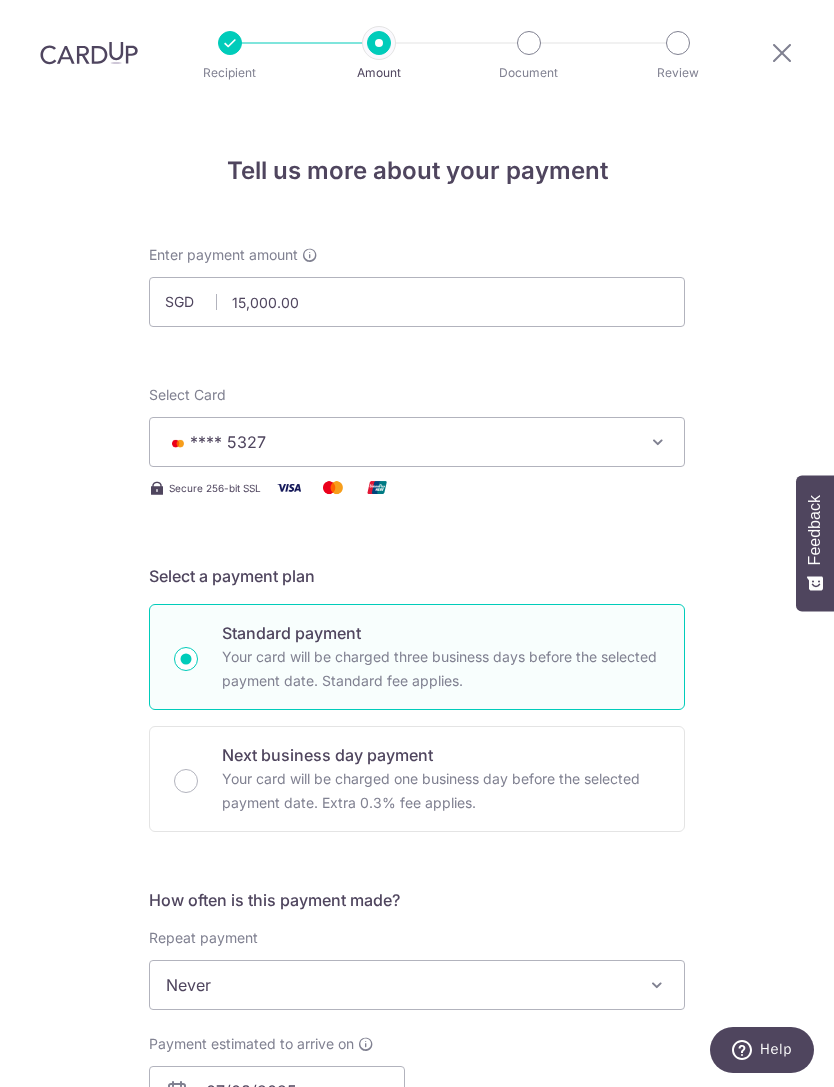 scroll, scrollTop: 64, scrollLeft: 0, axis: vertical 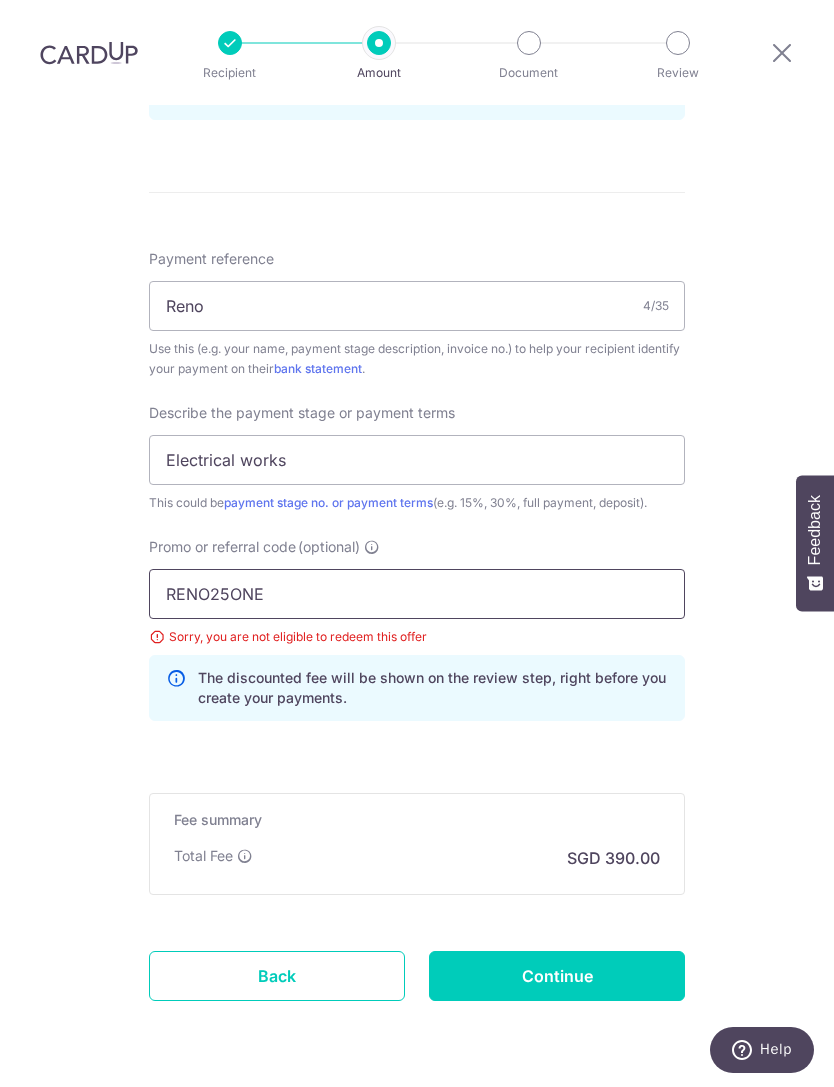 click on "RENO25ONE" at bounding box center [417, 594] 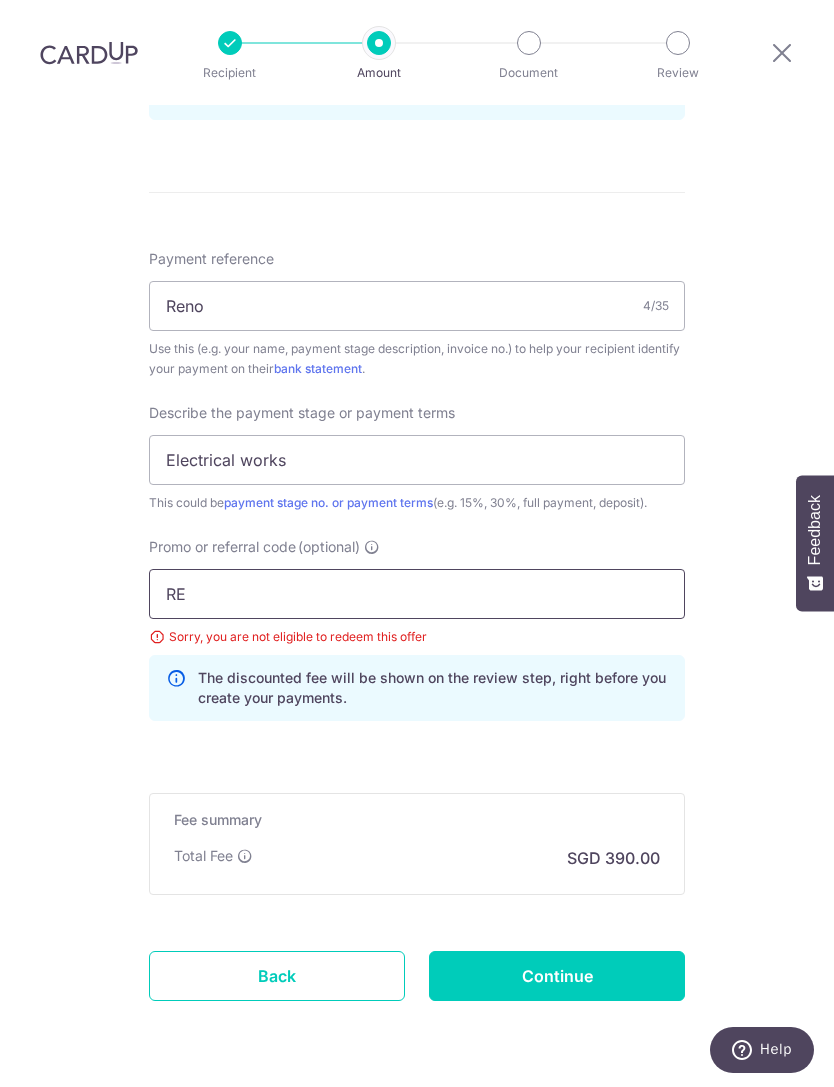 type on "R" 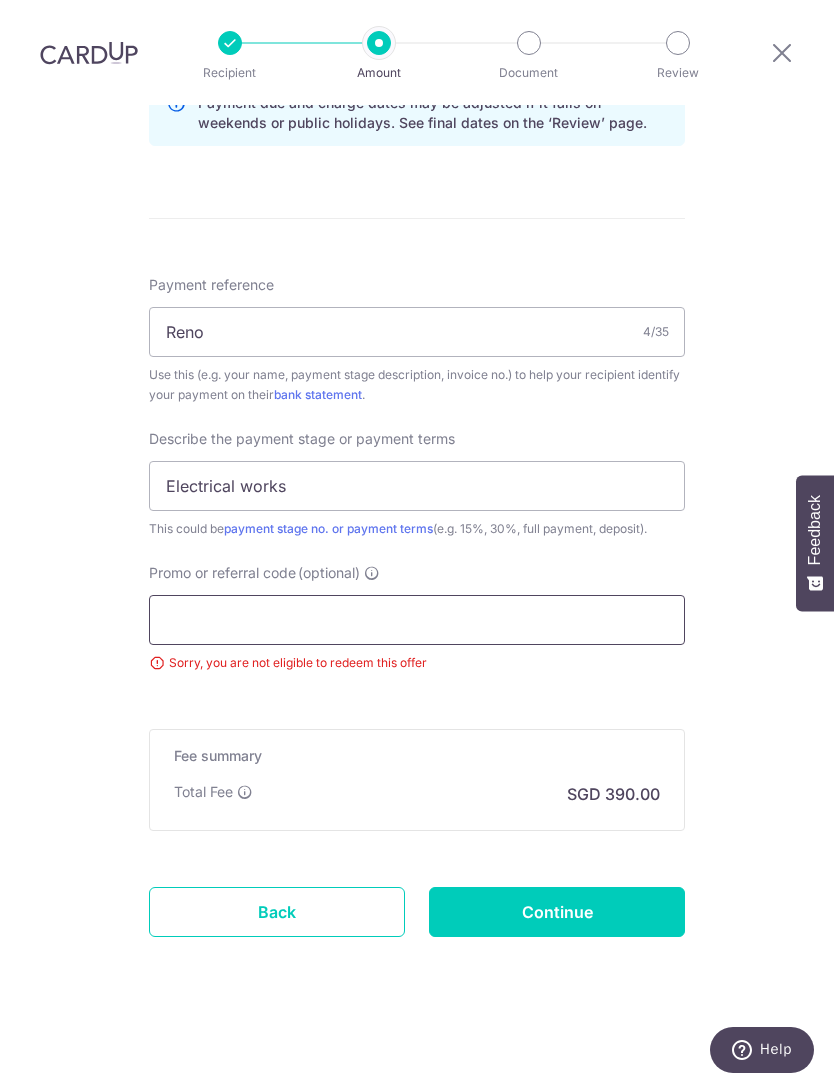 scroll, scrollTop: 1016, scrollLeft: 0, axis: vertical 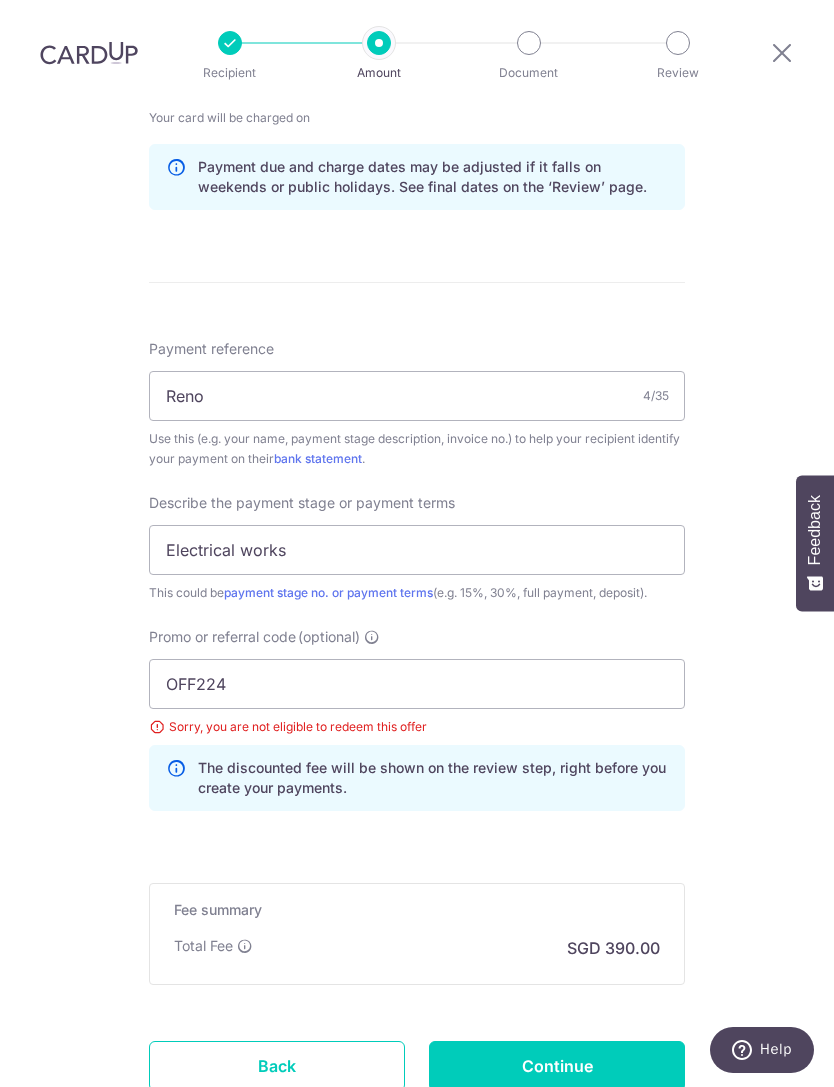 click on "Tell us more about your payment
Enter payment amount
SGD
15,000.00
15000.00
Select Card
**** 5327
Add credit card
Your Cards
**** 5327
Secure 256-bit SSL
Text
New card details
Card
Secure 256-bit SSL" at bounding box center [417, 165] 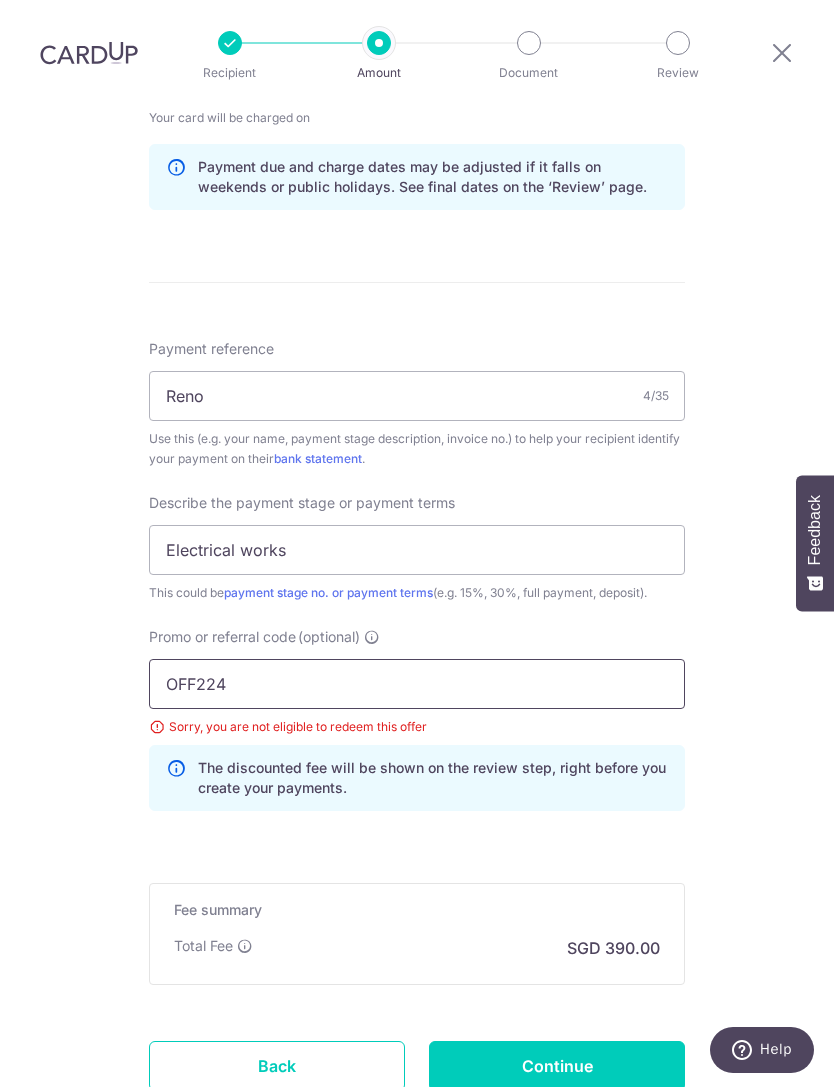 click on "OFF224" at bounding box center (417, 684) 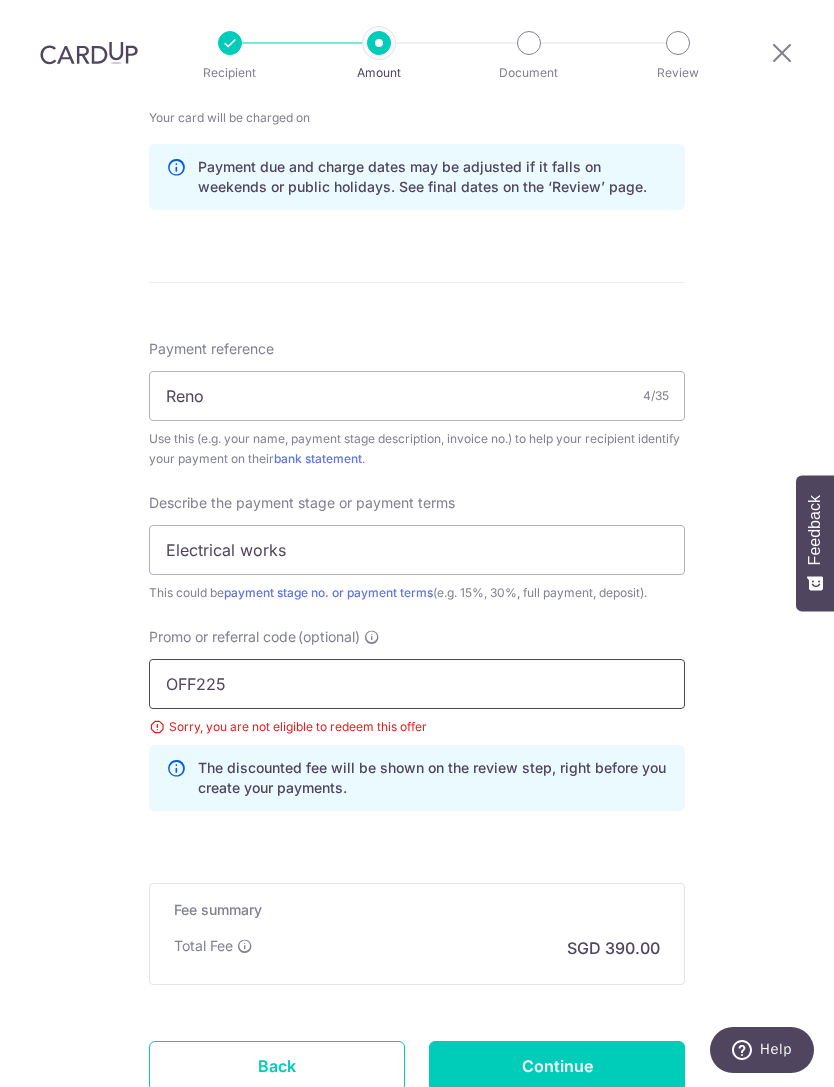 type on "OFF225" 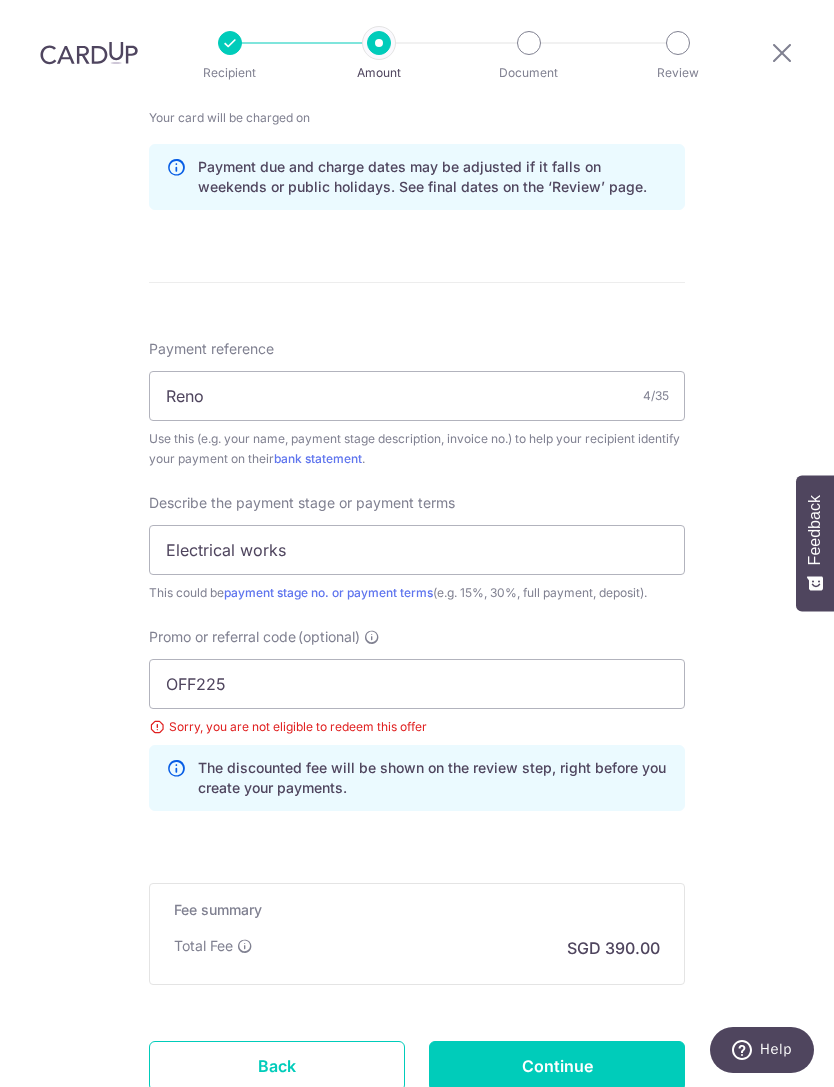 click on "Tell us more about your payment
Enter payment amount
SGD
15,000.00
15000.00
Select Card
**** 5327
Add credit card
Your Cards
**** 5327
Secure 256-bit SSL
Text
New card details
Card
Secure 256-bit SSL" at bounding box center [417, 165] 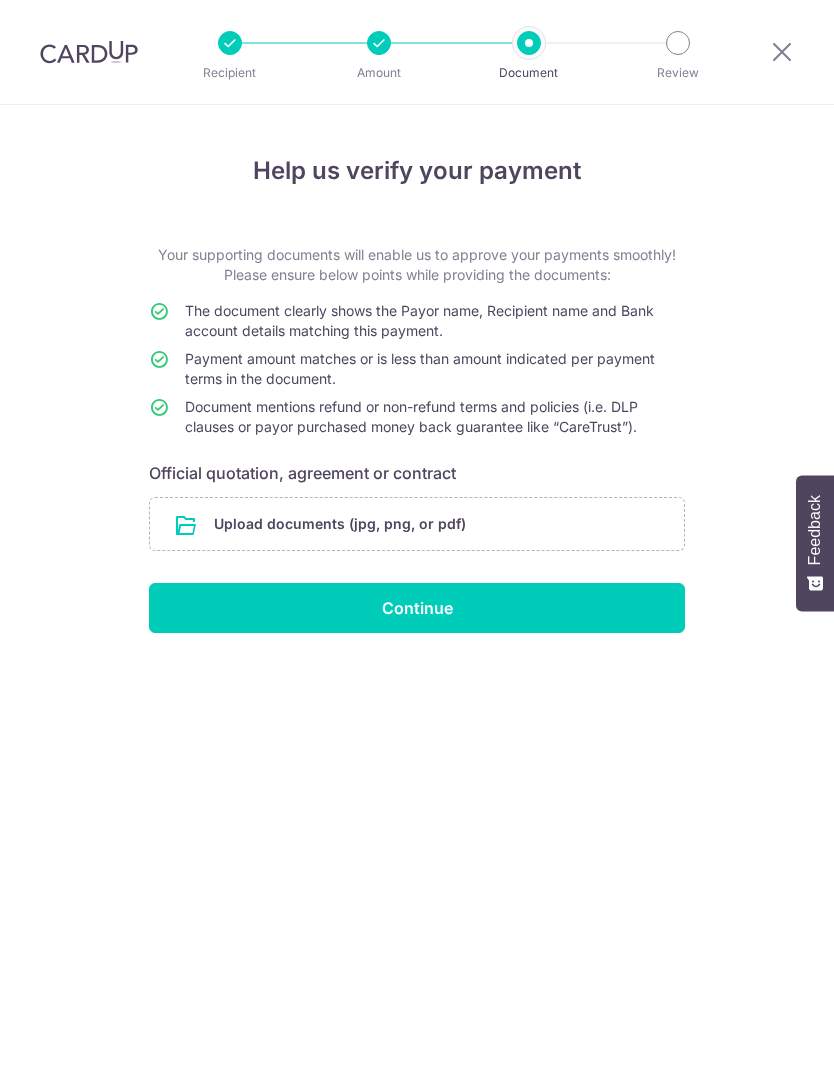 scroll, scrollTop: 0, scrollLeft: 0, axis: both 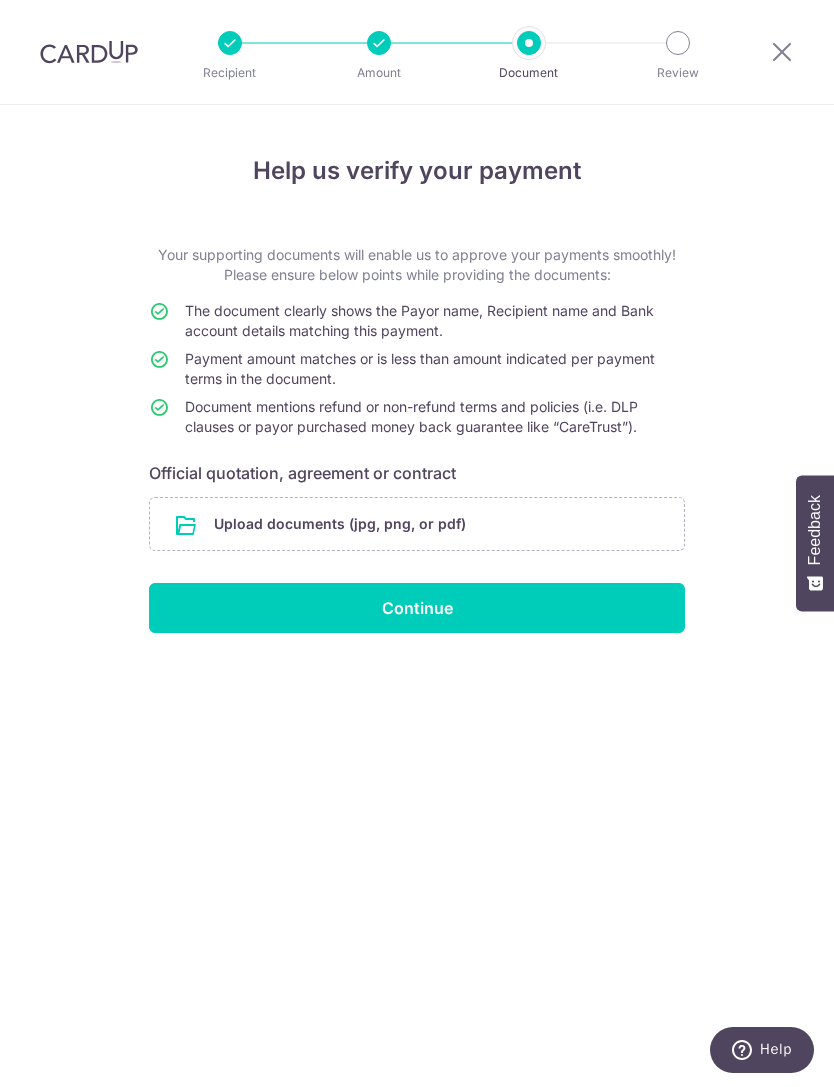 click at bounding box center [379, 43] 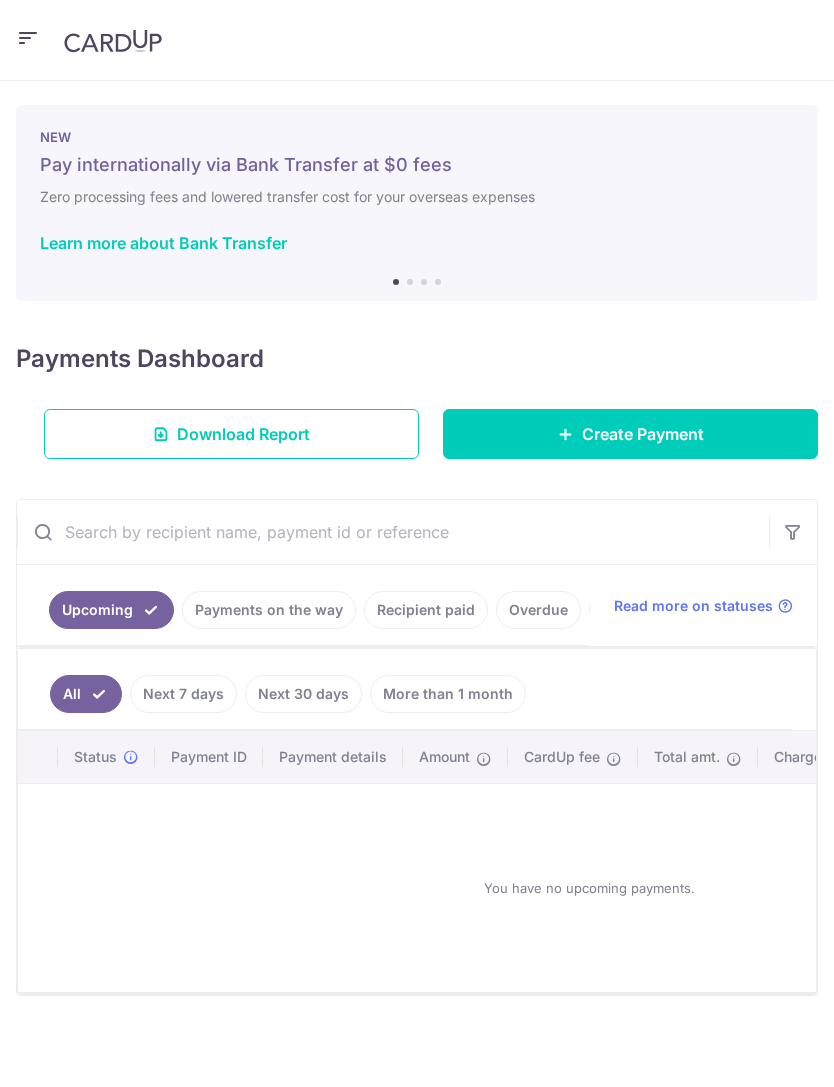 scroll, scrollTop: 0, scrollLeft: 0, axis: both 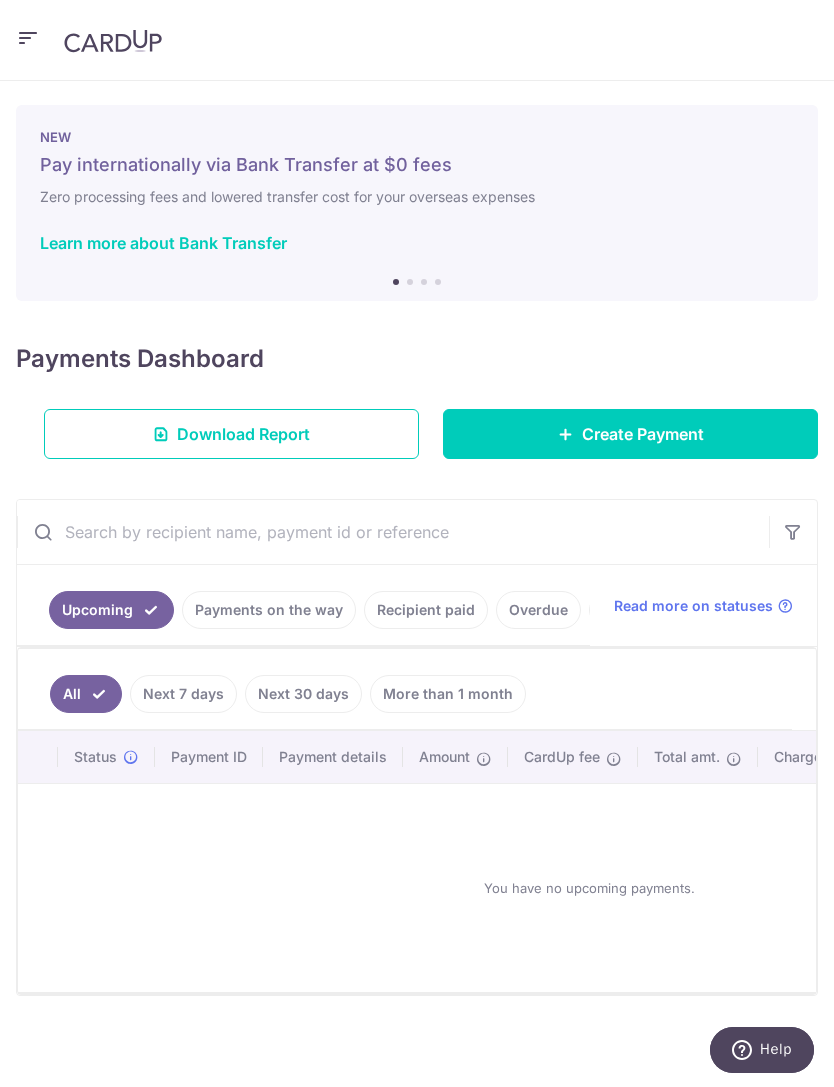 click on "Create Payment" at bounding box center [630, 434] 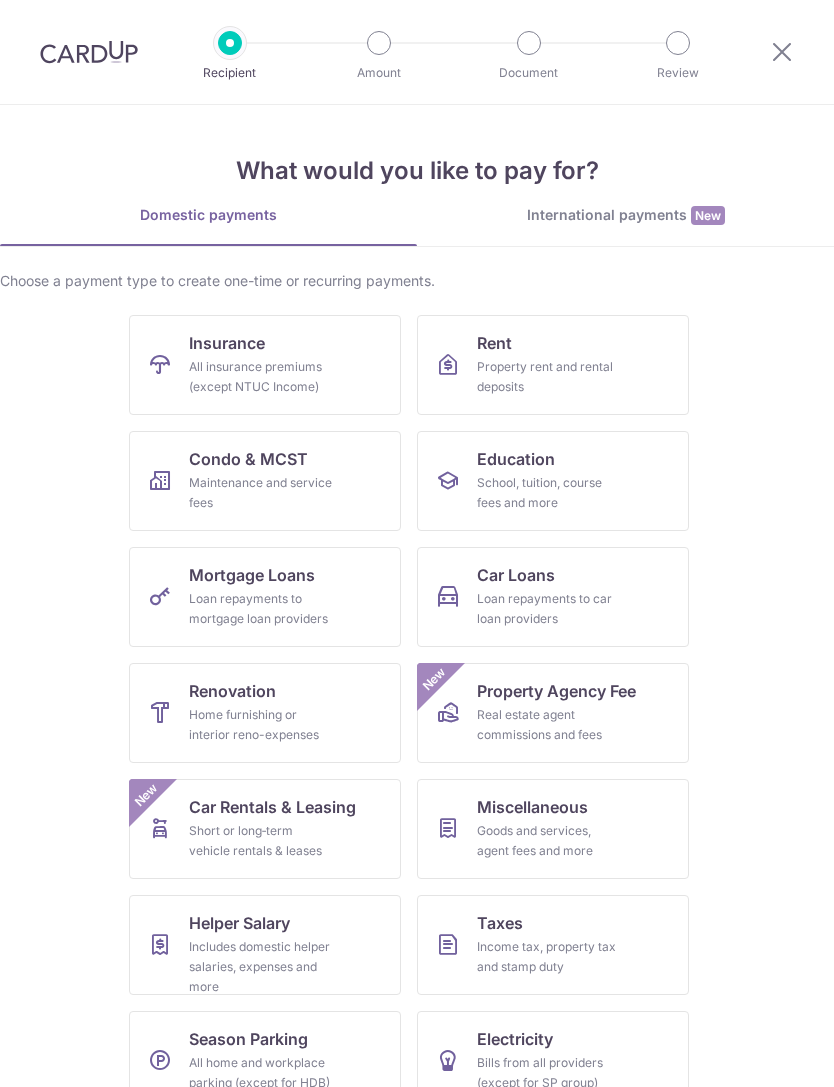 scroll, scrollTop: 0, scrollLeft: 0, axis: both 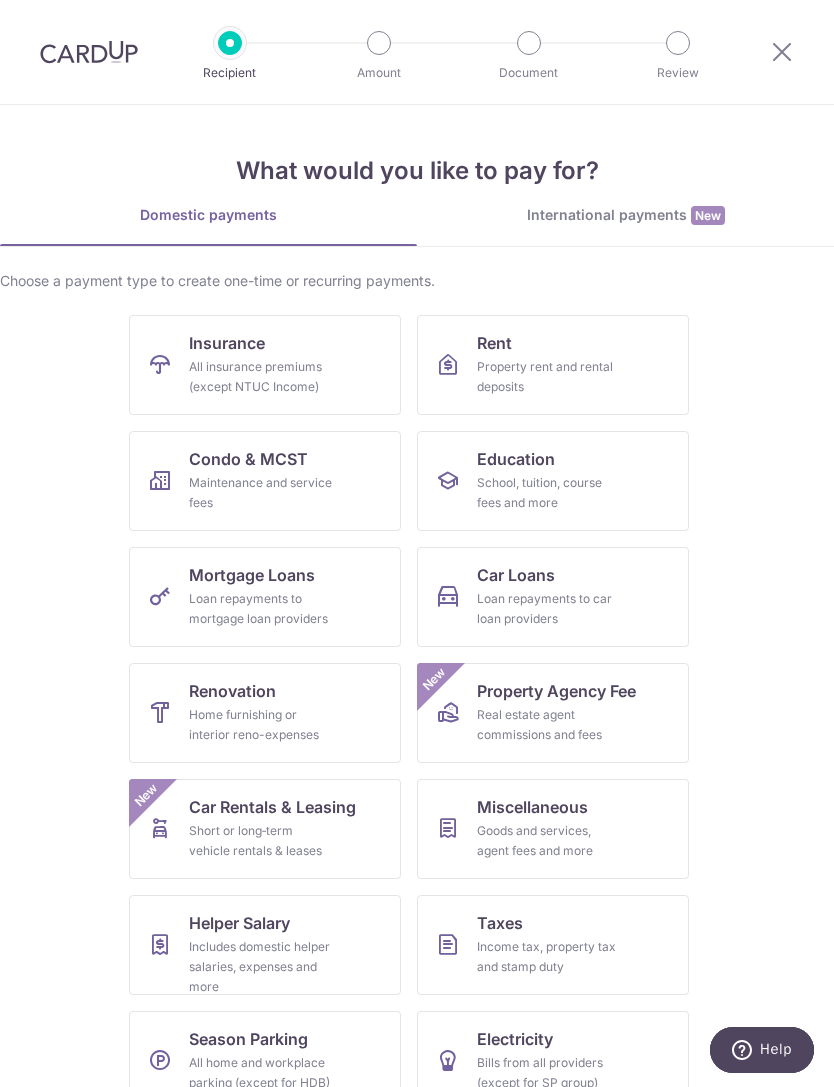 click on "Home furnishing or interior reno-expenses" at bounding box center [261, 725] 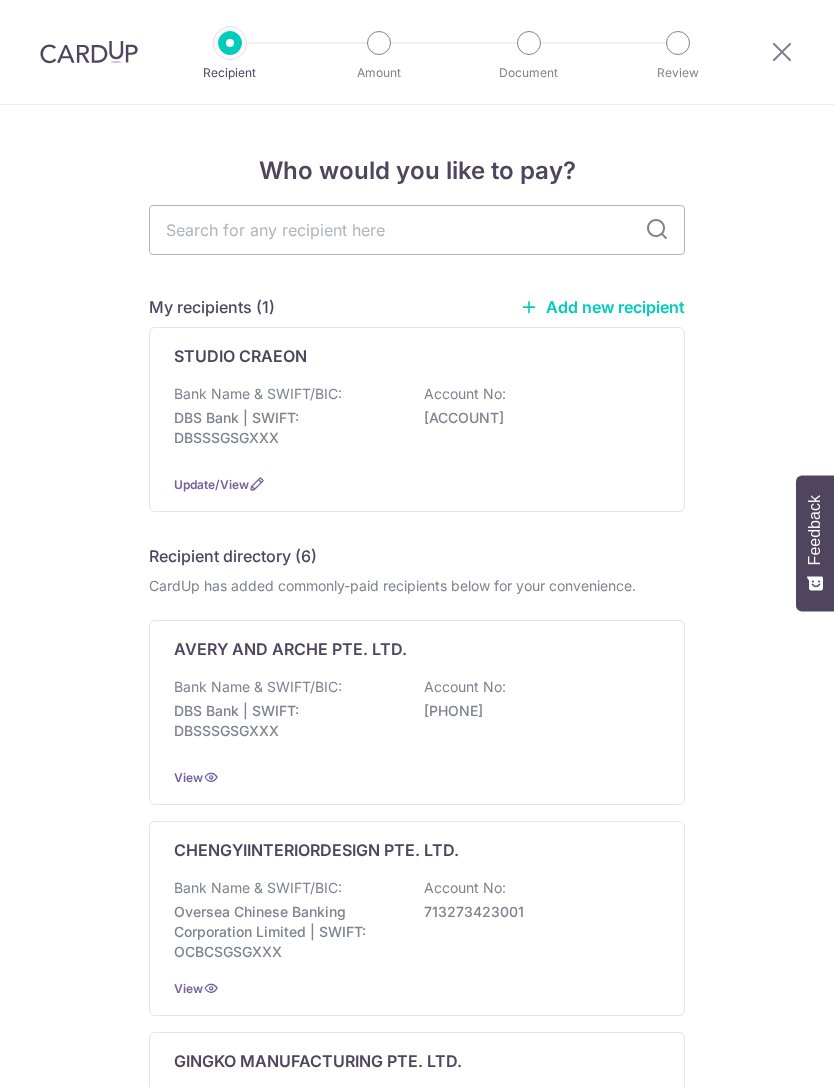 scroll, scrollTop: 0, scrollLeft: 0, axis: both 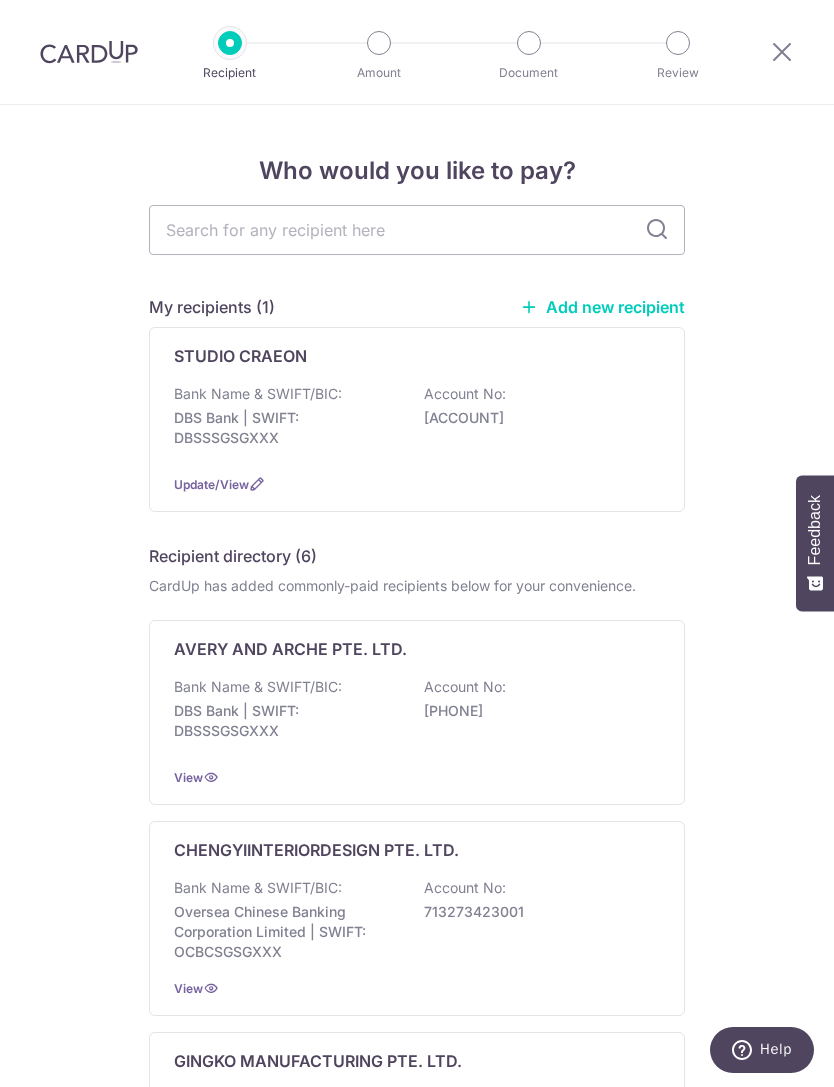 click on "Bank Name & SWIFT/BIC:
DBS Bank | SWIFT: DBSSSGSGXXX
Account No:
[ACCOUNT]" at bounding box center (417, 421) 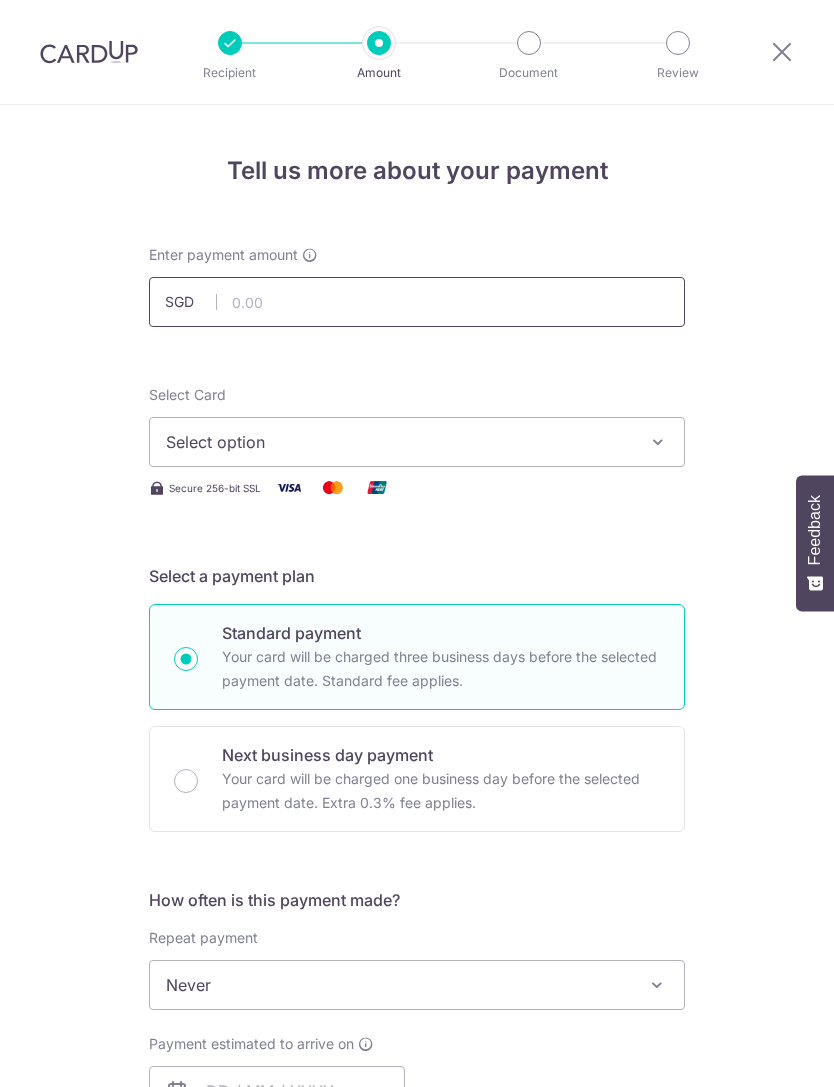 click at bounding box center (417, 302) 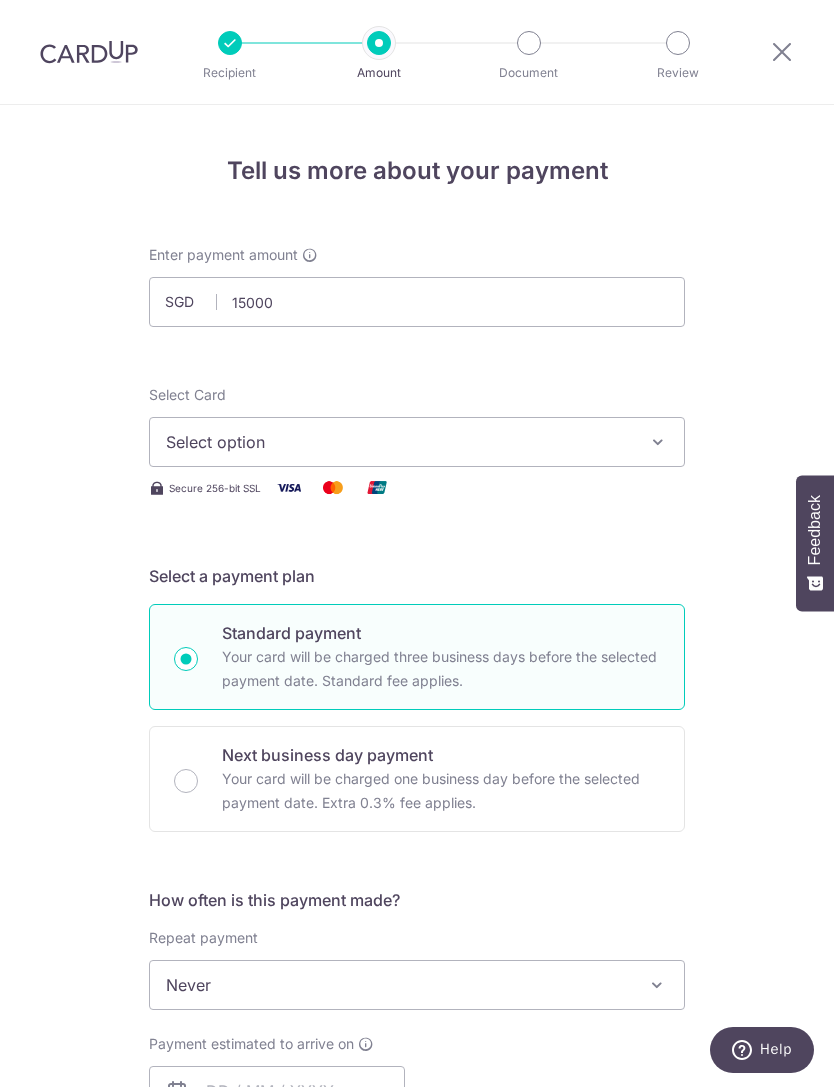 click on "Tell us more about your payment
SGD
[NUMBER]
Select Card
Select option
Add credit card
Your Cards
**** [NUMBER]
Secure 256-bit SSL
Text
New card details
Card
Secure 256-bit SSL" at bounding box center [417, 1081] 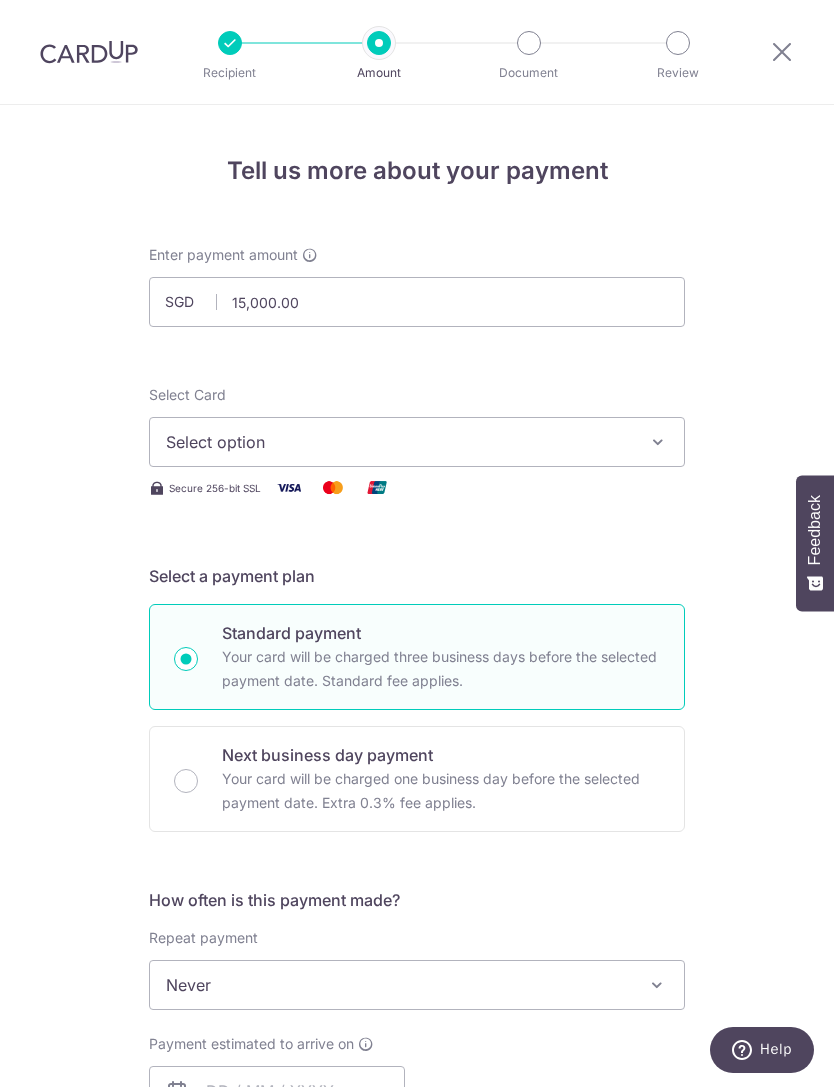 click at bounding box center [658, 442] 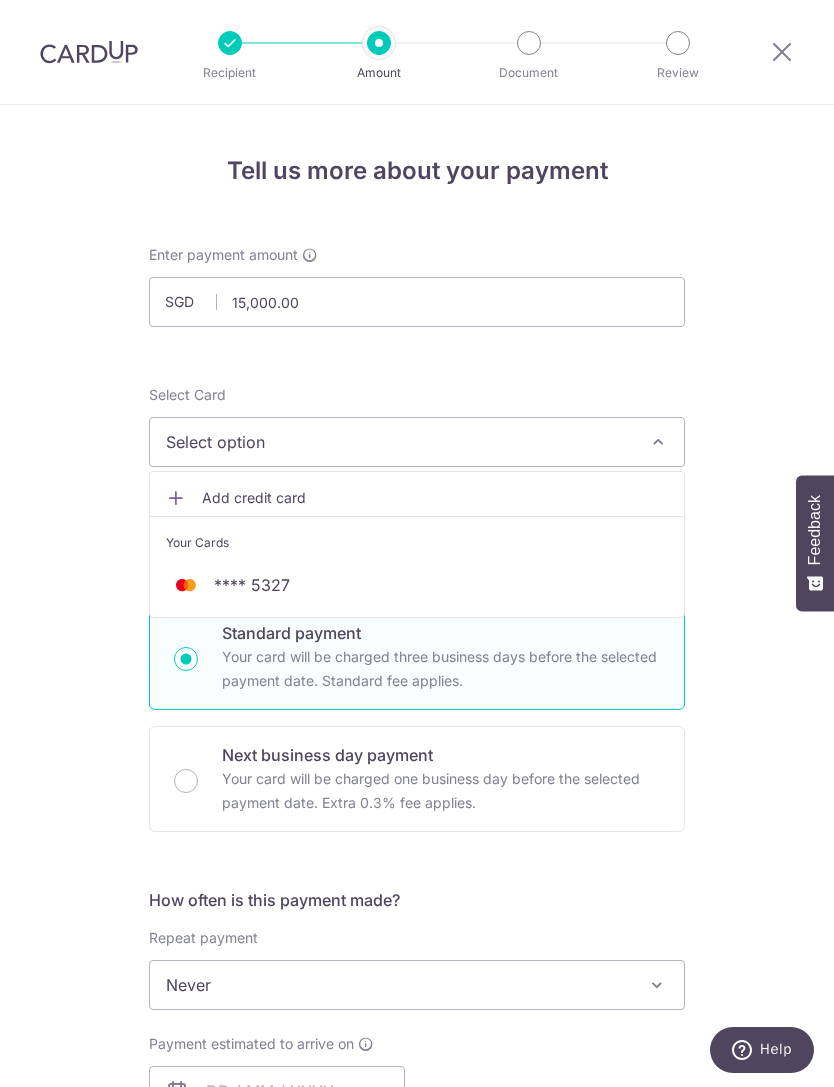 click on "**** 5327" at bounding box center [417, 585] 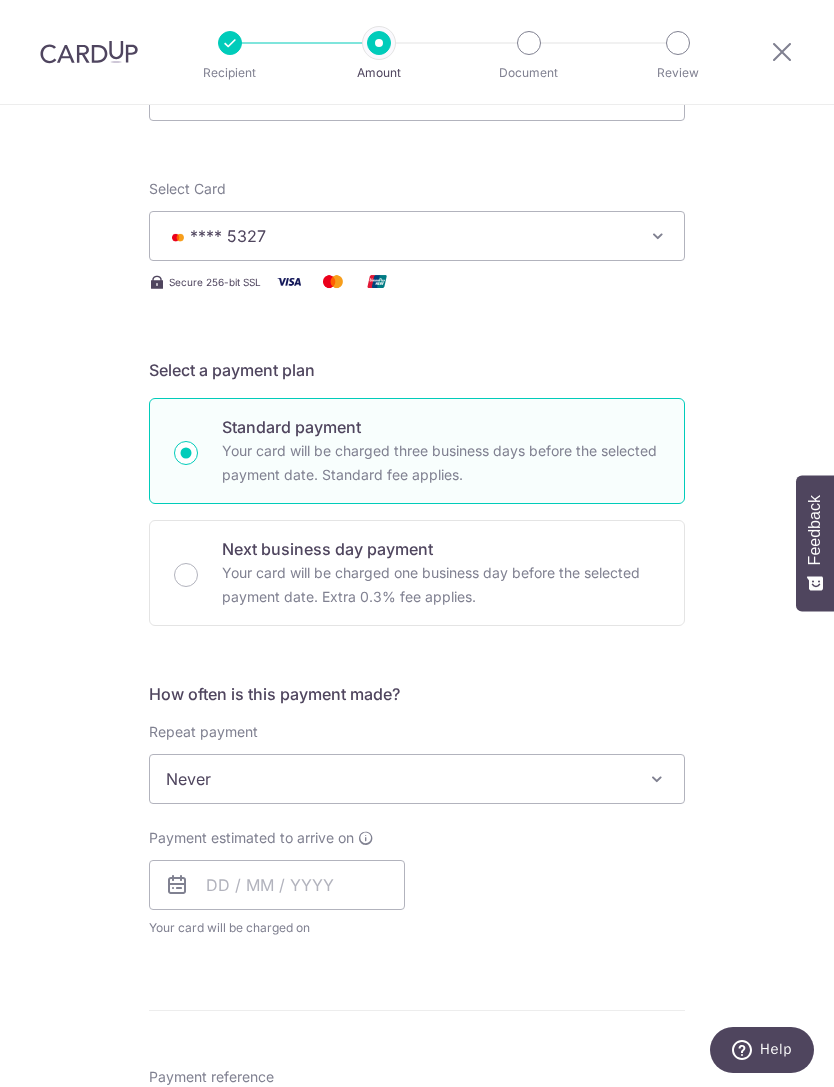 scroll, scrollTop: 214, scrollLeft: 0, axis: vertical 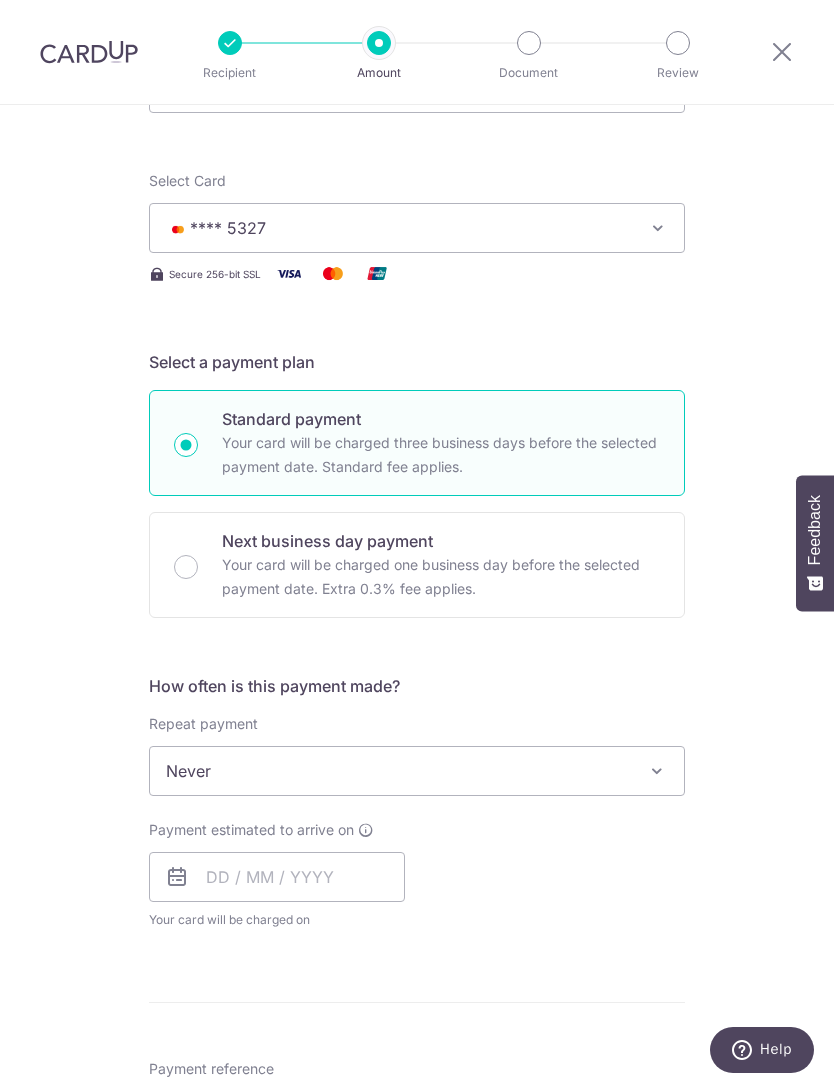 click on "Never" at bounding box center [417, 771] 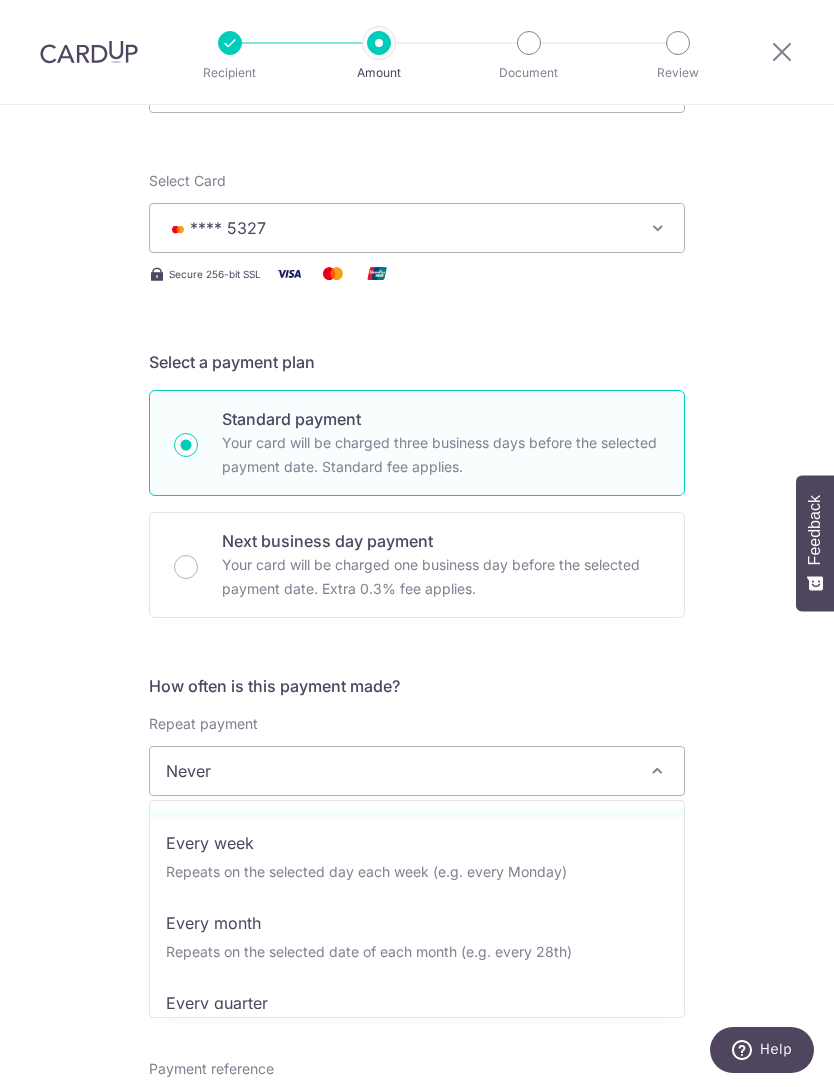 scroll, scrollTop: 76, scrollLeft: 0, axis: vertical 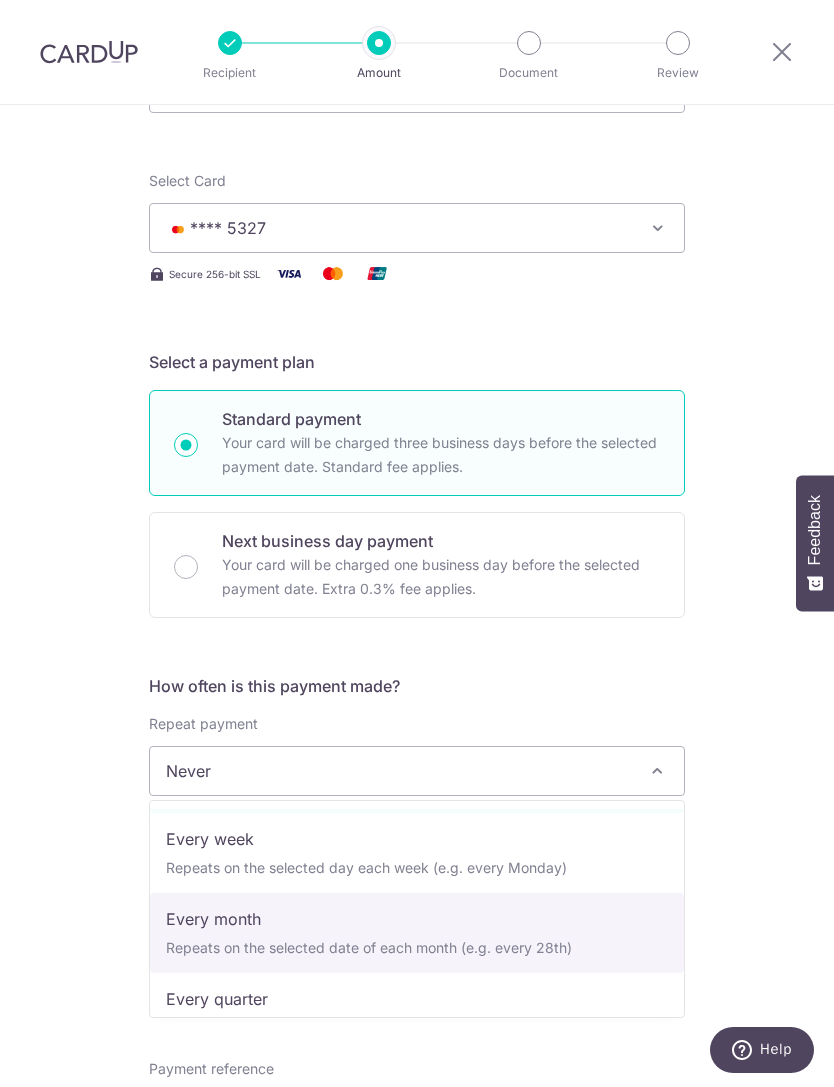 select on "3" 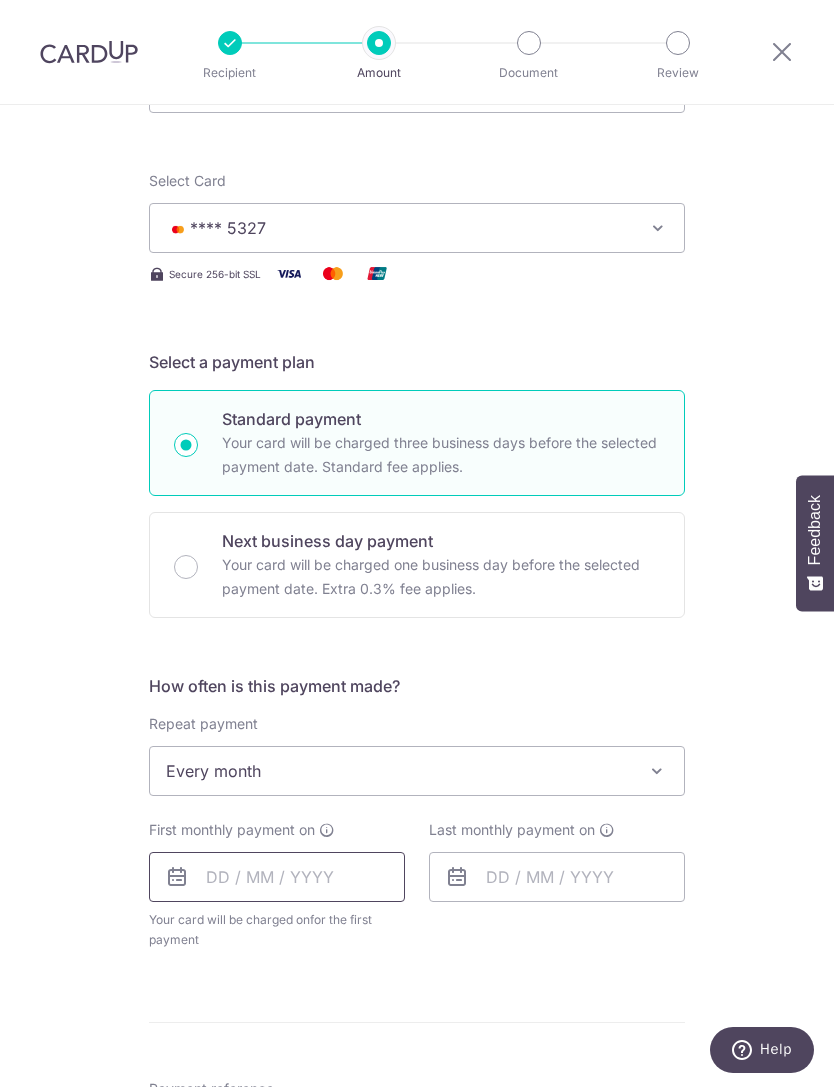 click at bounding box center (277, 877) 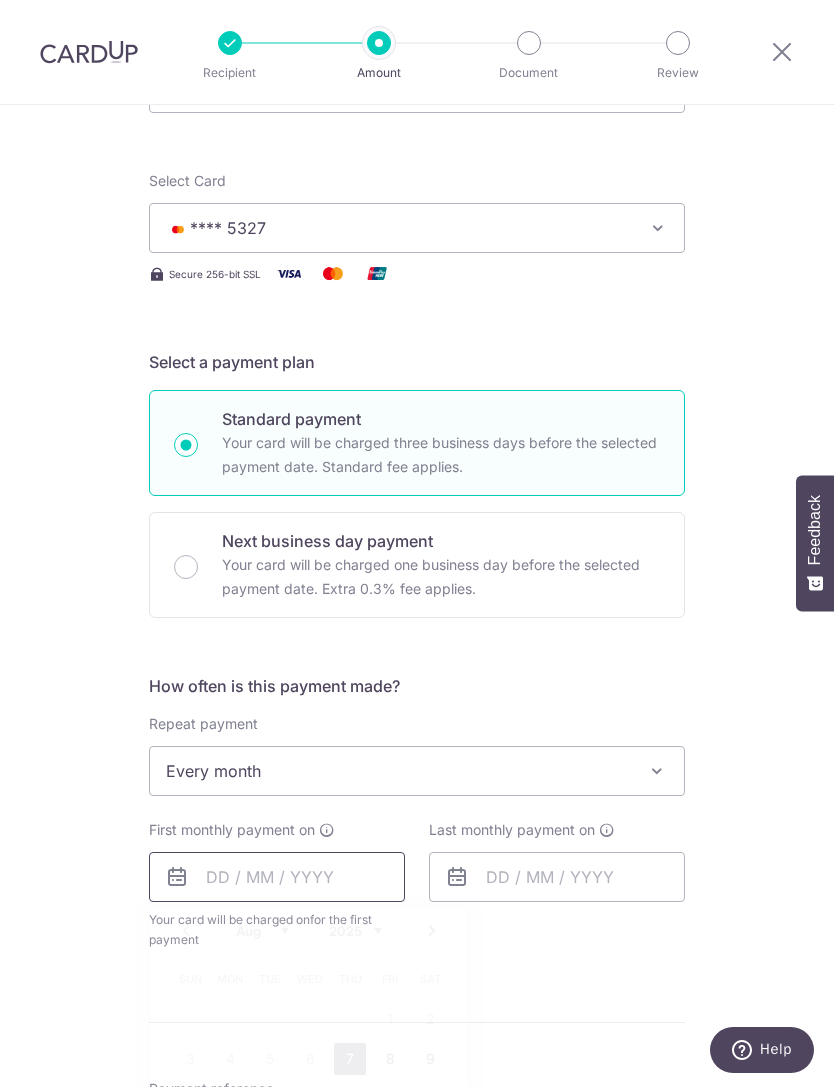 scroll, scrollTop: 64, scrollLeft: 0, axis: vertical 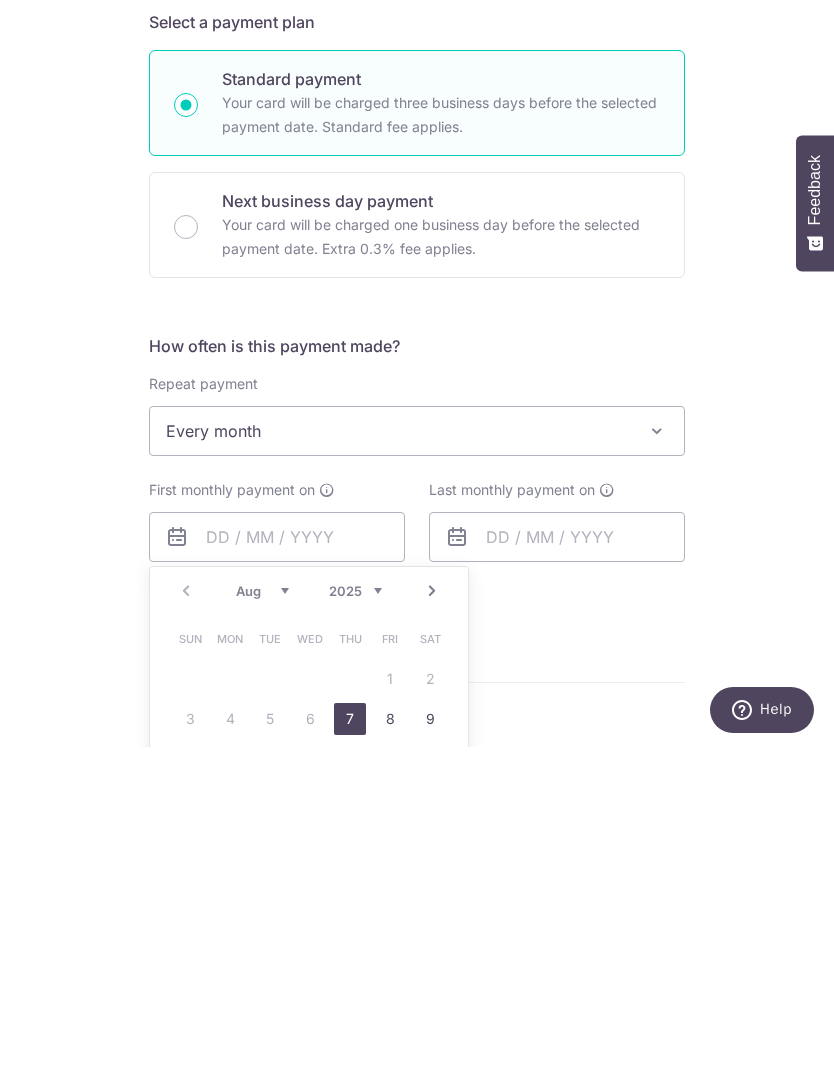 click on "7" at bounding box center (350, 1059) 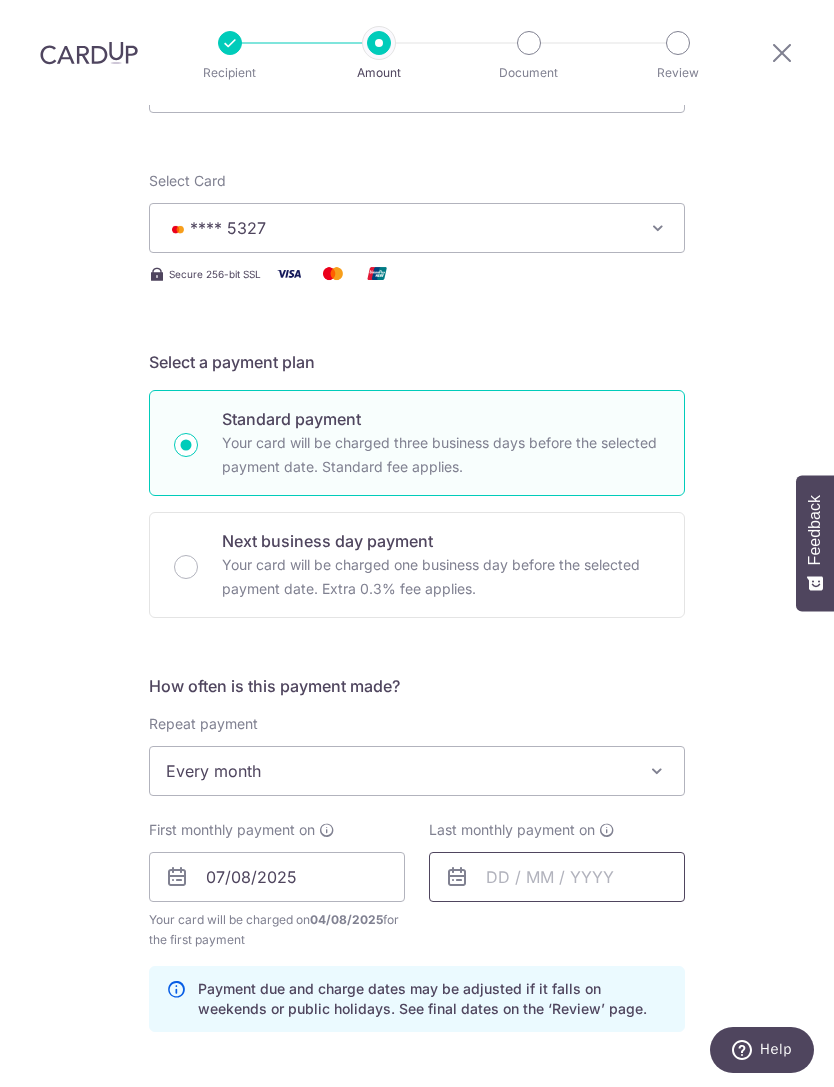 click at bounding box center (557, 877) 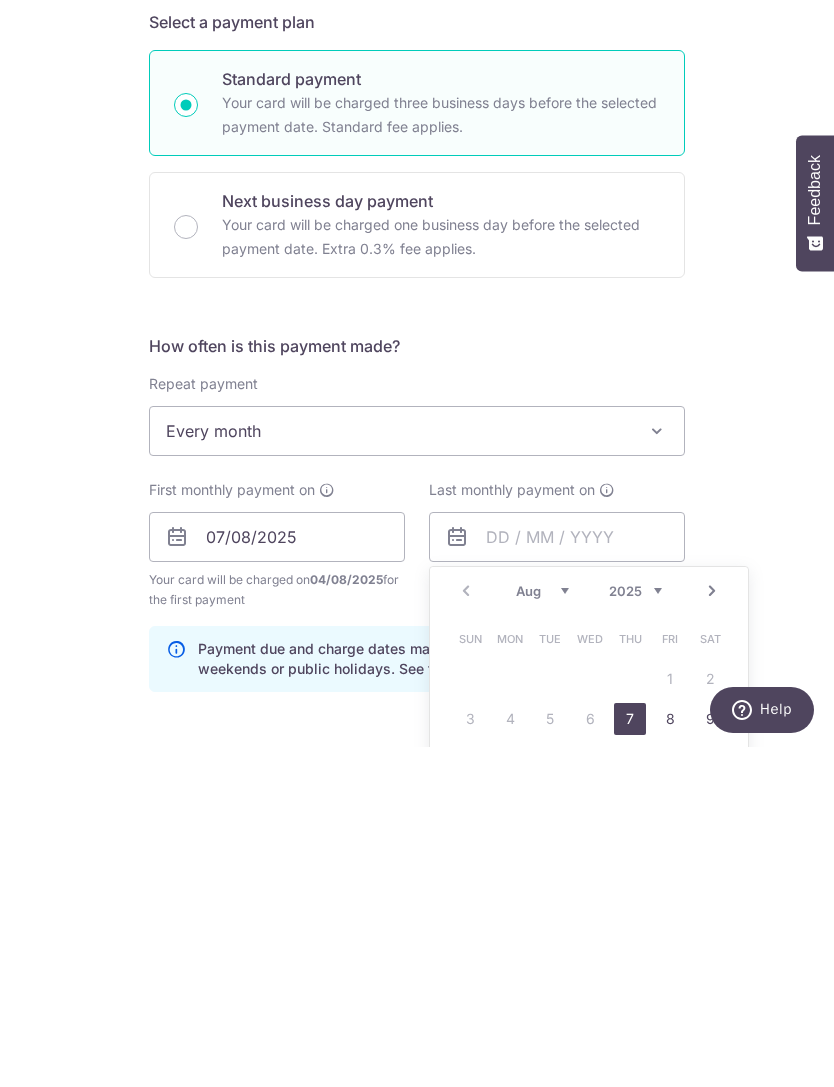 click on "Next" at bounding box center [712, 931] 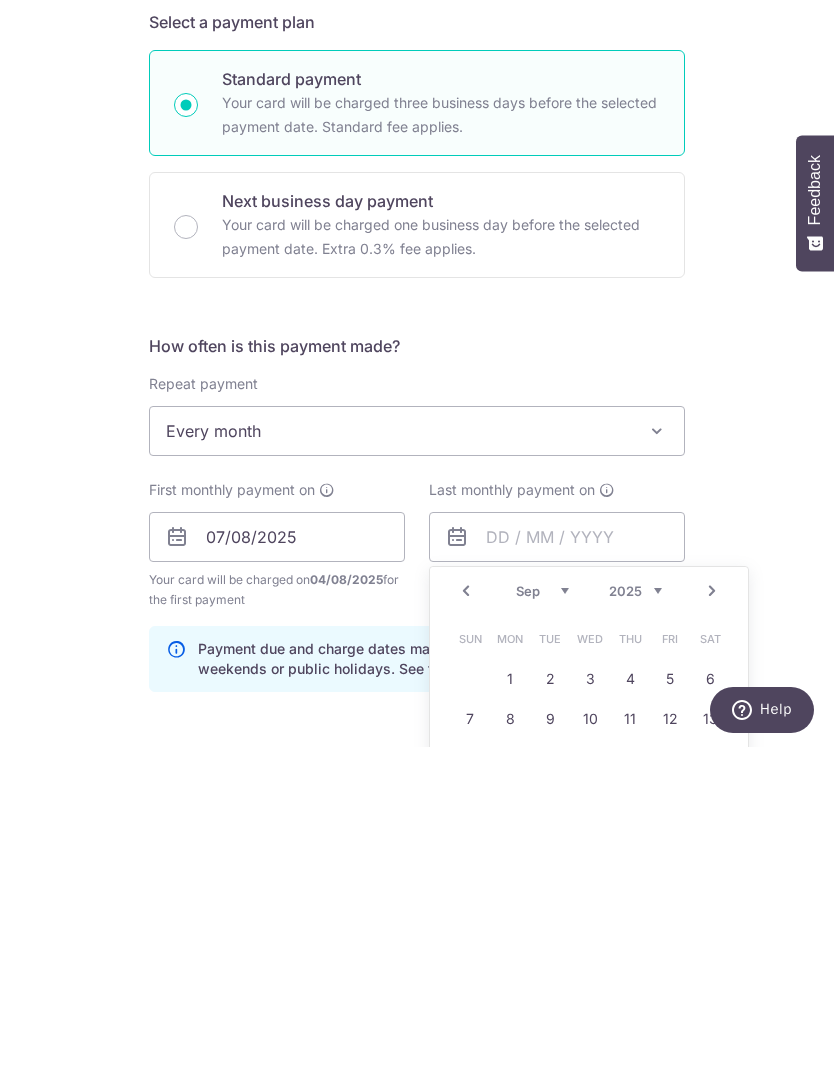 click on "Every month" at bounding box center (417, 771) 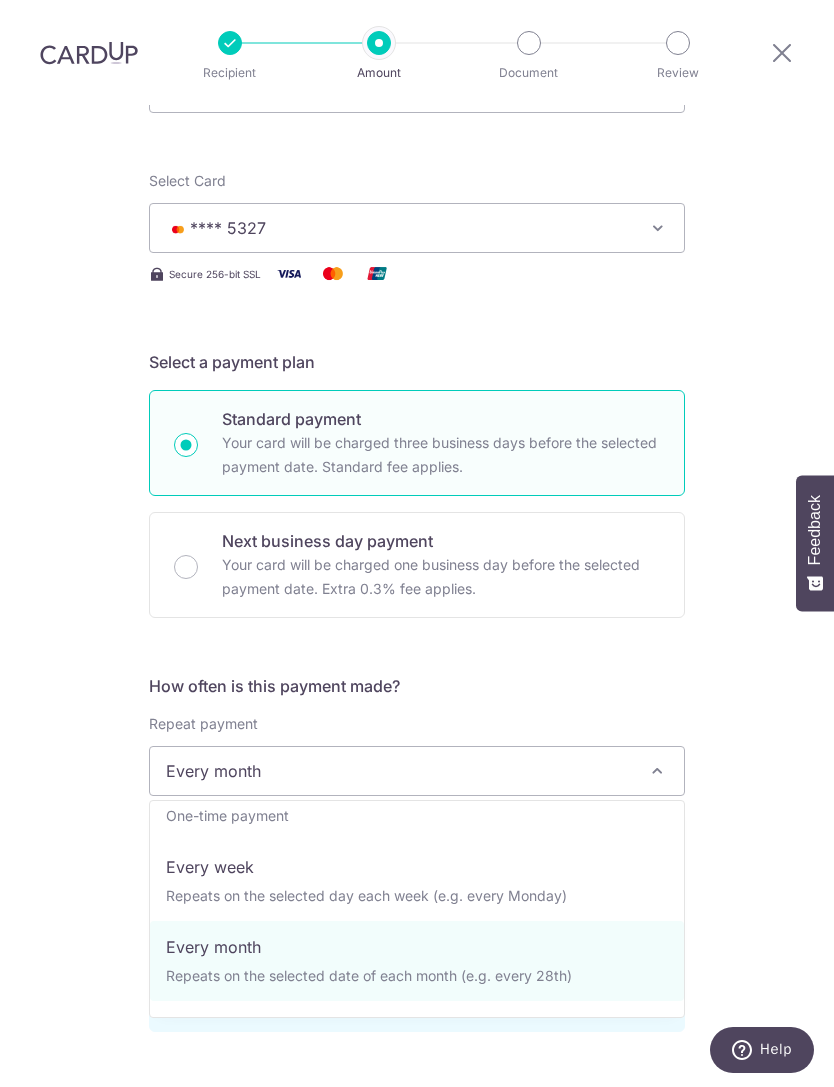 scroll, scrollTop: 42, scrollLeft: 0, axis: vertical 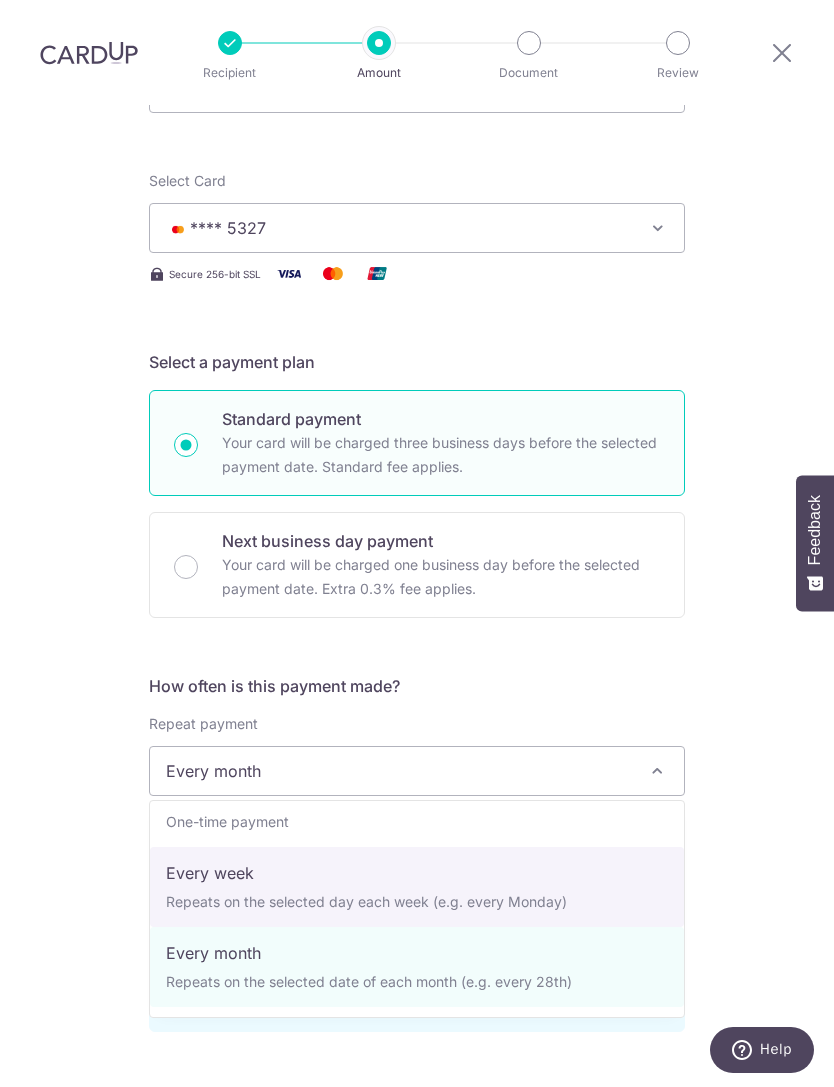 select on "2" 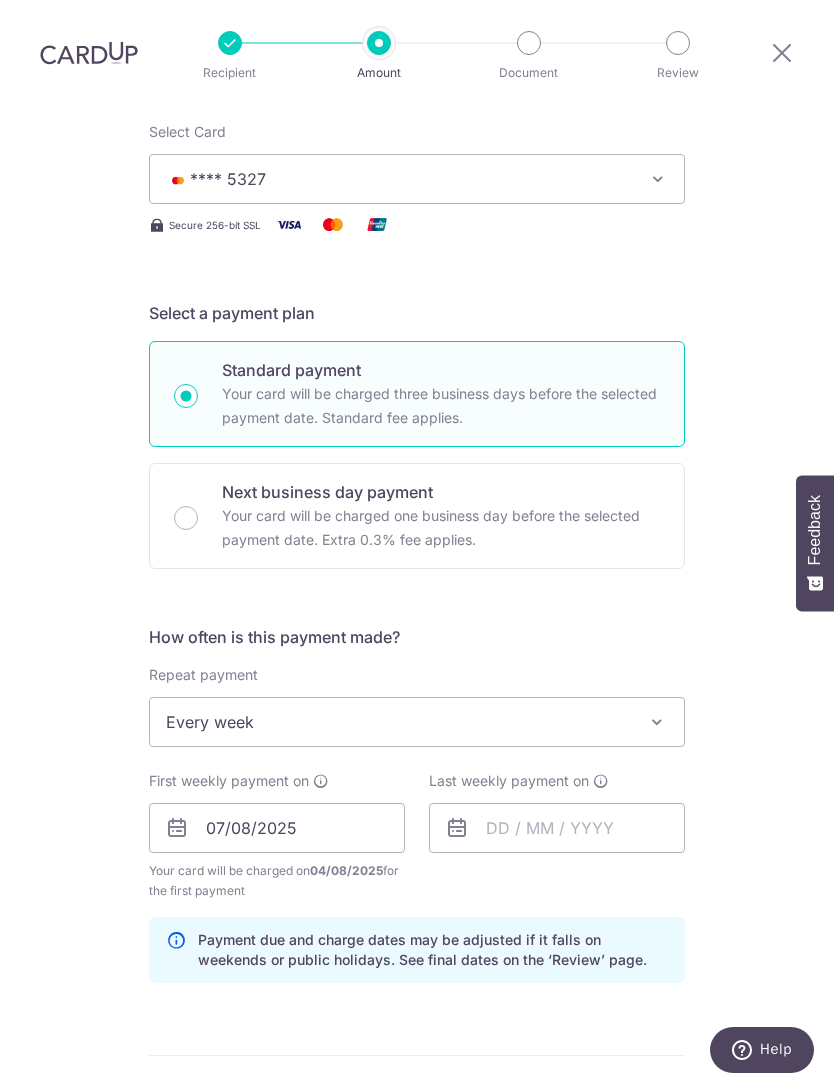 scroll, scrollTop: 320, scrollLeft: 0, axis: vertical 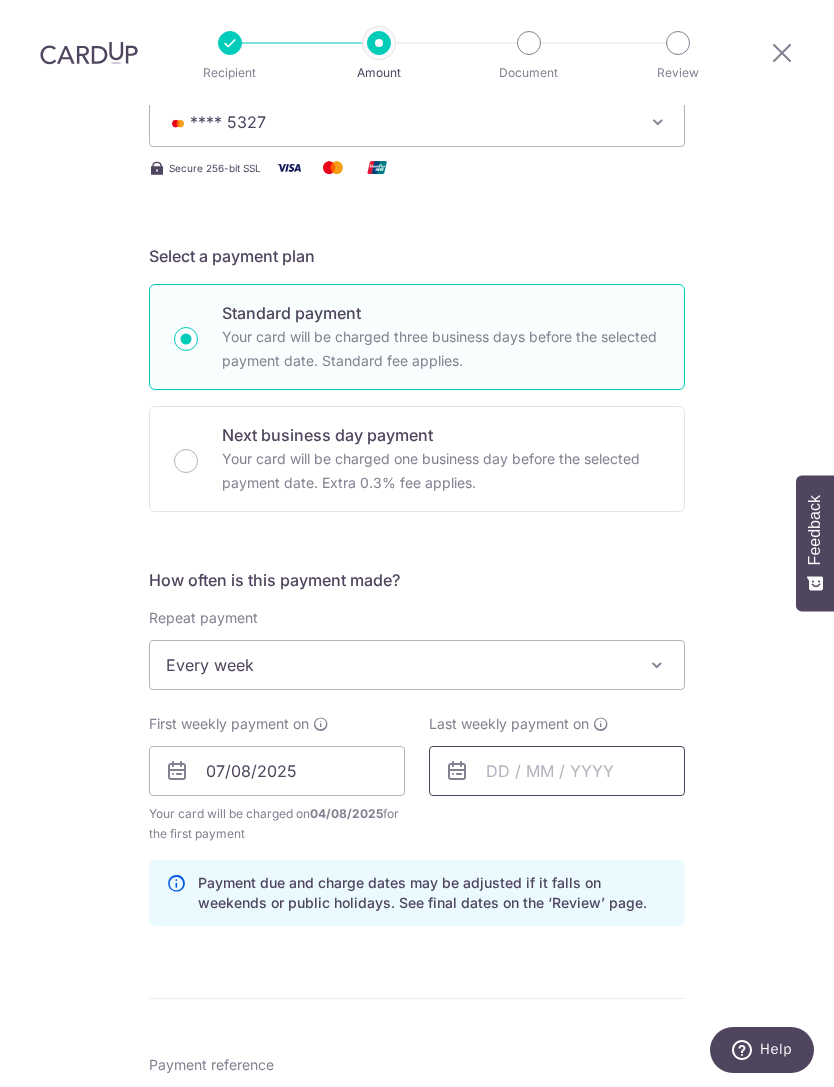 click at bounding box center (557, 771) 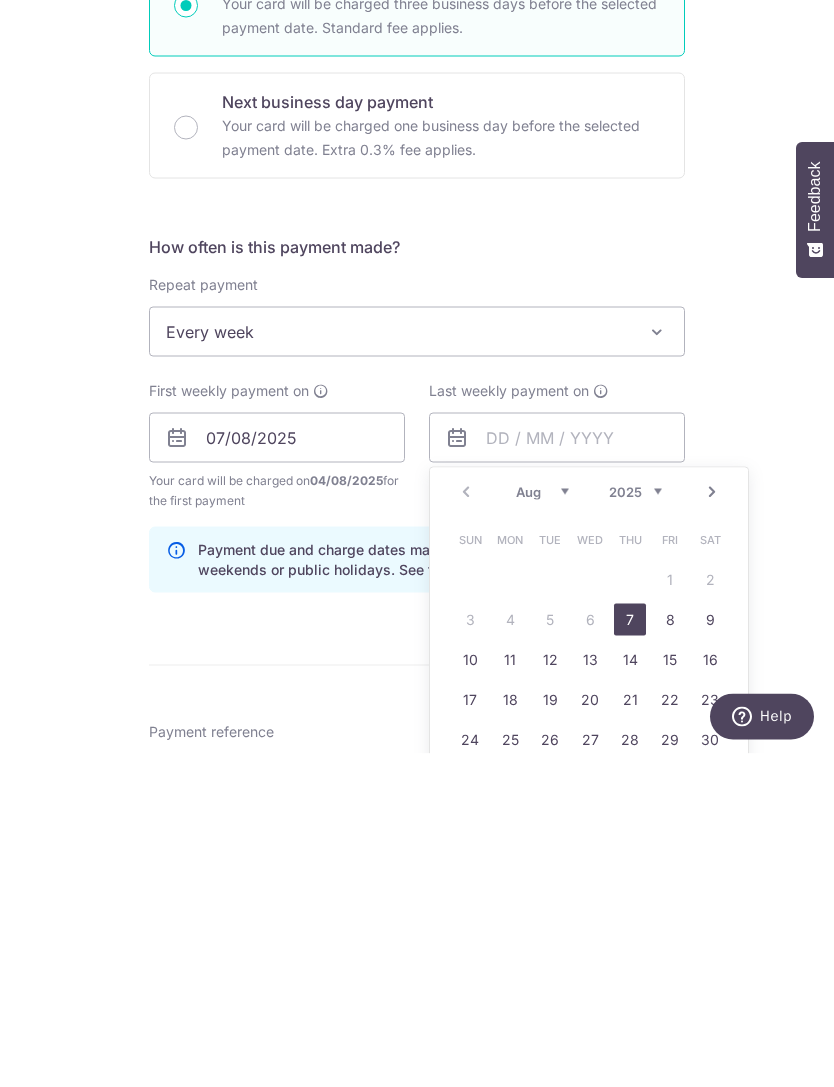 click on "28" at bounding box center (630, 1073) 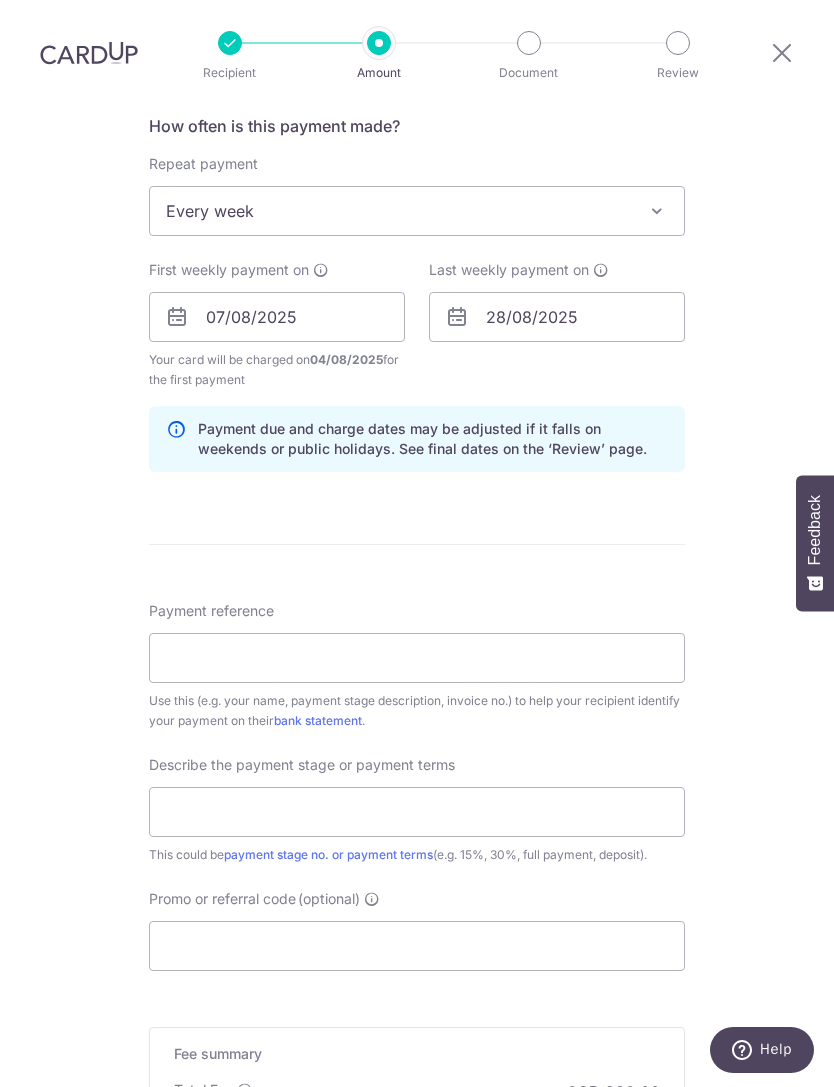 scroll, scrollTop: 777, scrollLeft: 0, axis: vertical 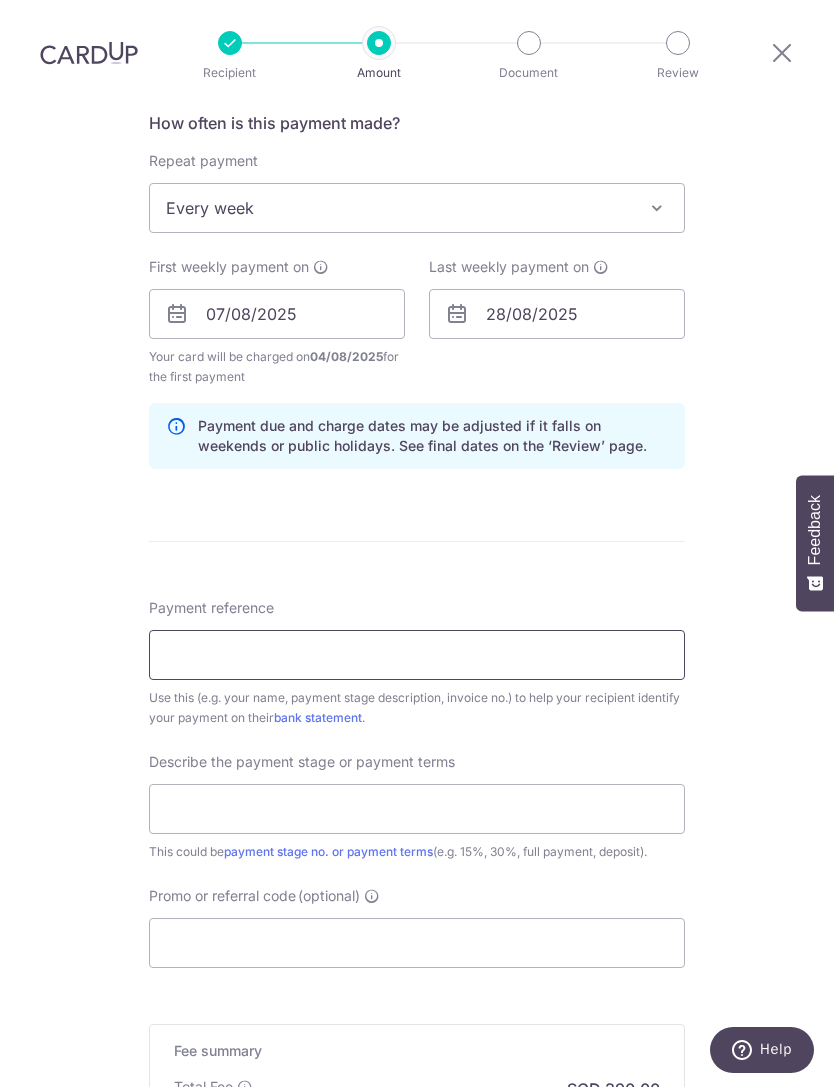 click on "Payment reference" at bounding box center [417, 655] 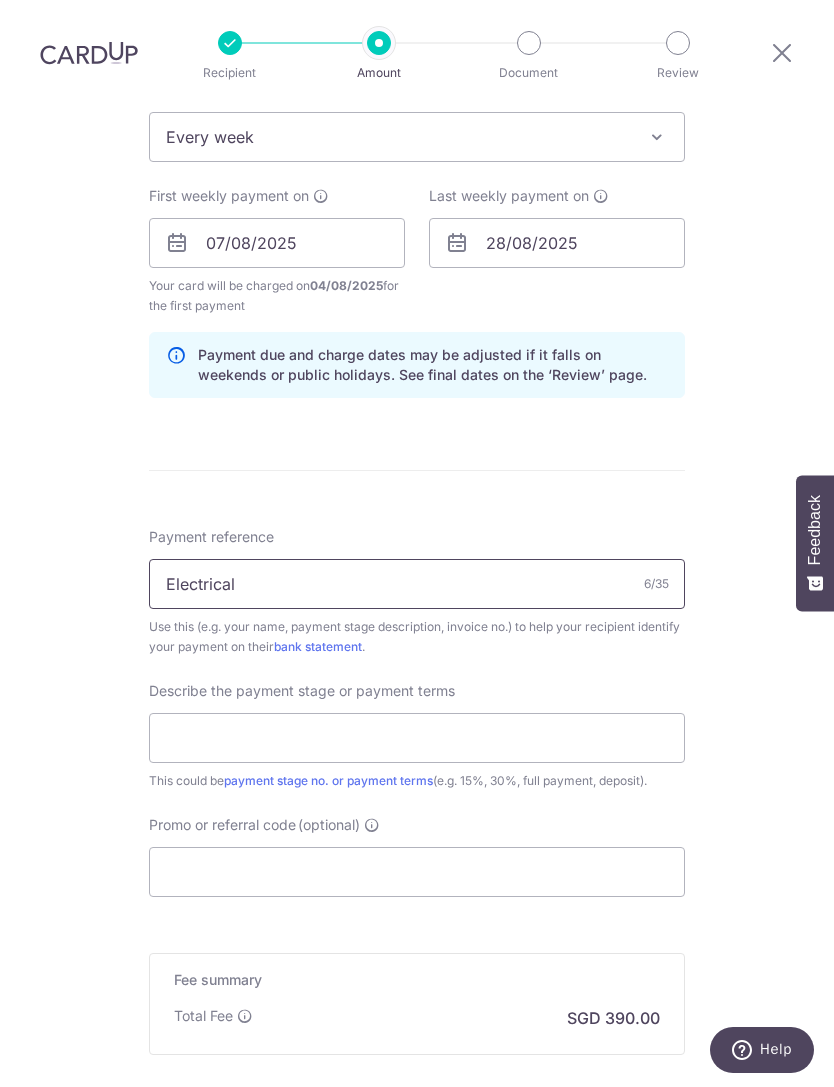 scroll, scrollTop: 882, scrollLeft: 0, axis: vertical 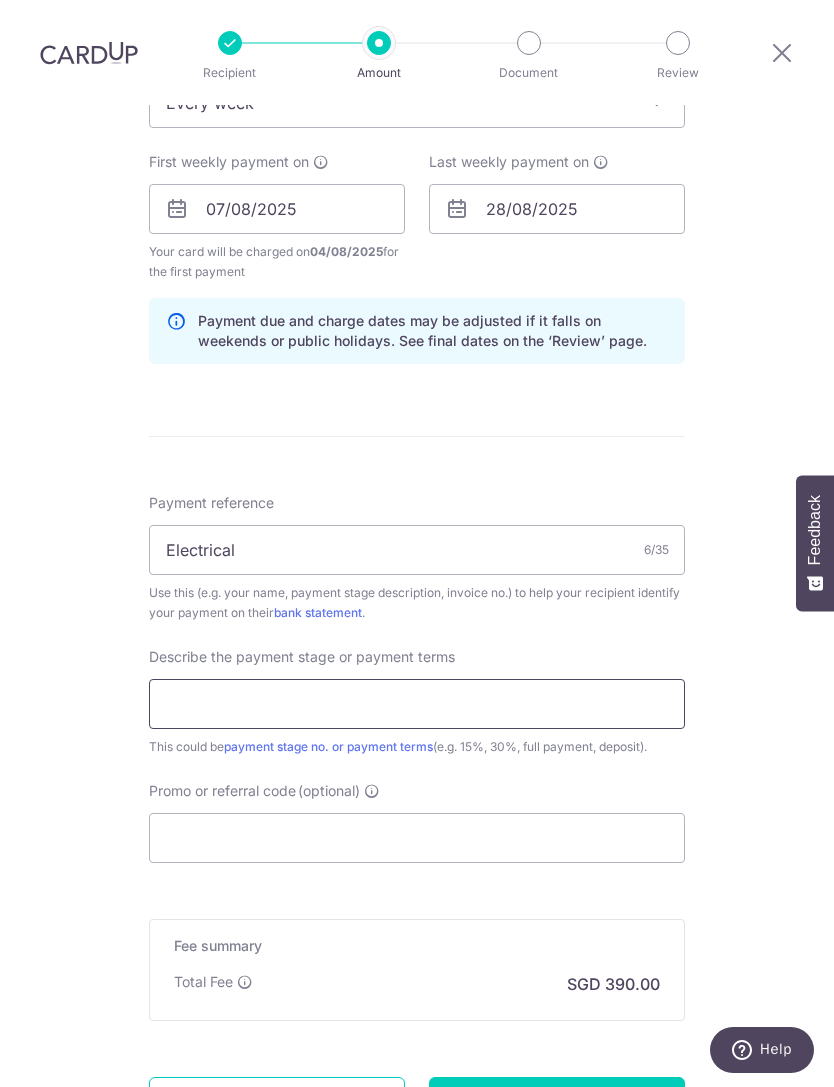 click at bounding box center [417, 704] 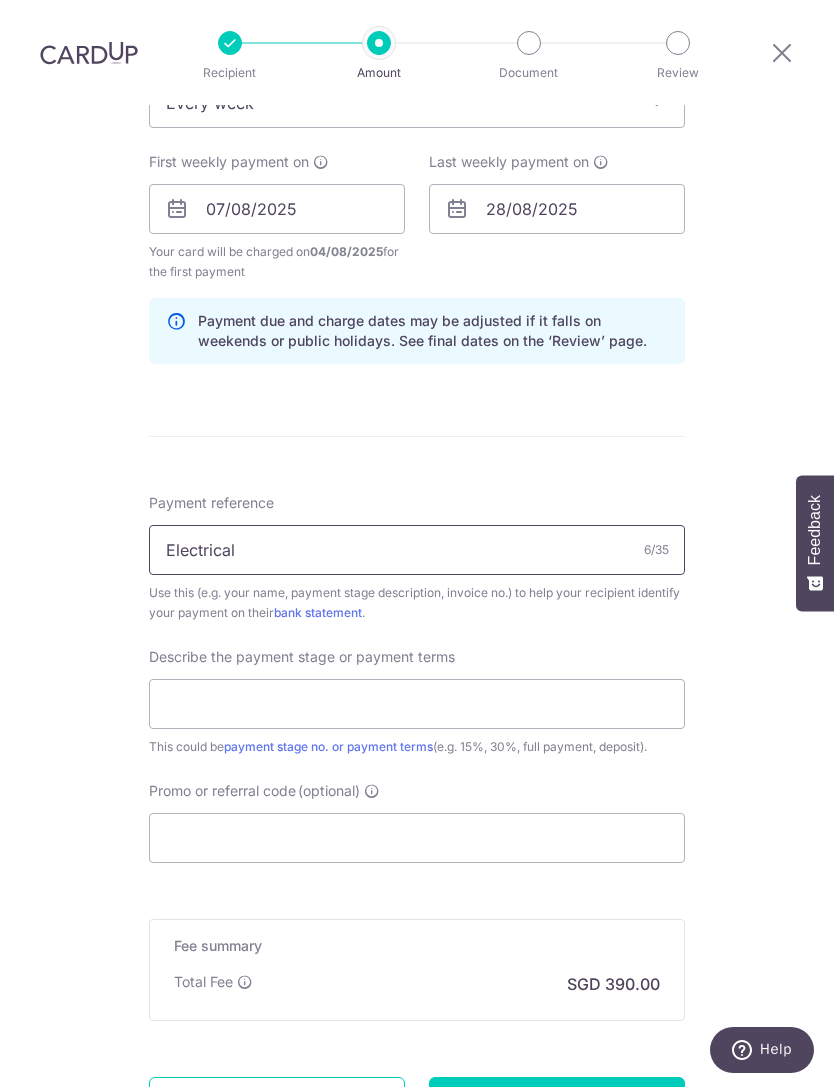 click on "Electrical" at bounding box center (417, 550) 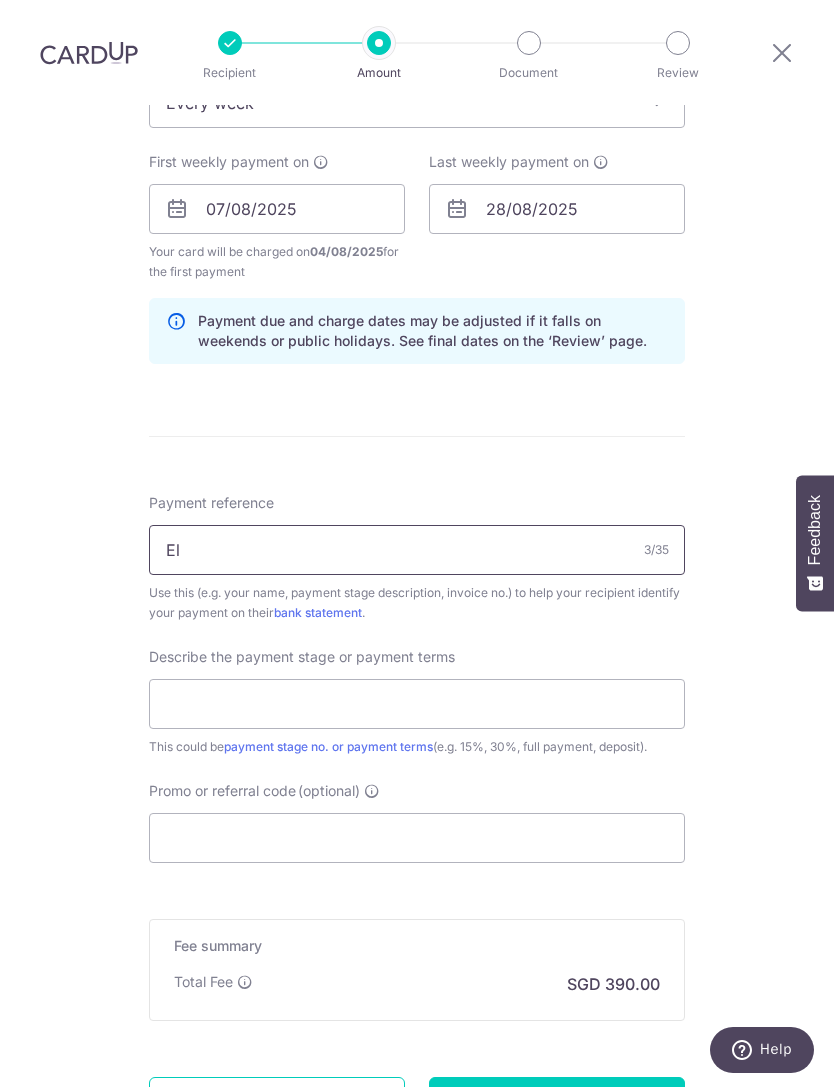 type on "E" 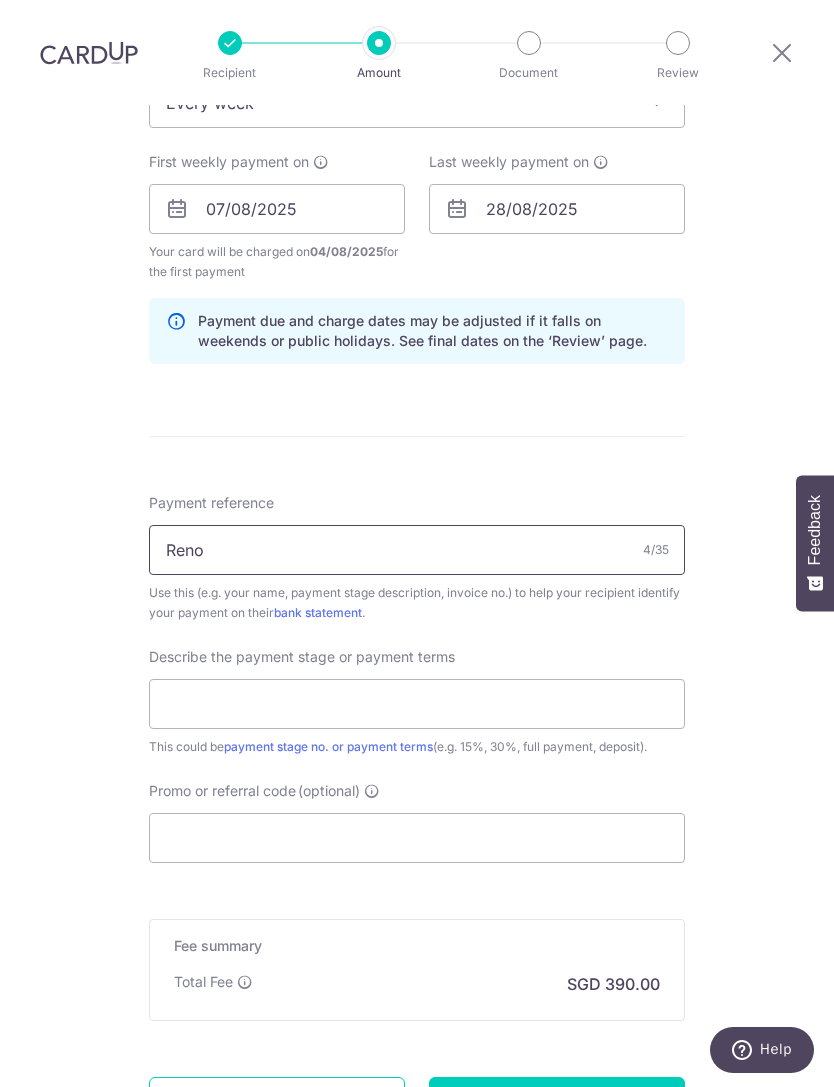 type on "Reno" 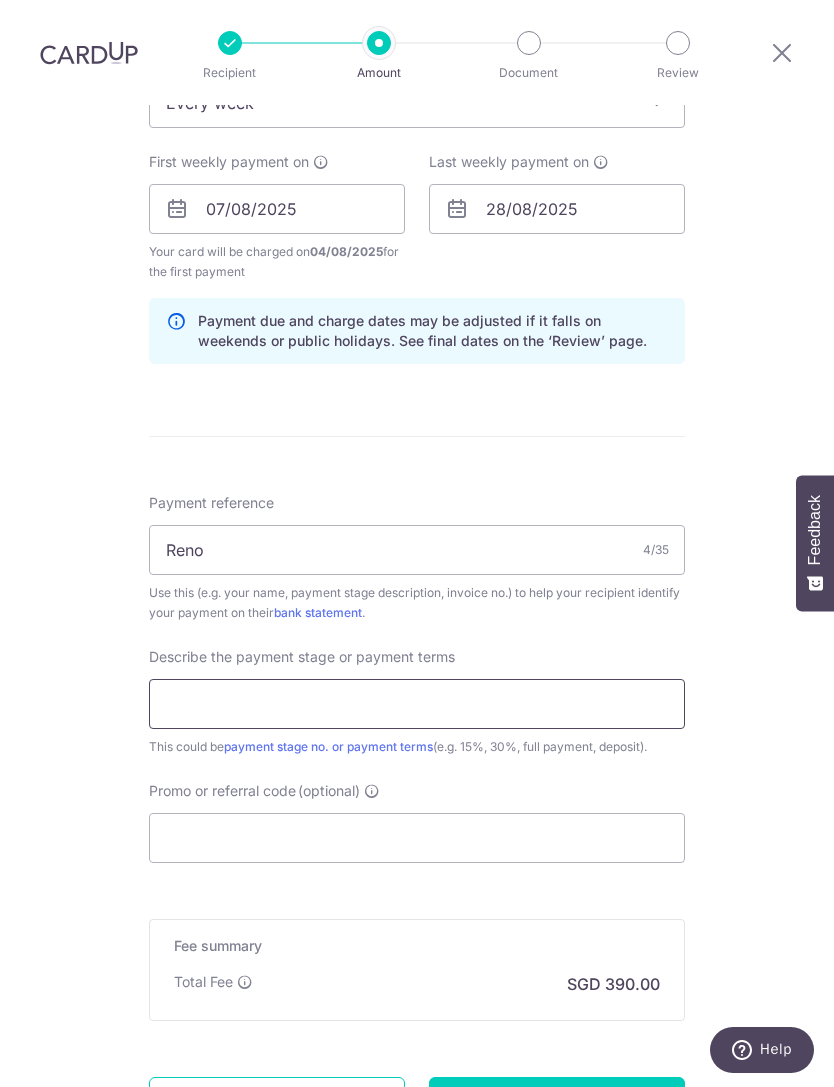 click at bounding box center (417, 704) 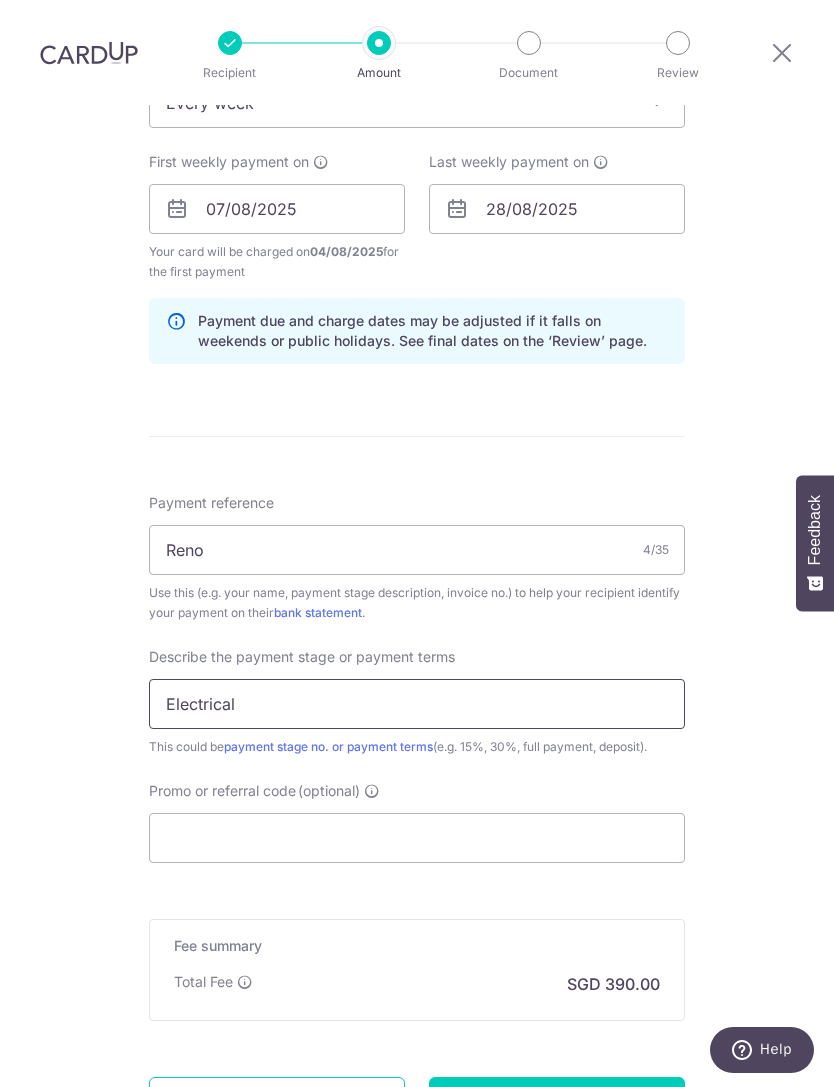 type on "Electrical" 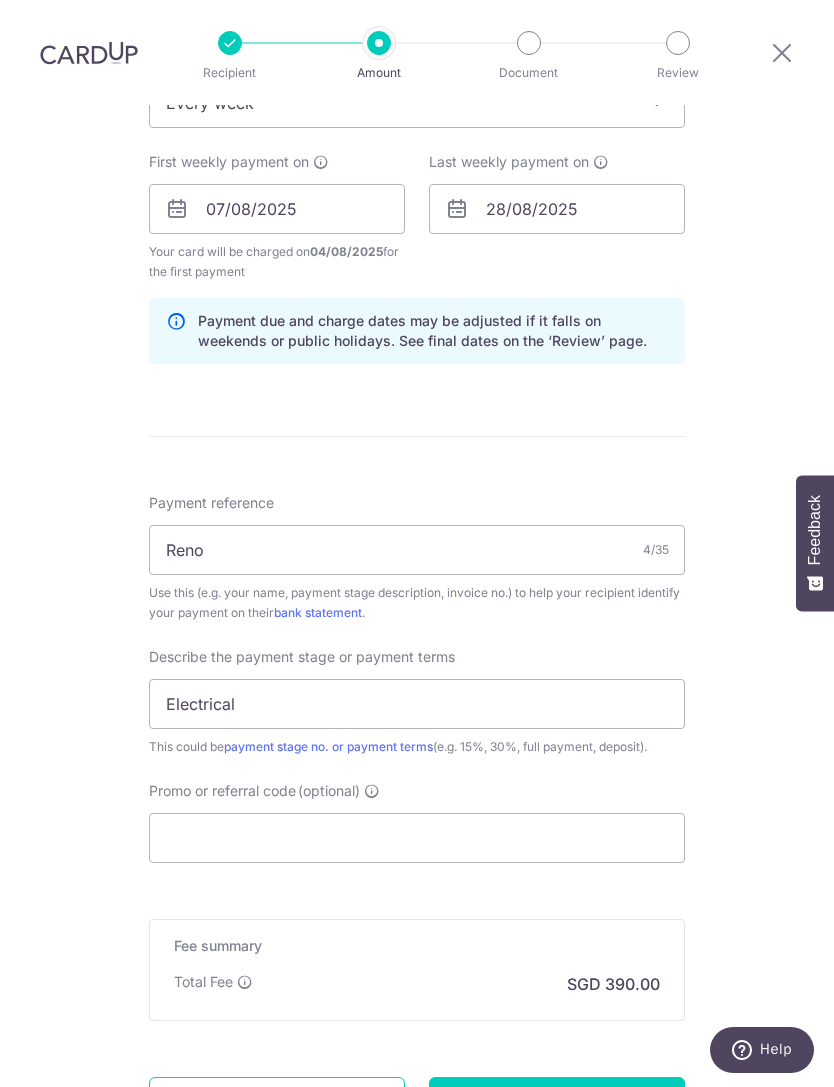 click on "Tell us more about your payment
Enter payment amount
SGD
15,000.00
15000.00
Select Card
**** 5327
Add credit card
Your Cards
**** 5327
Secure 256-bit SSL
Text
New card details
Card
Secure 256-bit SSL" at bounding box center (417, 250) 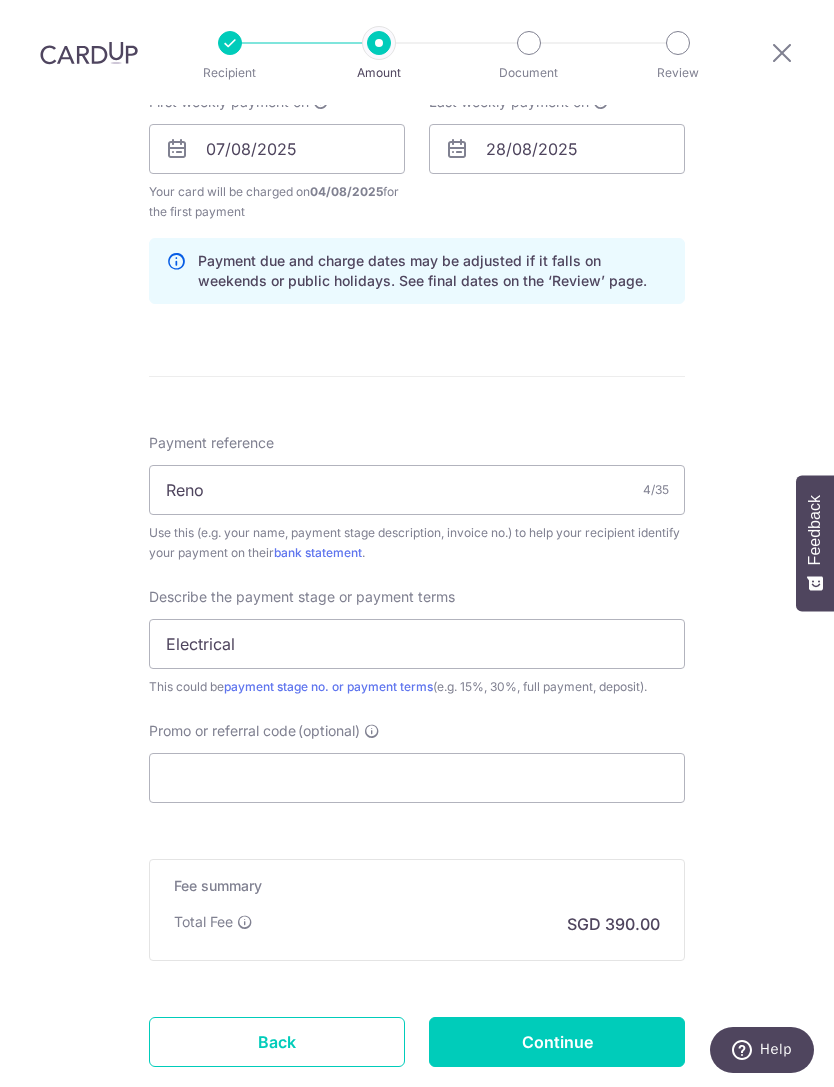 scroll, scrollTop: 983, scrollLeft: 0, axis: vertical 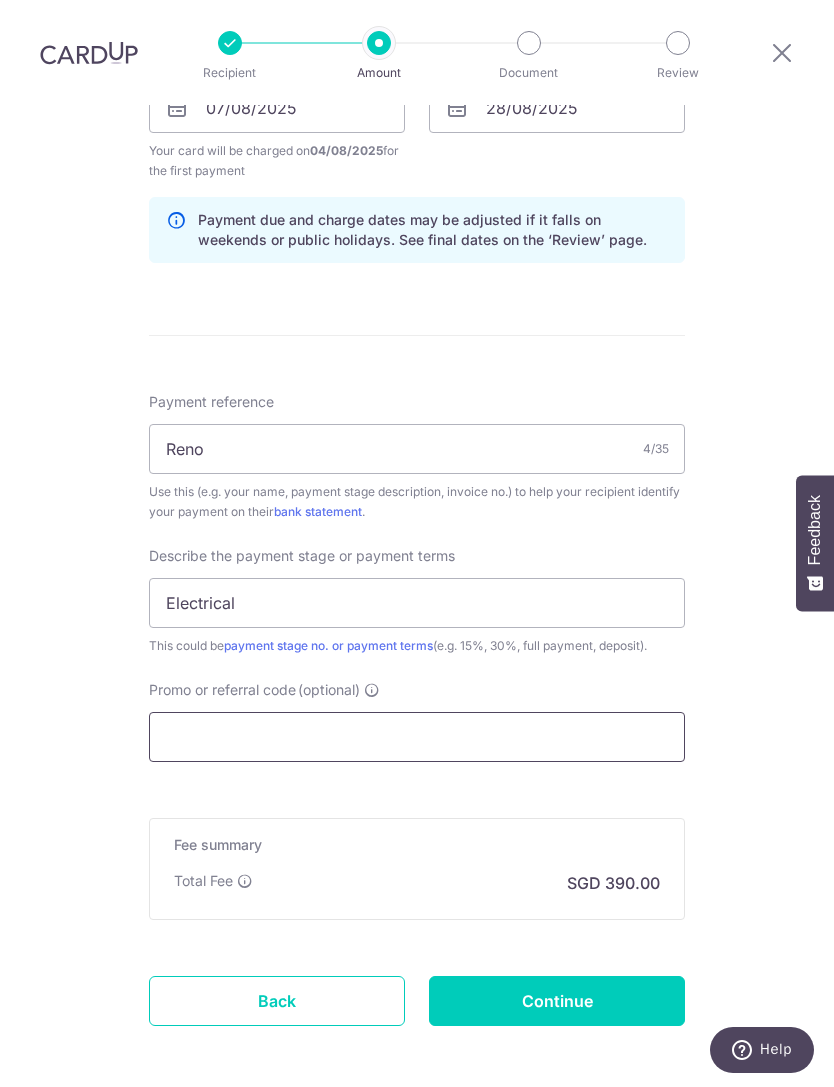 click on "Promo or referral code
(optional)" at bounding box center [417, 737] 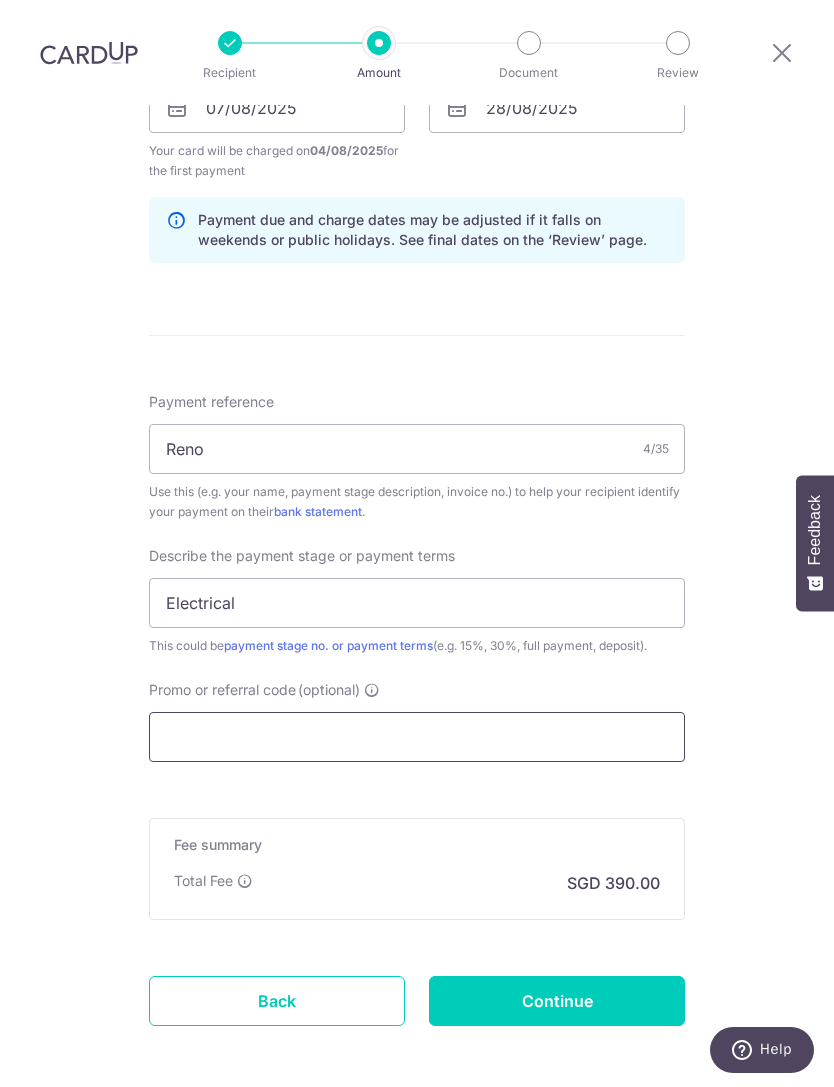 click on "Promo or referral code
(optional)" at bounding box center (417, 737) 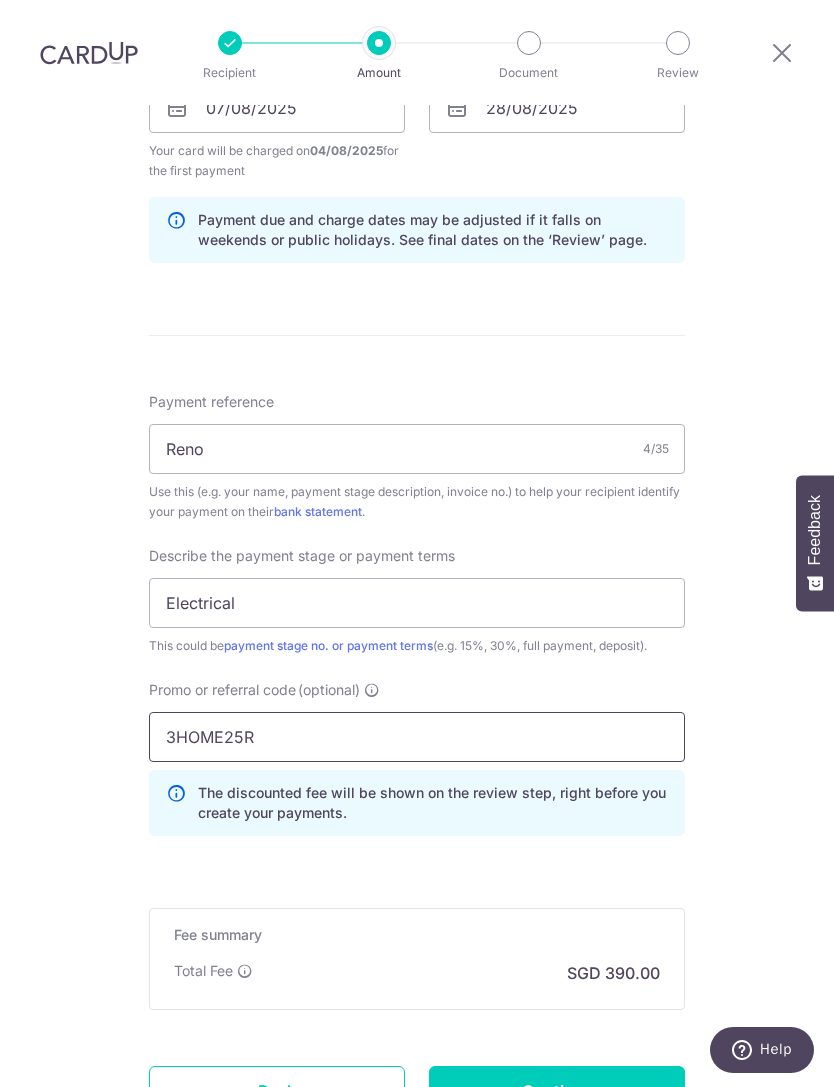 type on "3HOME25R" 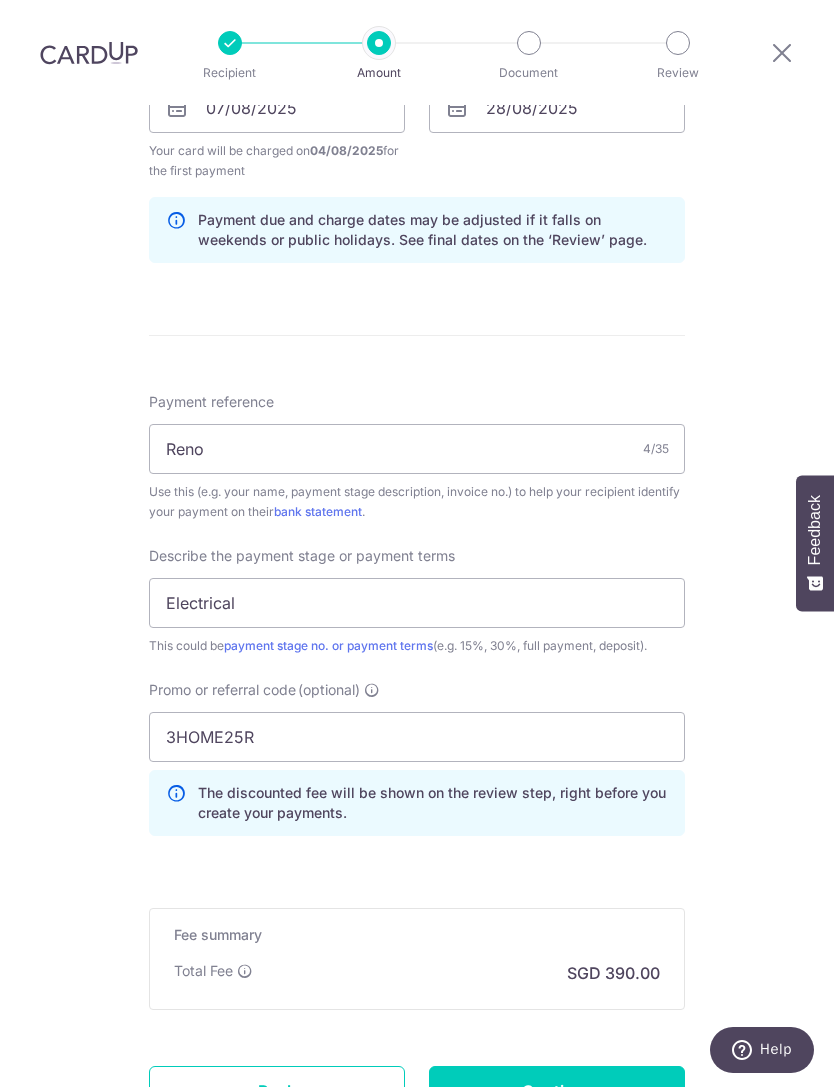 click on "Tell us more about your payment
Enter payment amount
SGD
15,000.00
15000.00
Select Card
**** 5327
Add credit card
Your Cards
**** 5327
Secure 256-bit SSL
Text
New card details
Card
Secure 256-bit SSL" at bounding box center [417, 194] 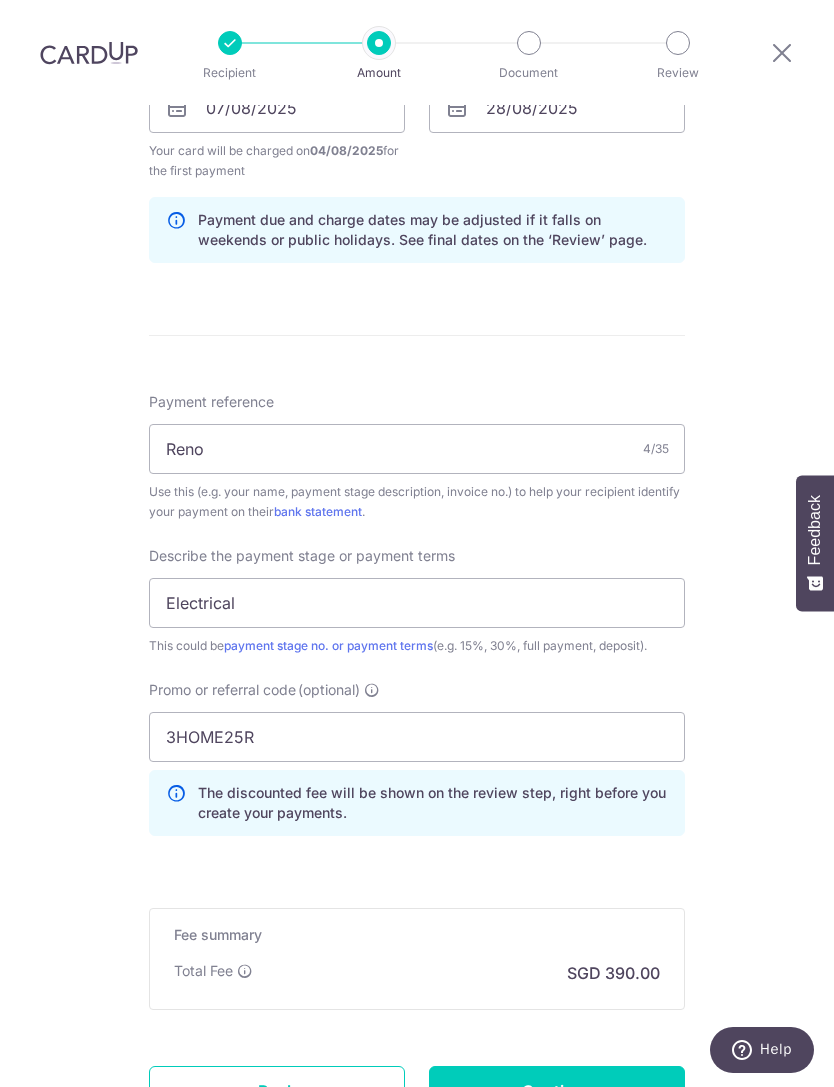 click on "Continue" at bounding box center [557, 1091] 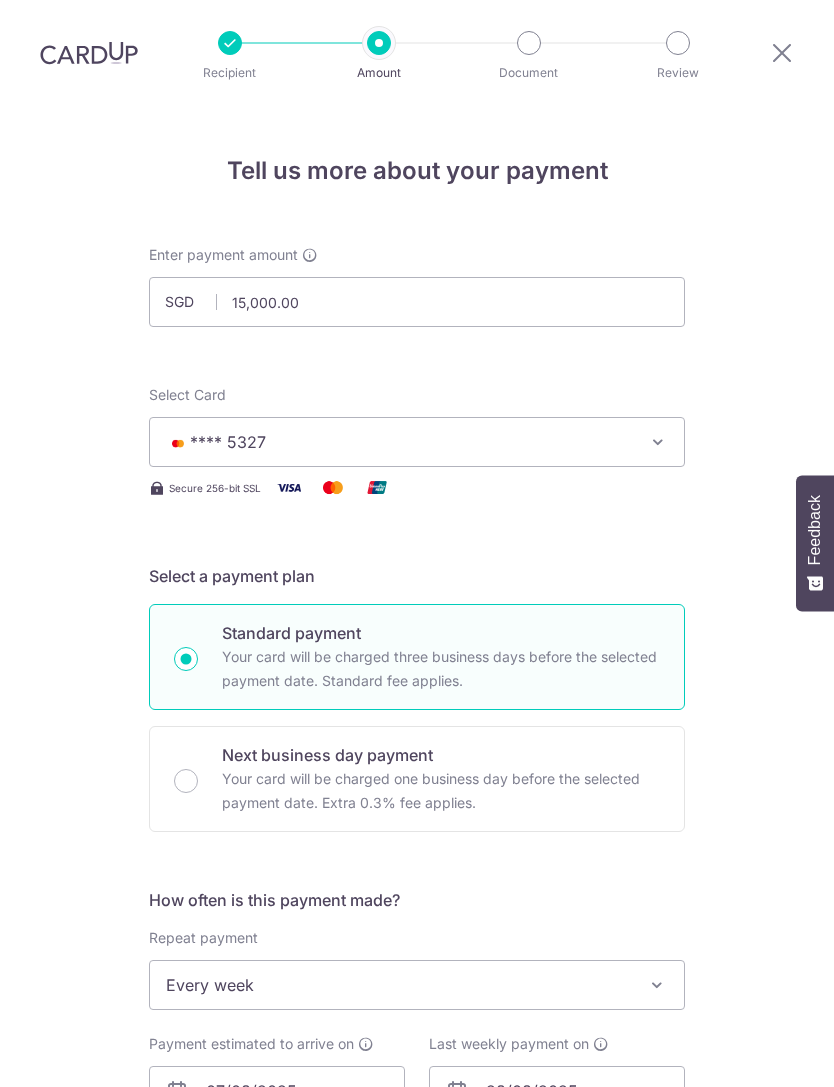 scroll, scrollTop: 64, scrollLeft: 0, axis: vertical 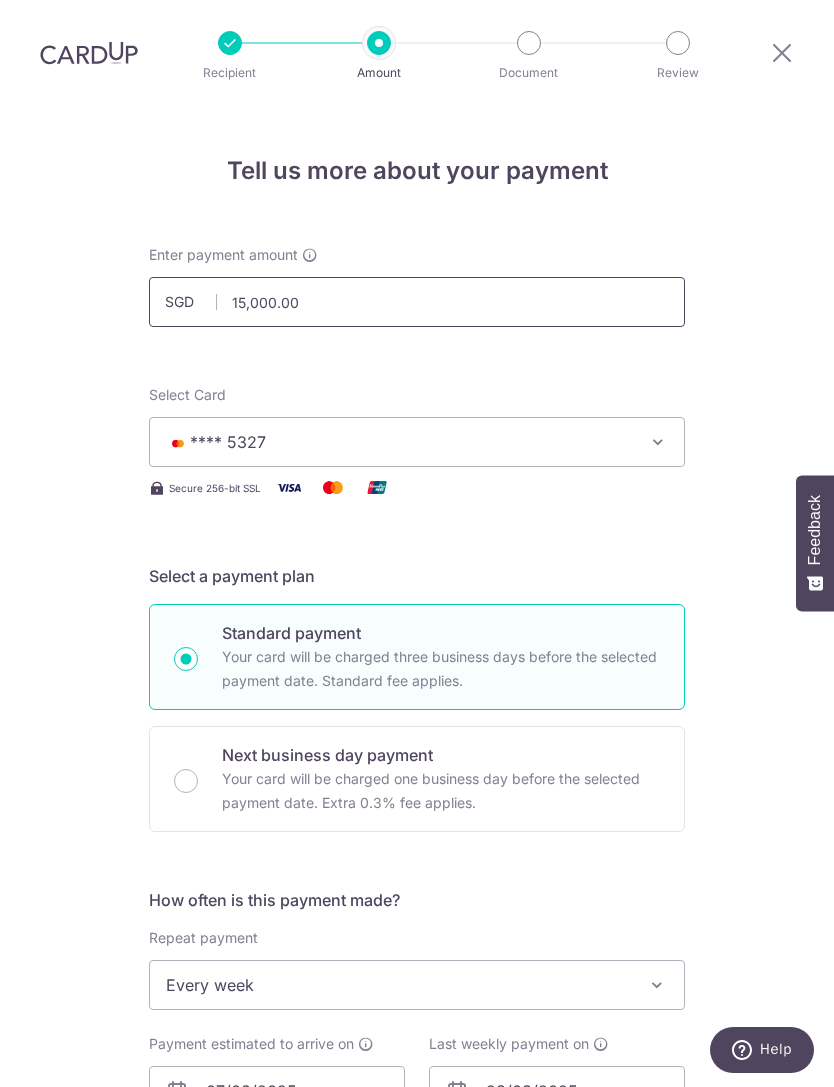 click on "15,000.00" at bounding box center [417, 302] 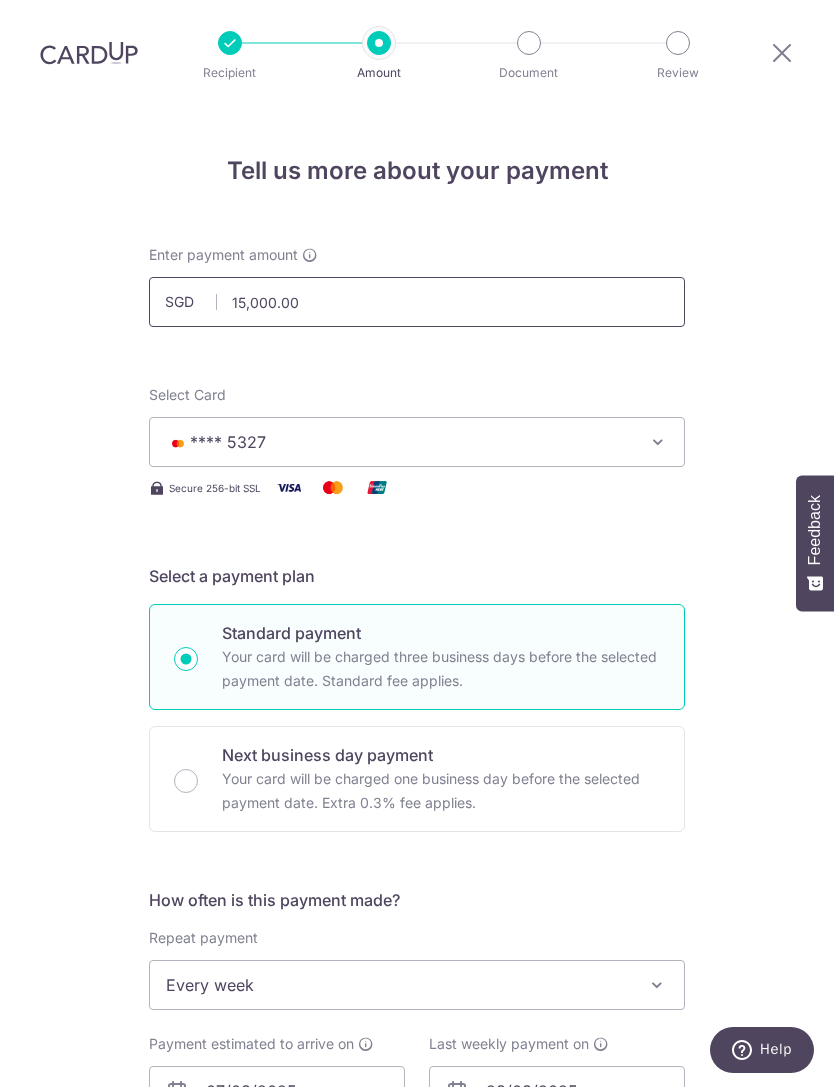 click on "15,000.00" at bounding box center (417, 302) 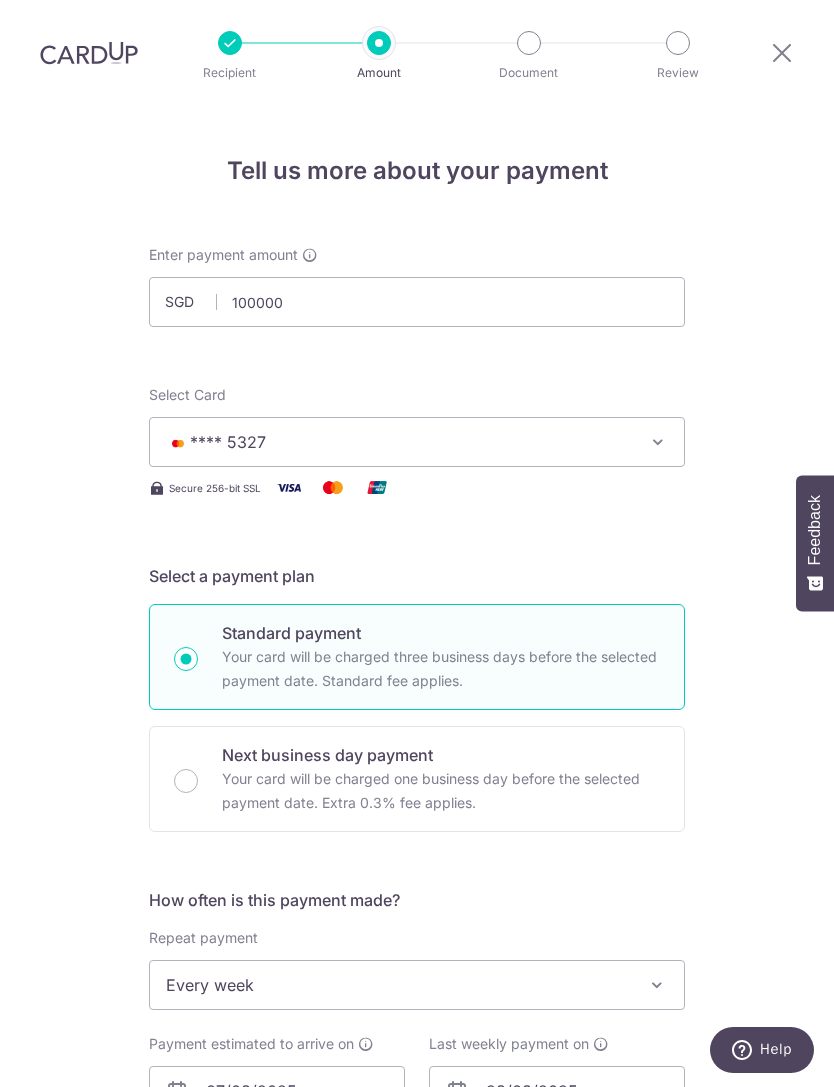 click on "Tell us more about your payment
Enter payment amount
SGD
100000
15000.00
Select Card
**** 5327
Add credit card
Your Cards
**** 5327
Secure 256-bit SSL
Text
New card details
Card
Secure 256-bit SSL" at bounding box center [417, 1140] 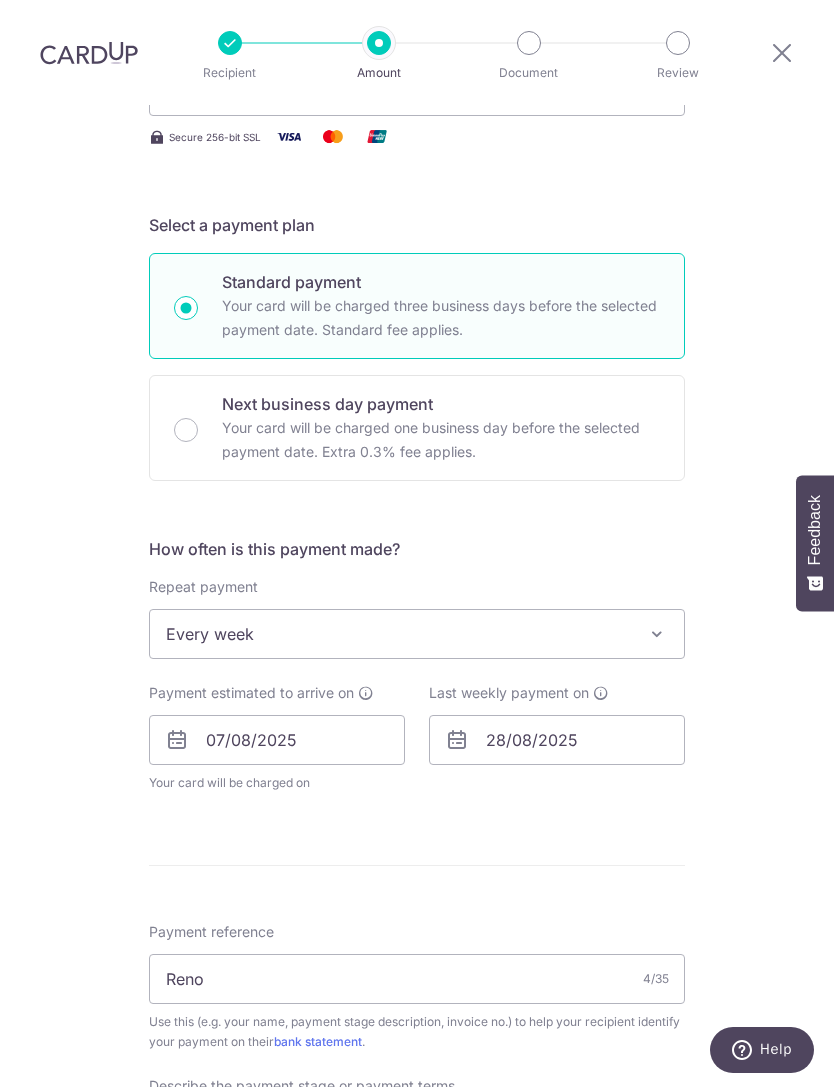 scroll, scrollTop: 354, scrollLeft: 0, axis: vertical 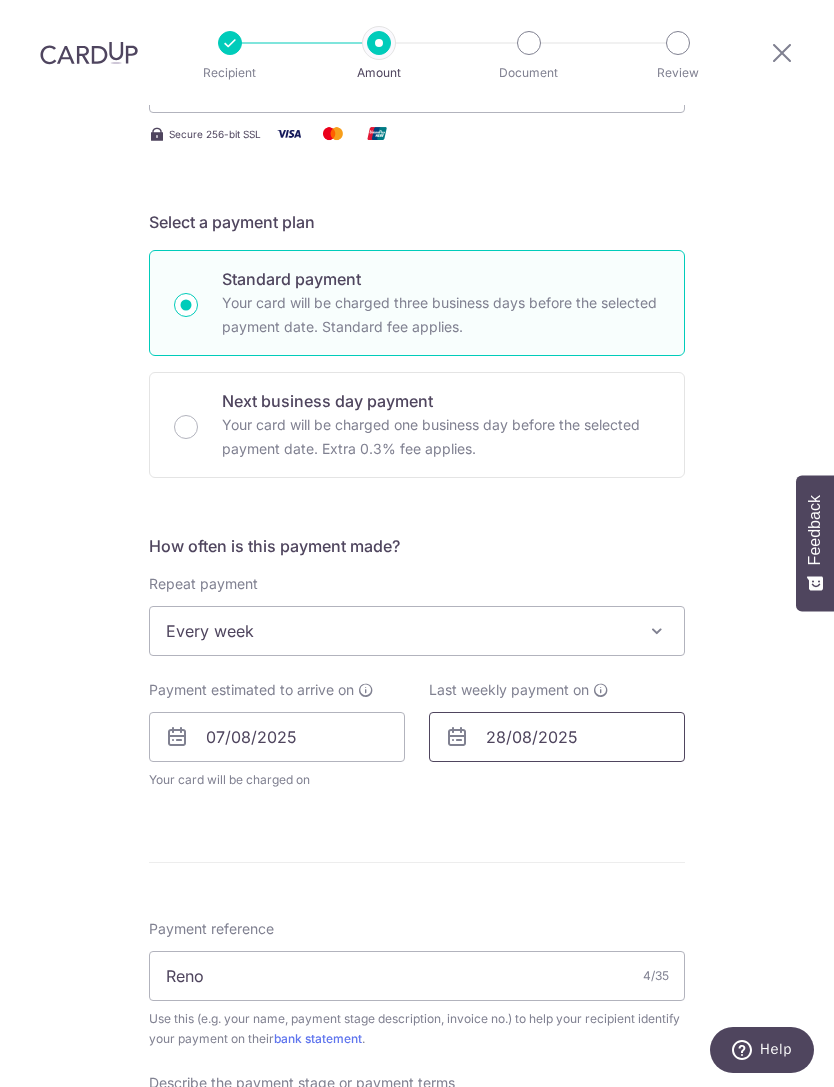 click on "28/08/2025" at bounding box center (557, 737) 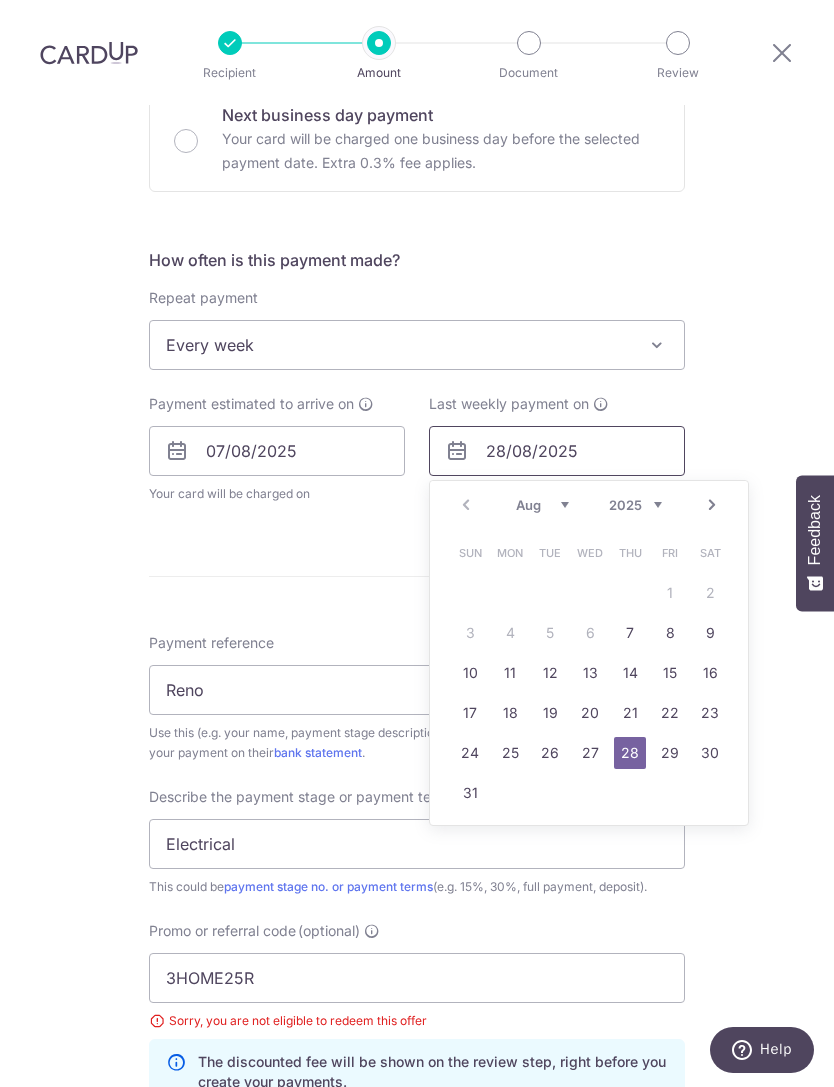 scroll, scrollTop: 734, scrollLeft: 0, axis: vertical 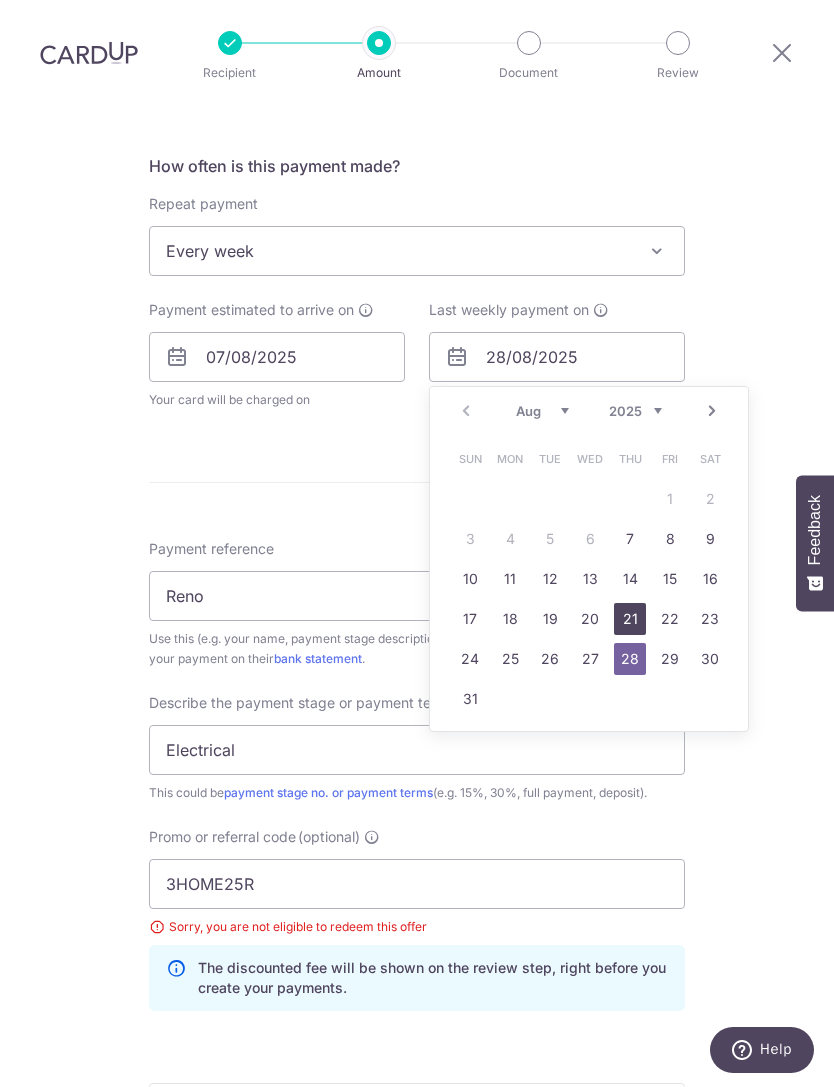 click on "21" at bounding box center (630, 619) 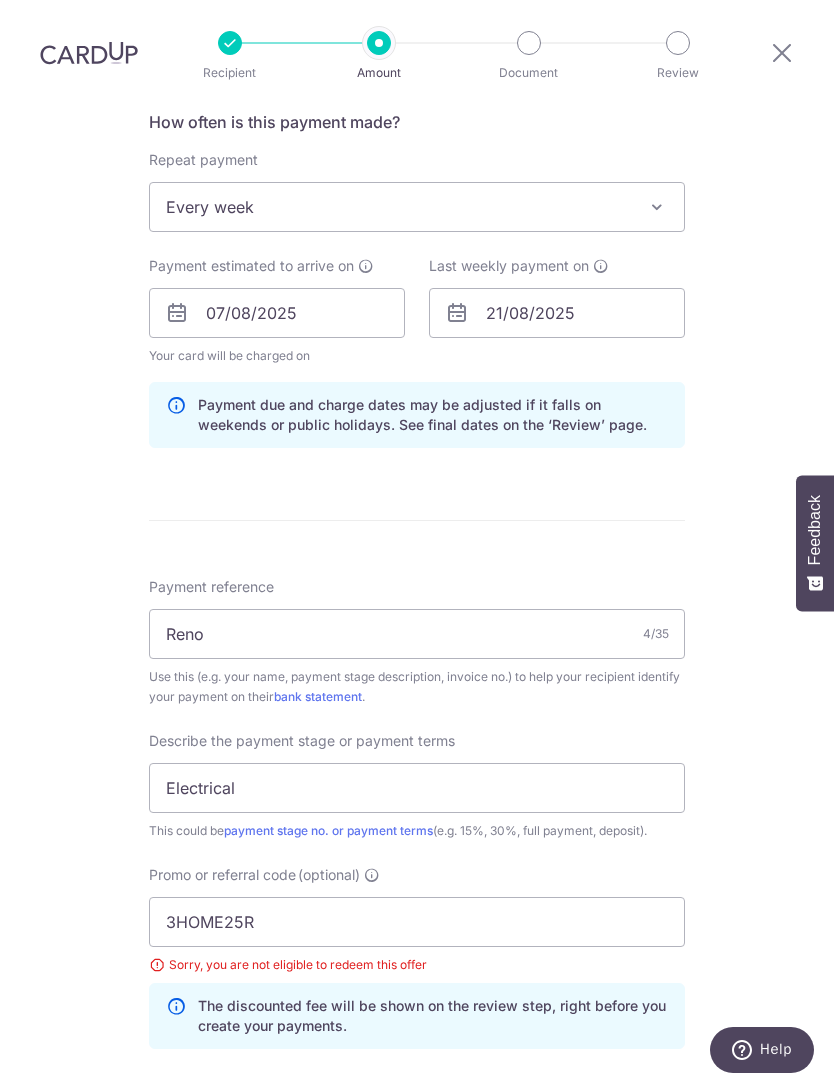 scroll, scrollTop: 869, scrollLeft: 0, axis: vertical 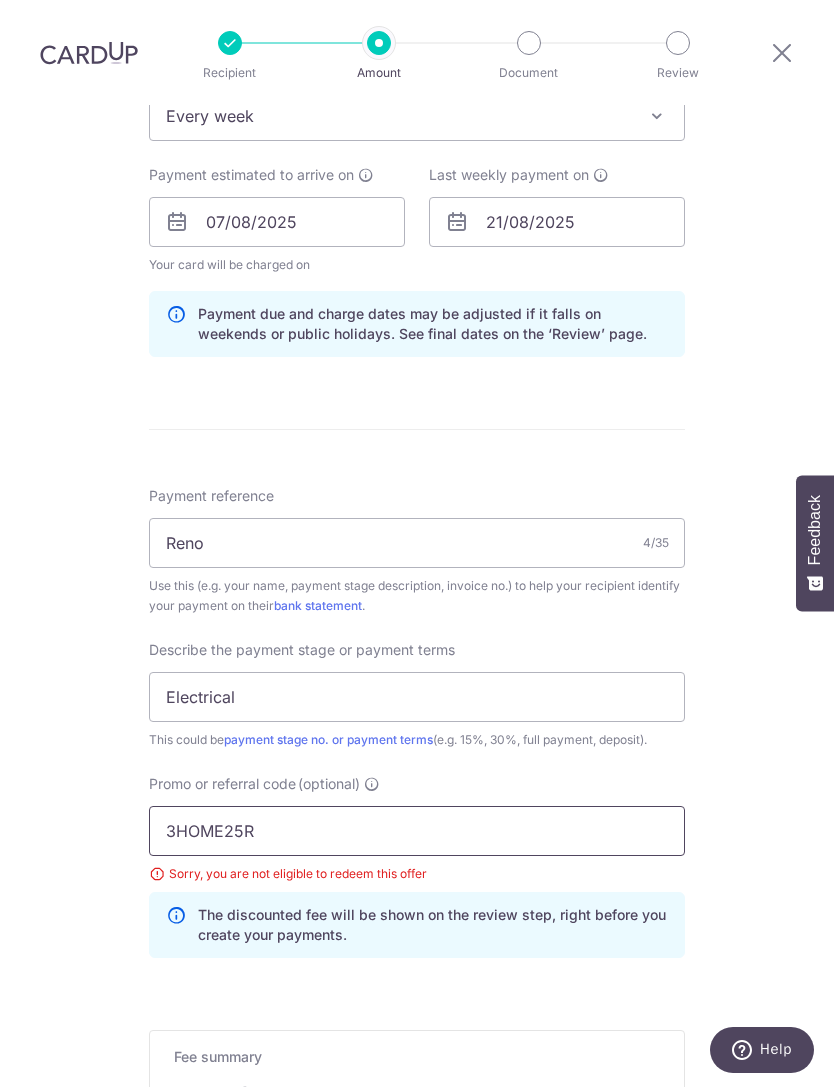 click on "3HOME25R" at bounding box center (417, 831) 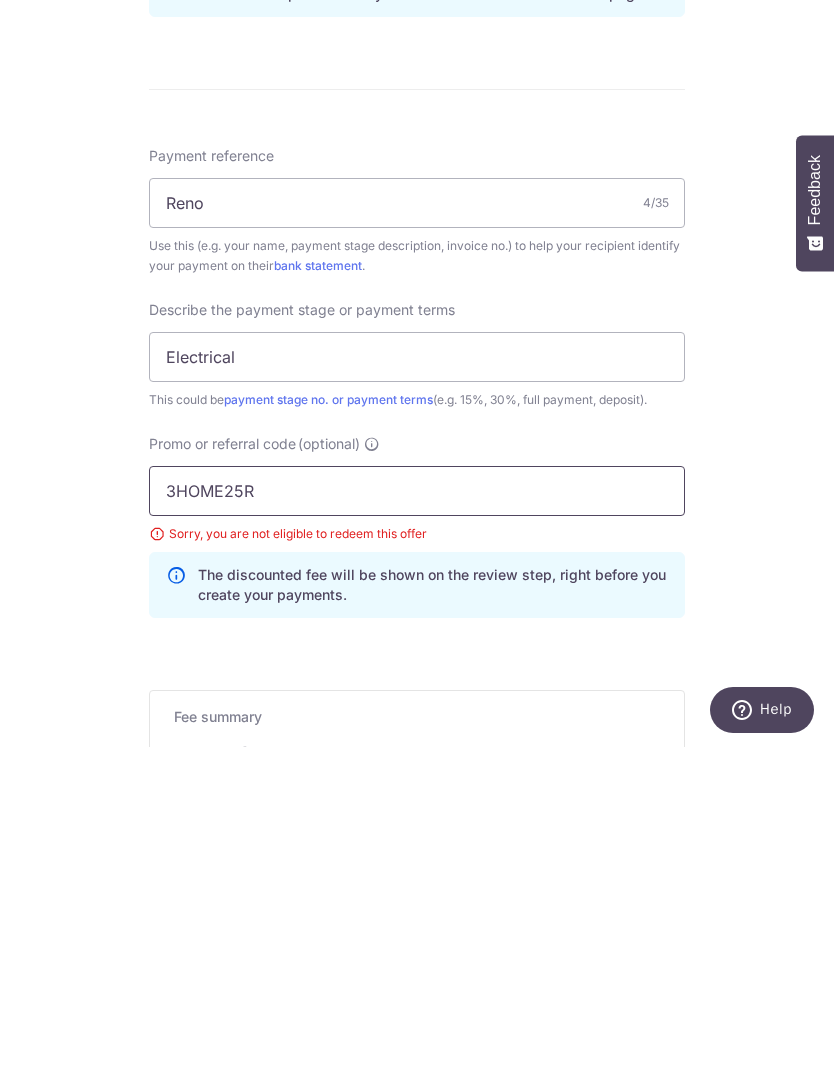 click on "Add Card" at bounding box center [0, 0] 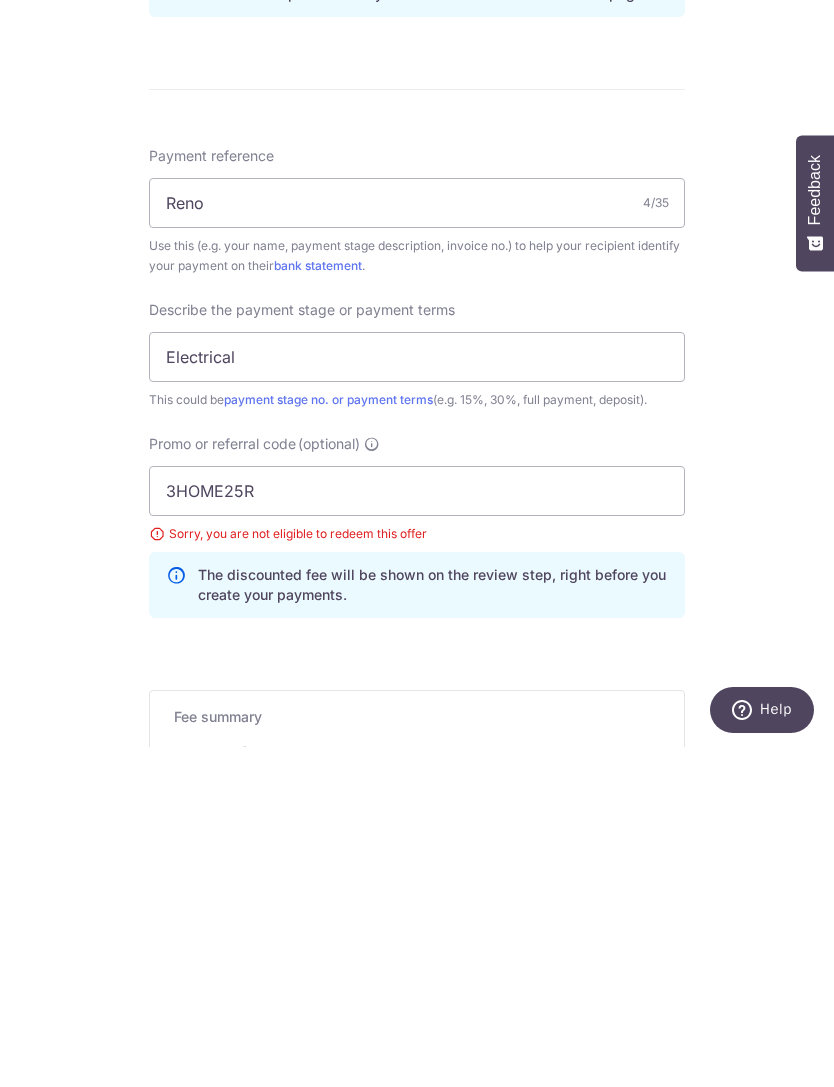 click on "Tell us more about your payment
Enter payment amount
SGD
100,000.00
100000.00
Select Card
**** 5327
Add credit card
Your Cards
**** 5327
Secure 256-bit SSL
Text
New card details
Please enter valid card details.
Card
Secure 256-bit SSL" at bounding box center (417, 312) 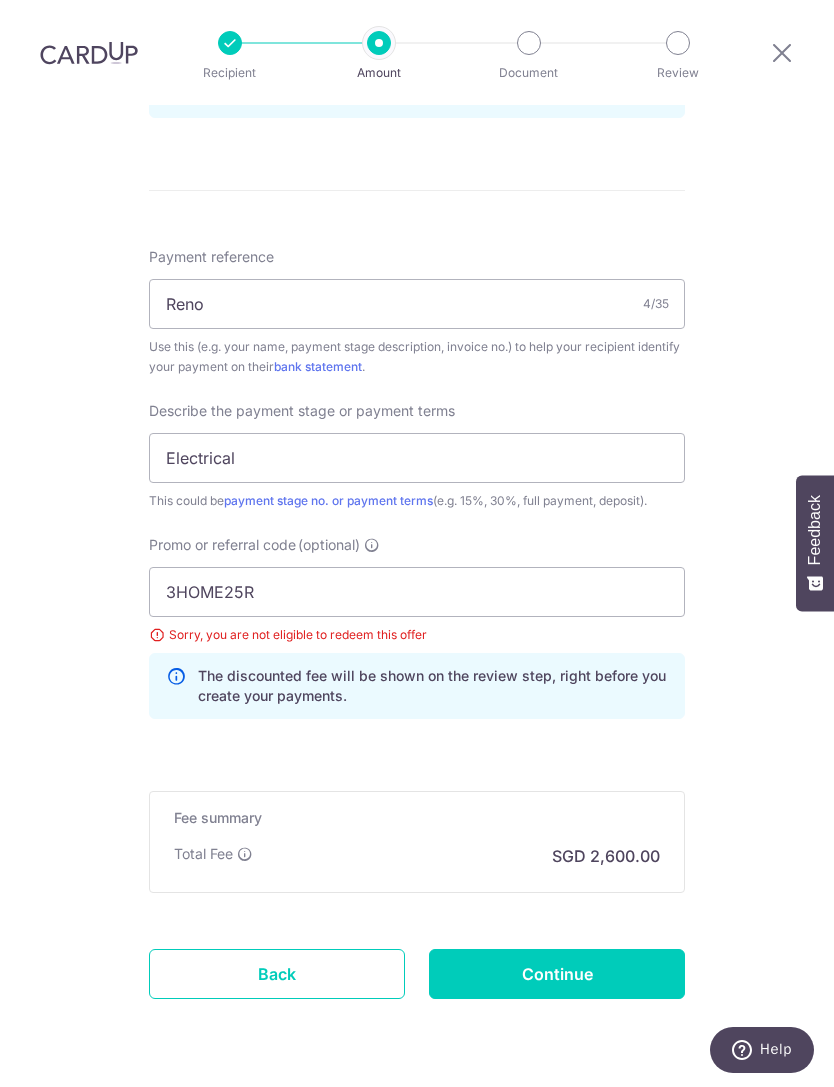 scroll, scrollTop: 1106, scrollLeft: 0, axis: vertical 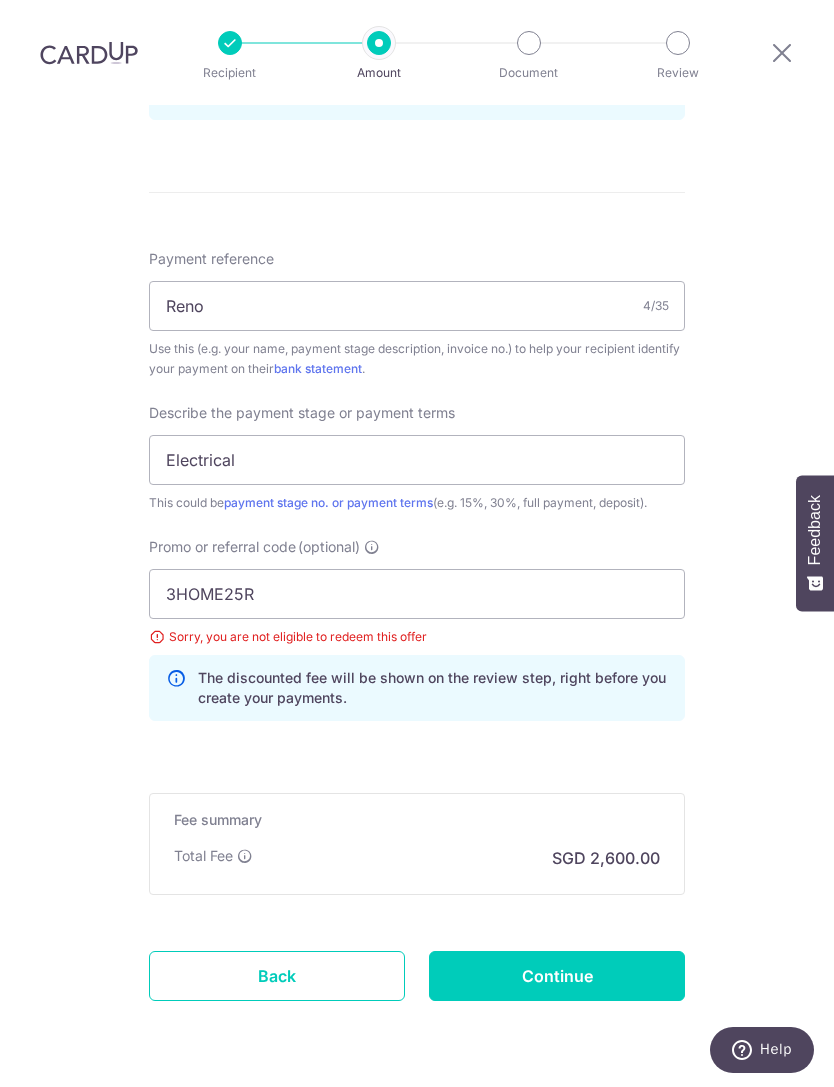 click on "Continue" at bounding box center (557, 976) 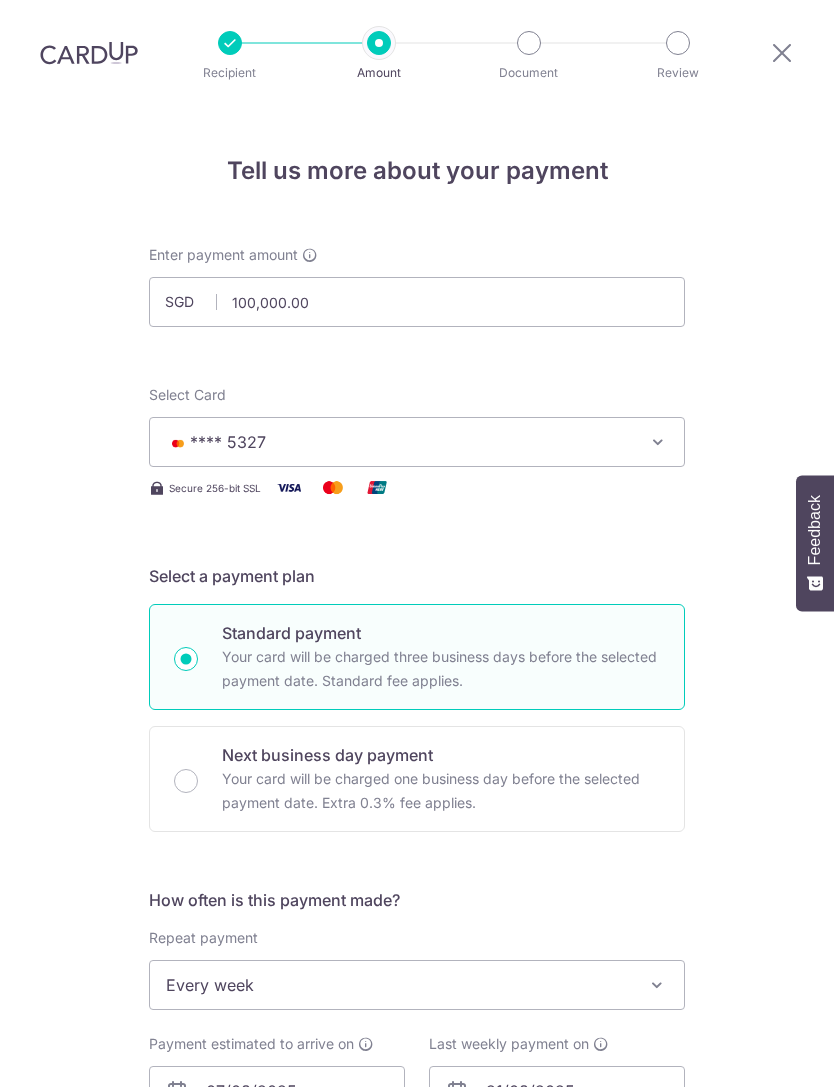 scroll, scrollTop: 64, scrollLeft: 0, axis: vertical 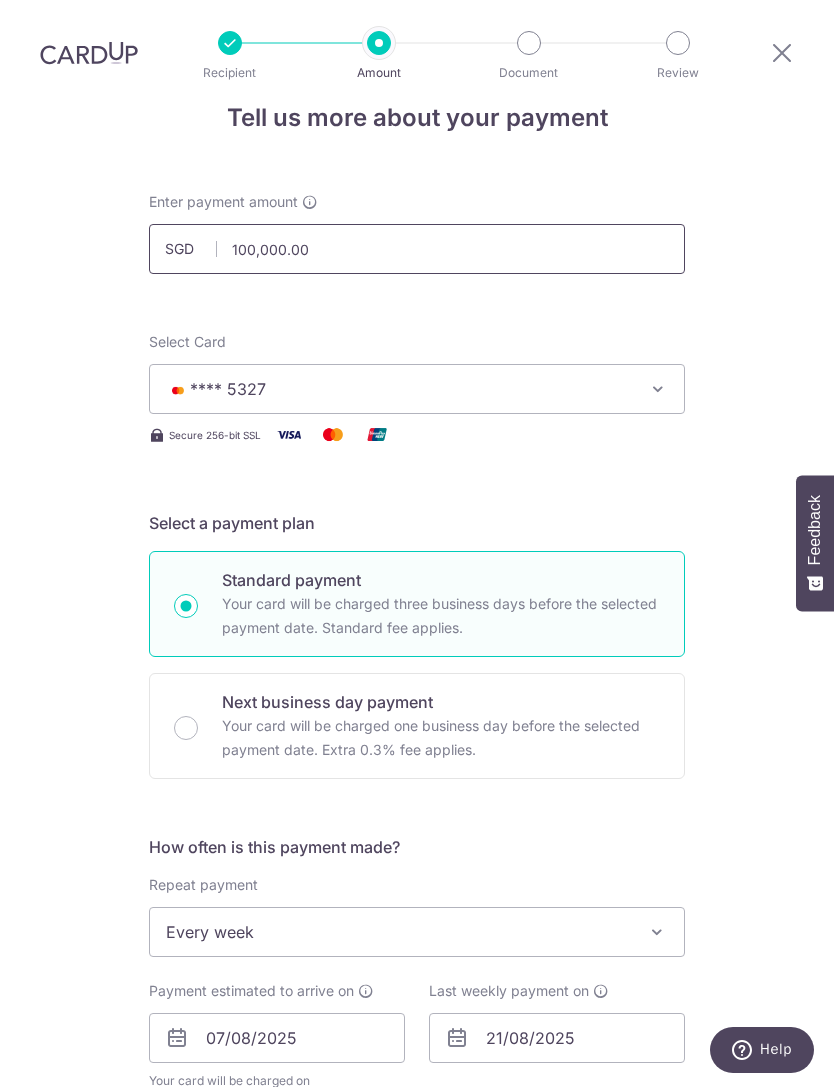 click on "100,000.00" at bounding box center (417, 249) 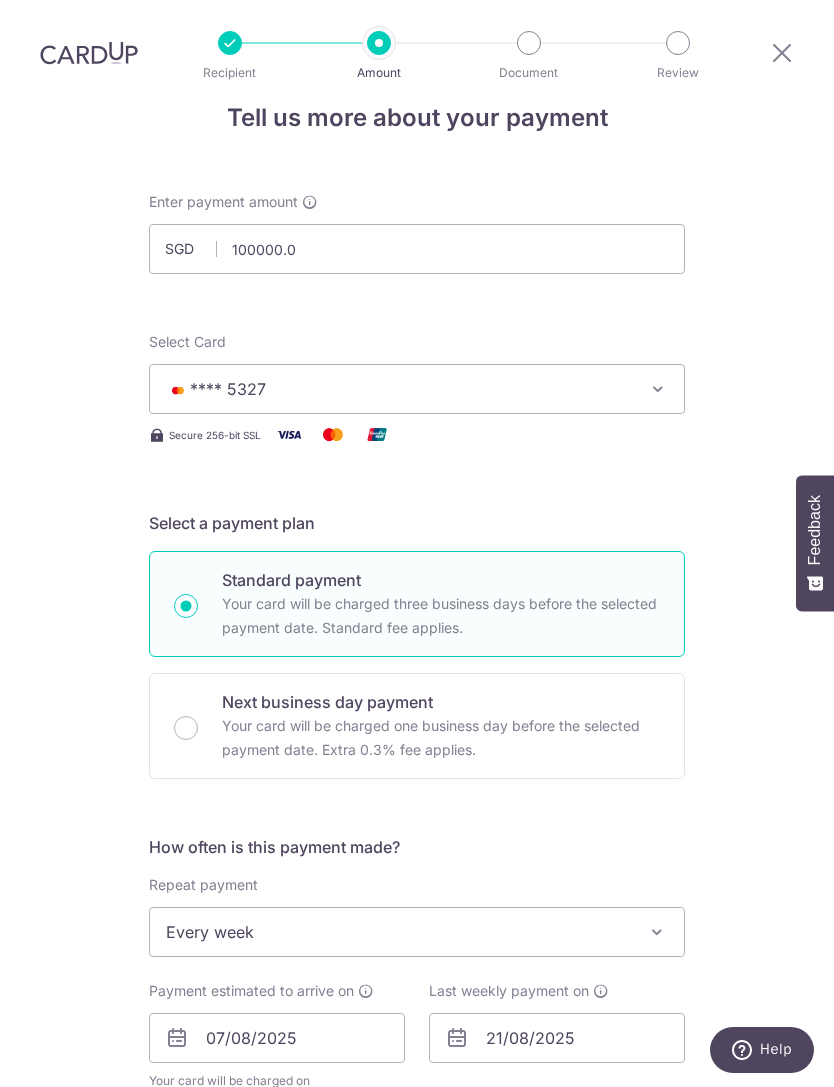click on "Tell us more about your payment
Enter payment amount
SGD
100000.0
100000.00
Select Card
**** 5327
Add credit card
Your Cards
**** 5327
Secure 256-bit SSL
Text
New card details
Card
Secure 256-bit SSL" at bounding box center (417, 1087) 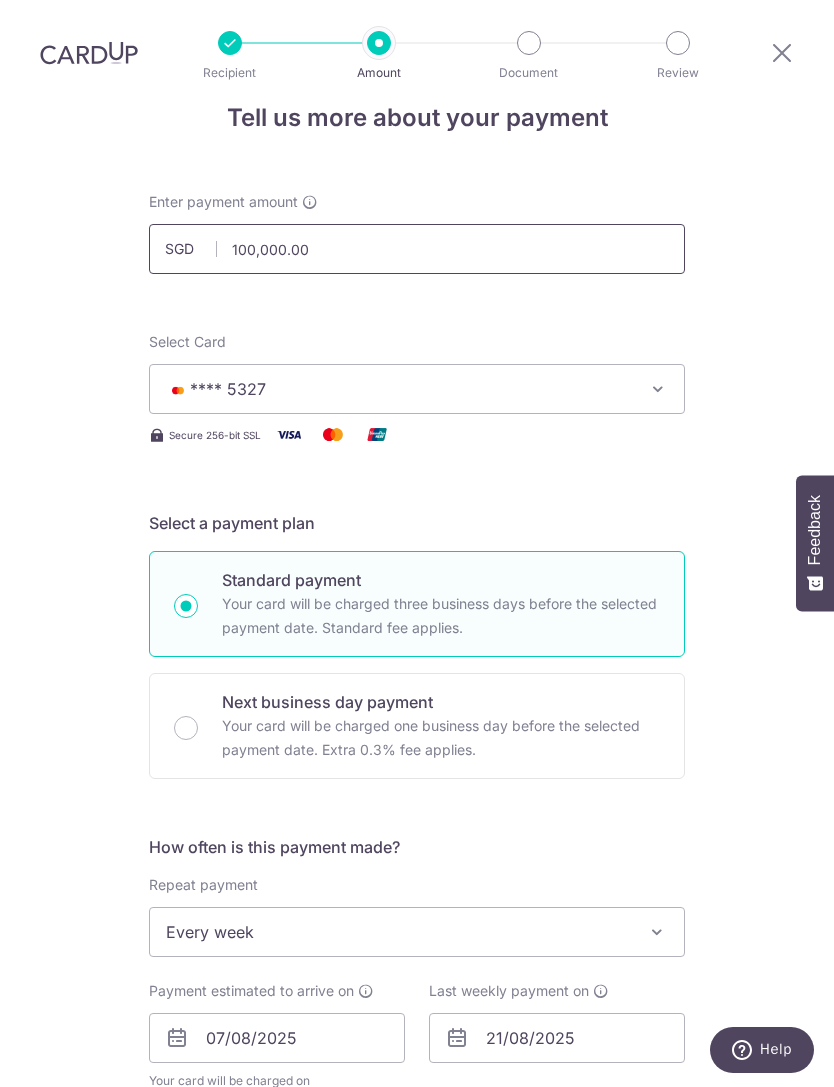click on "100,000.00" at bounding box center [417, 249] 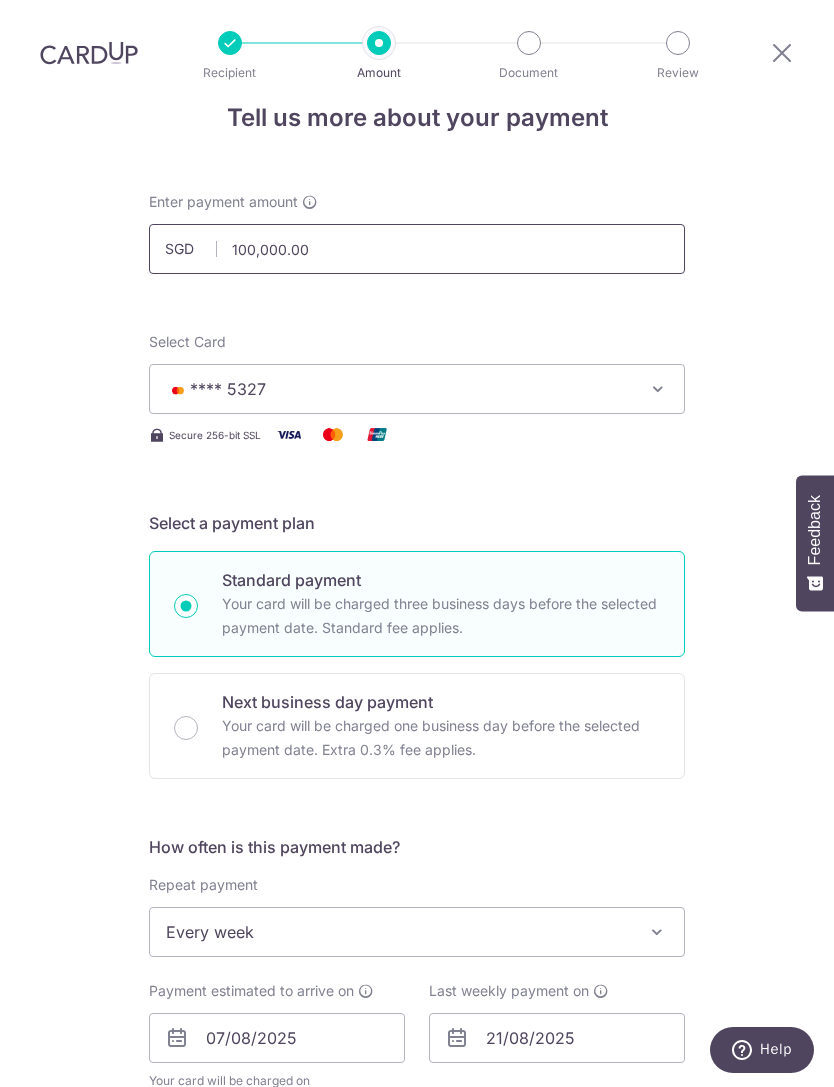 click on "100,000.00" at bounding box center [417, 249] 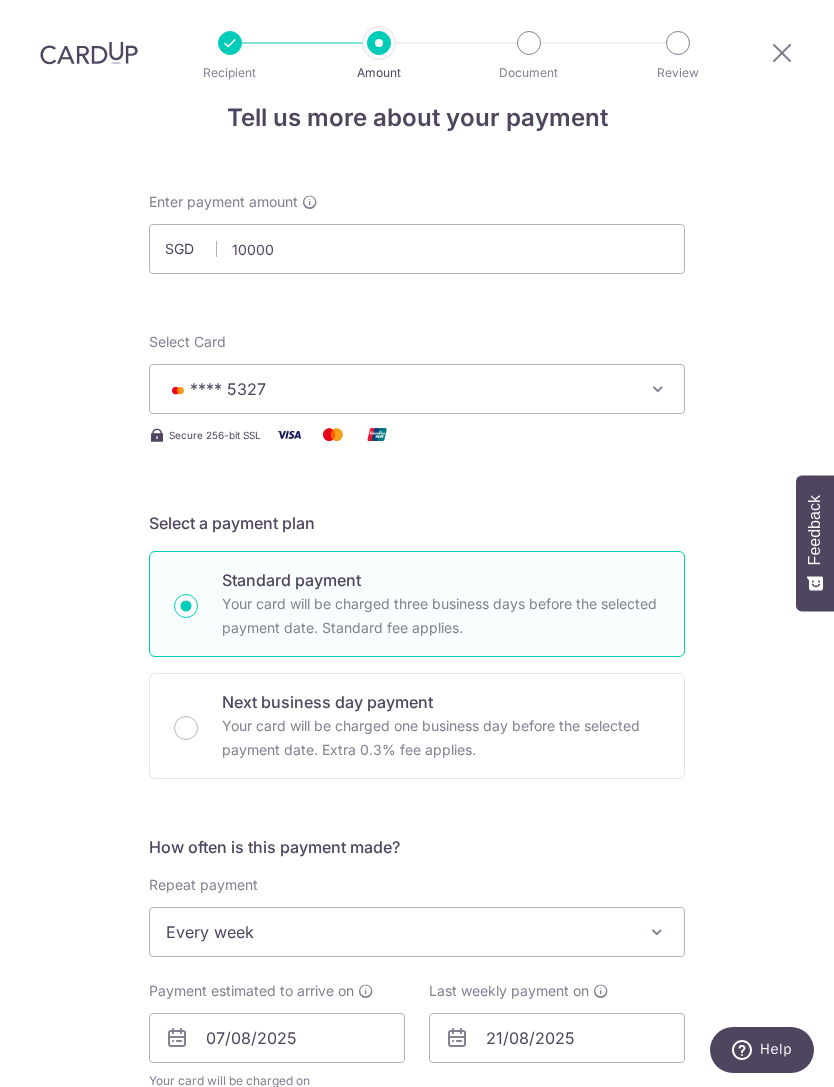 click on "Tell us more about your payment
Enter payment amount
SGD
10000
100000.00
Select Card
**** 5327
Add credit card
Your Cards
**** 5327
Secure 256-bit SSL
Text
New card details
Card
Secure 256-bit SSL" at bounding box center [417, 1087] 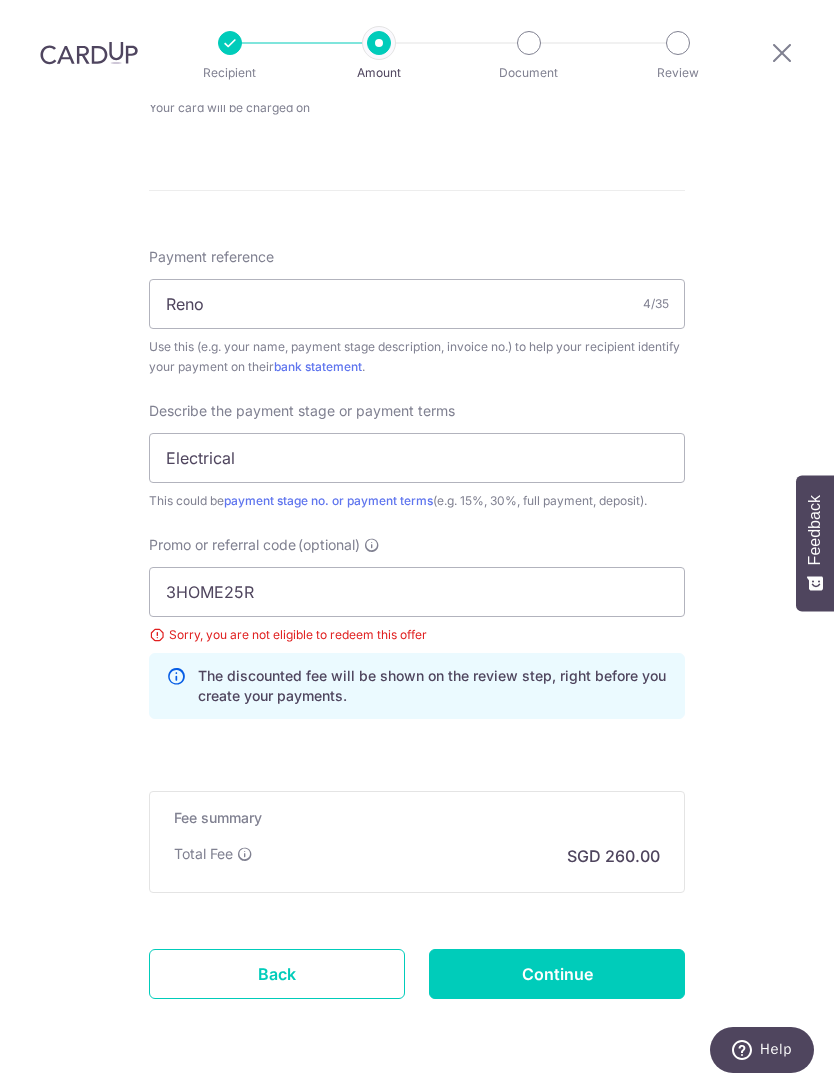 scroll, scrollTop: 1024, scrollLeft: 0, axis: vertical 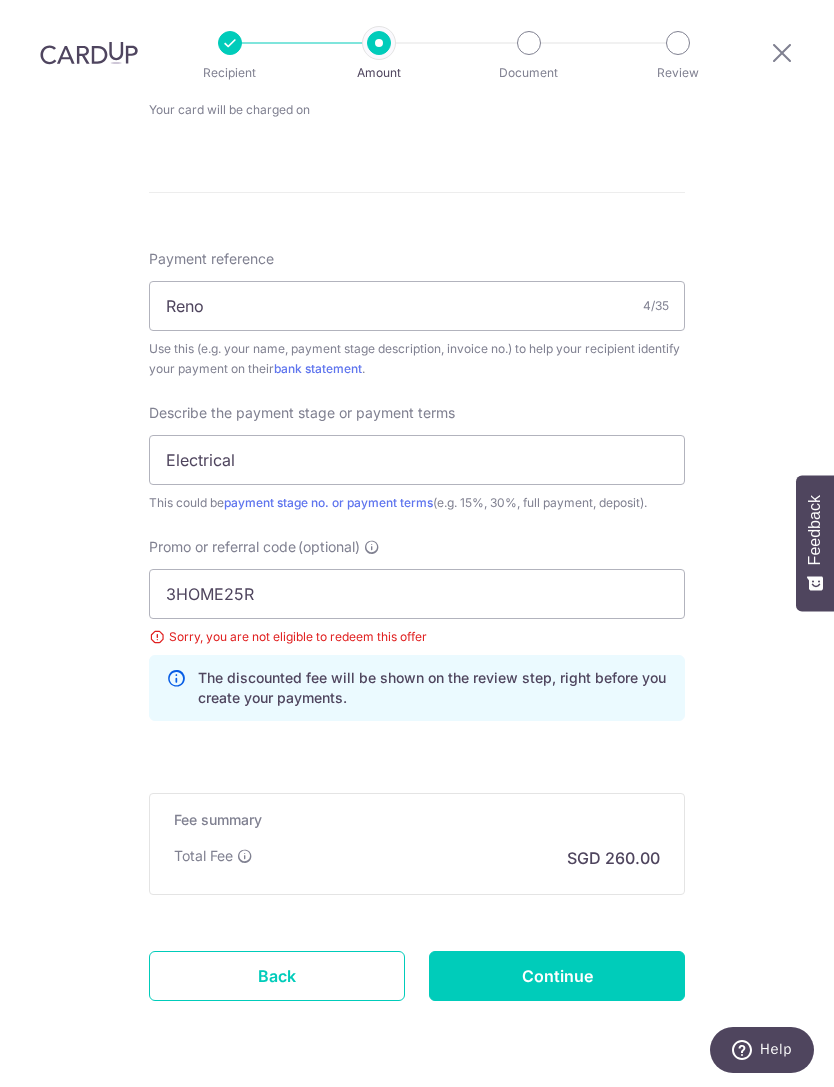 click on "Continue" at bounding box center [557, 976] 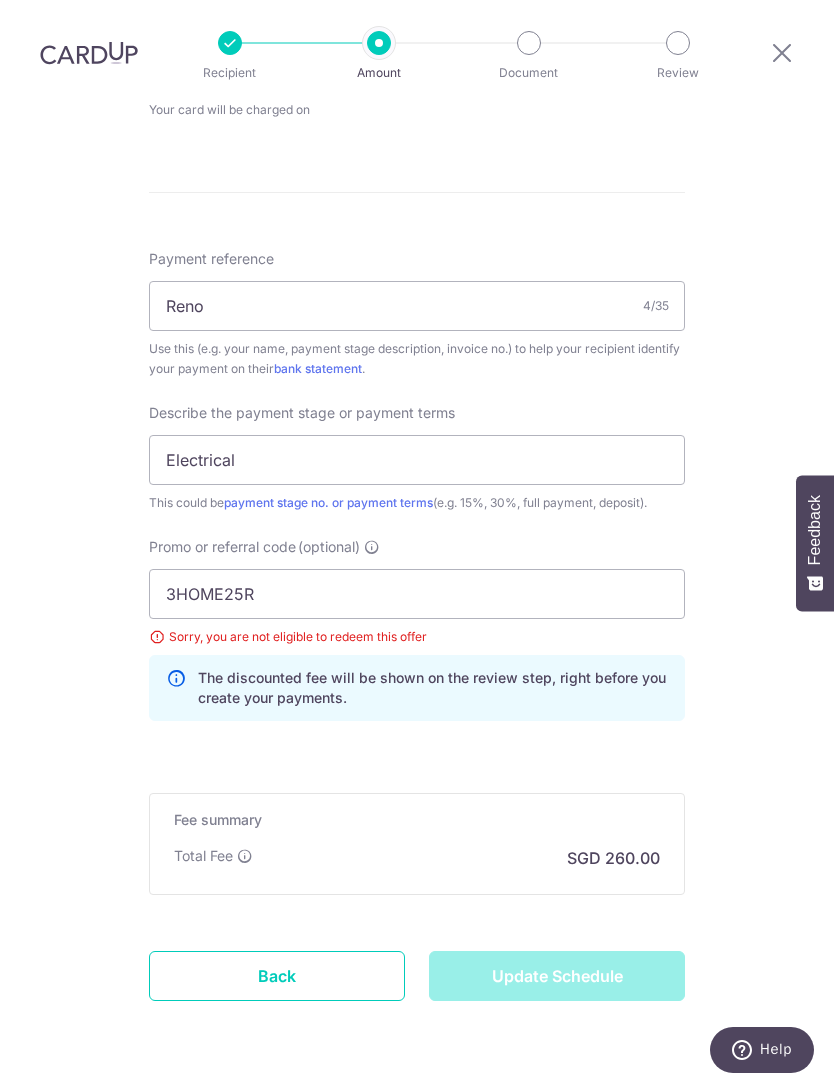 type on "Update Schedule" 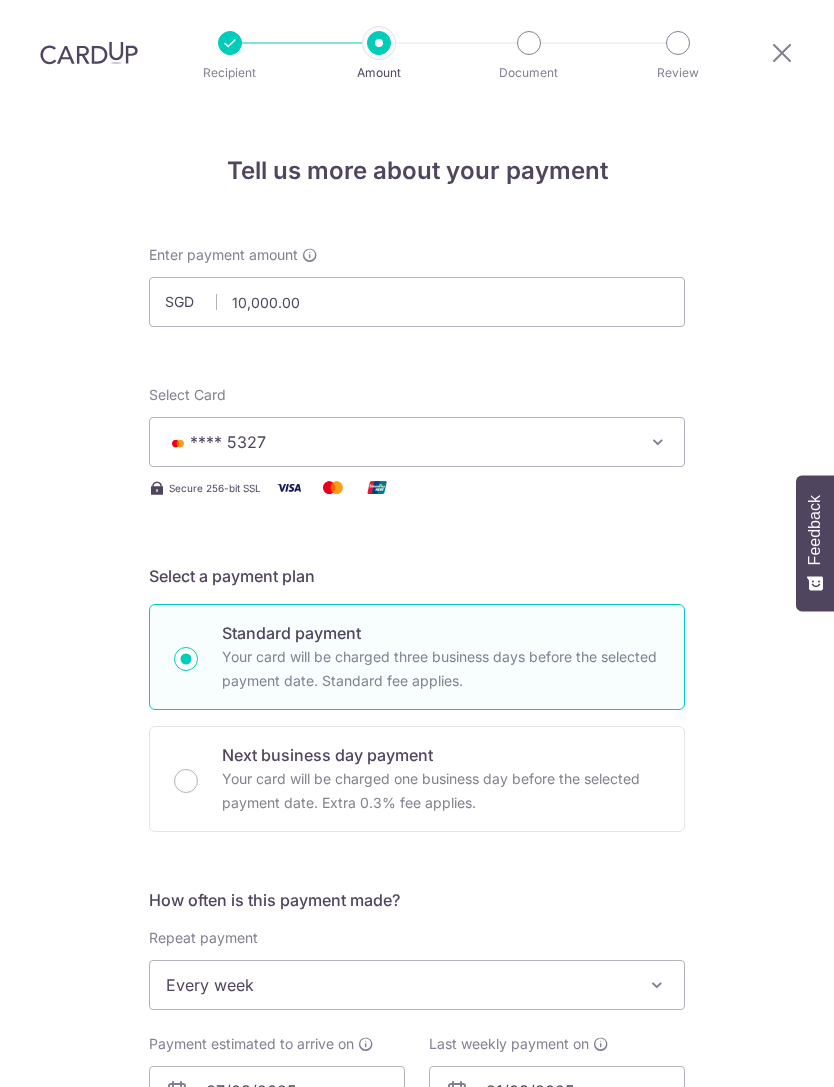 scroll, scrollTop: 64, scrollLeft: 0, axis: vertical 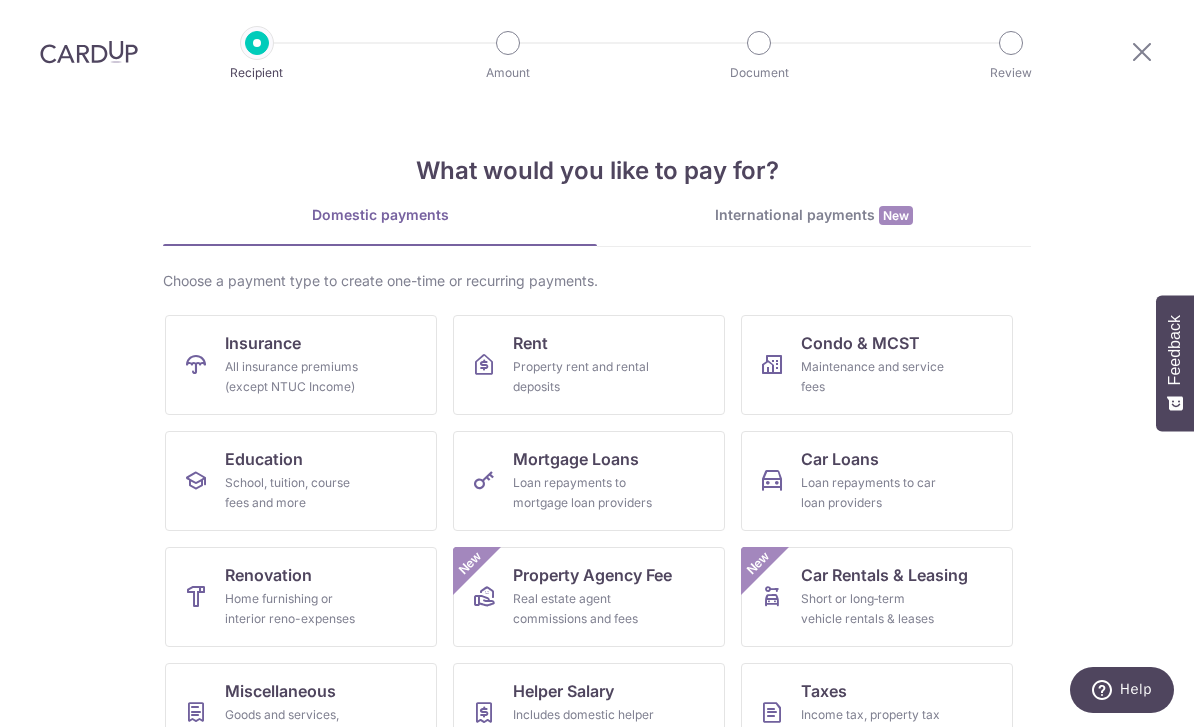click at bounding box center [1142, 51] 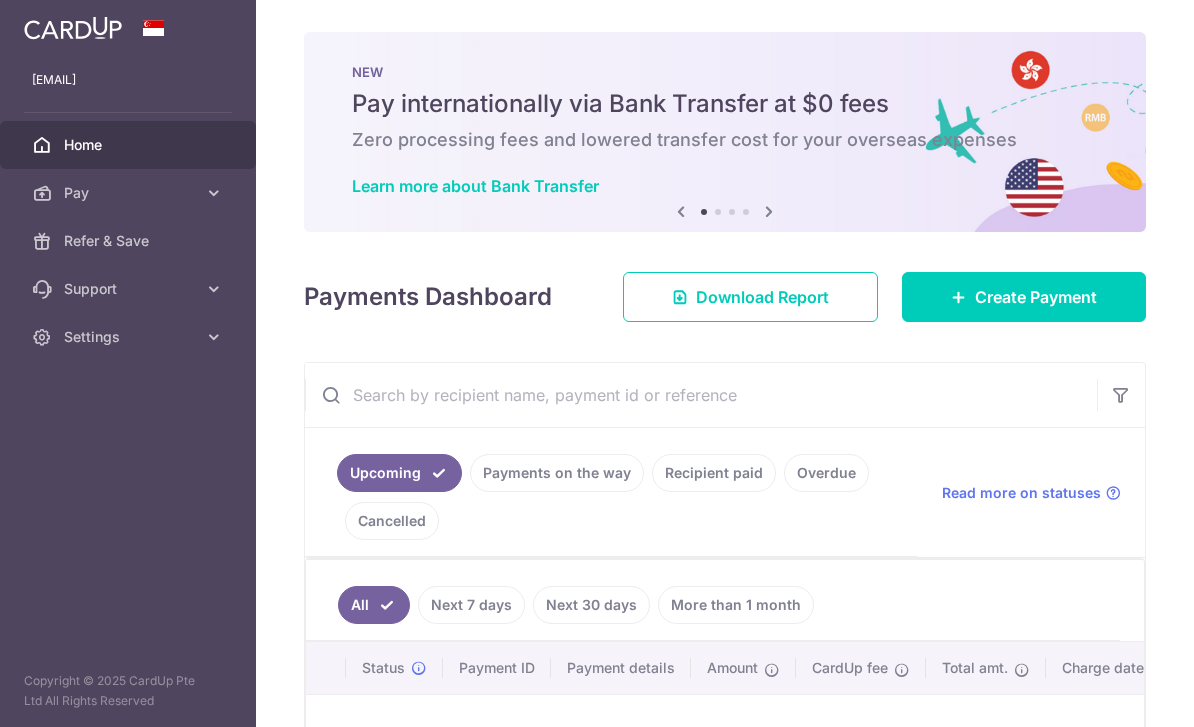 scroll, scrollTop: 0, scrollLeft: 0, axis: both 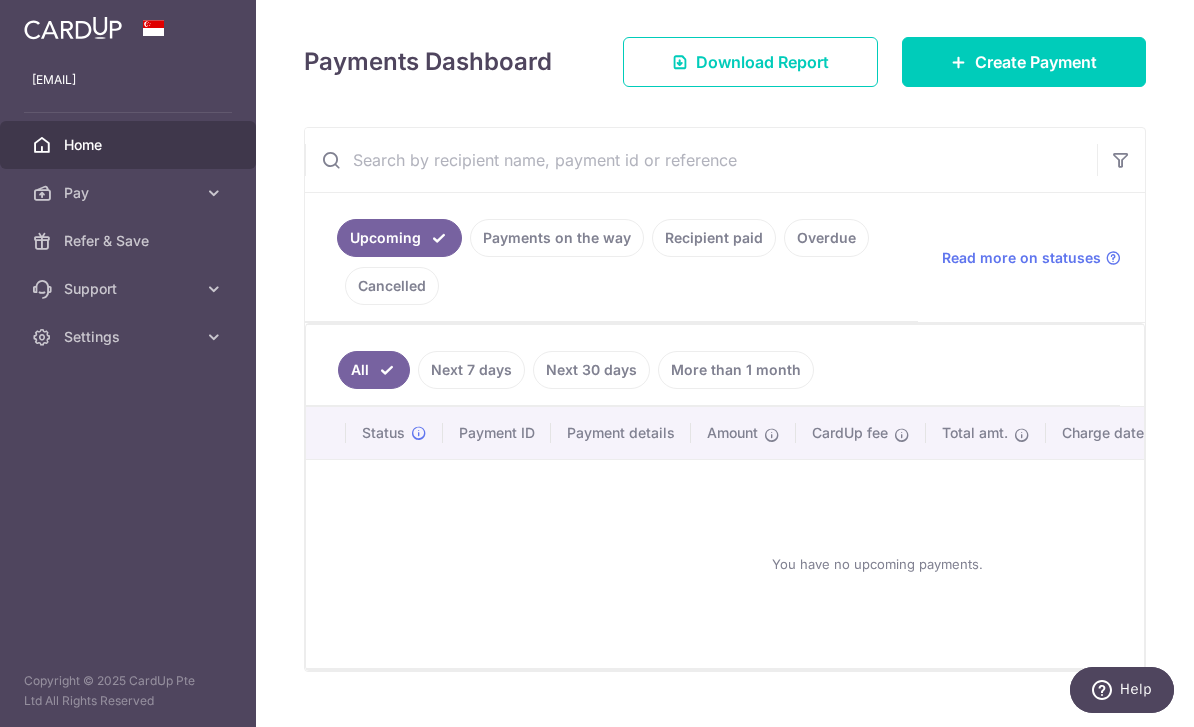 click on "Payments on the way" at bounding box center (557, 238) 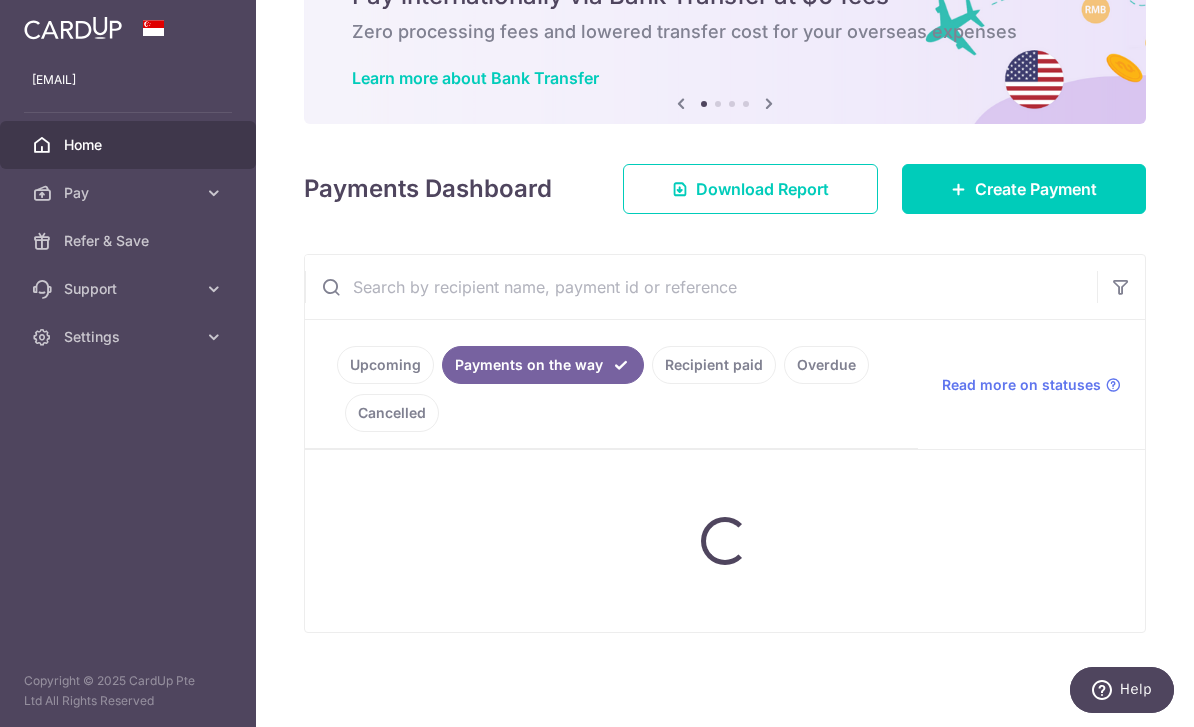 scroll, scrollTop: 85, scrollLeft: 0, axis: vertical 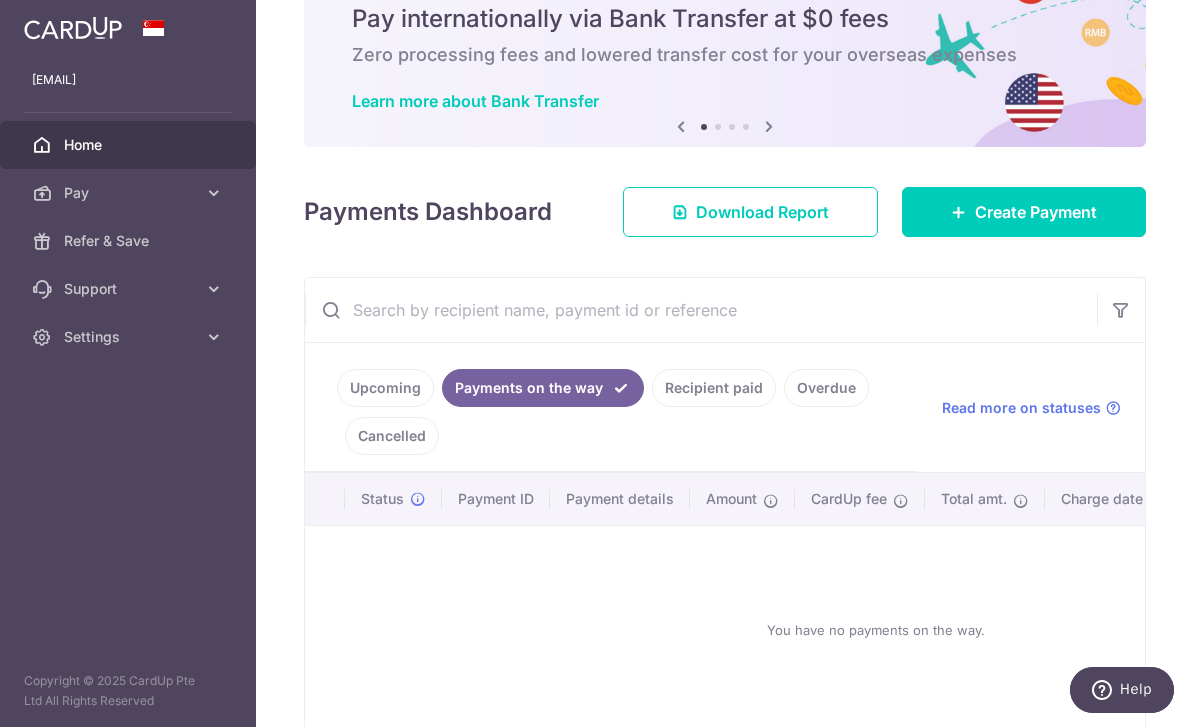 click on "Recipient paid" at bounding box center (714, 388) 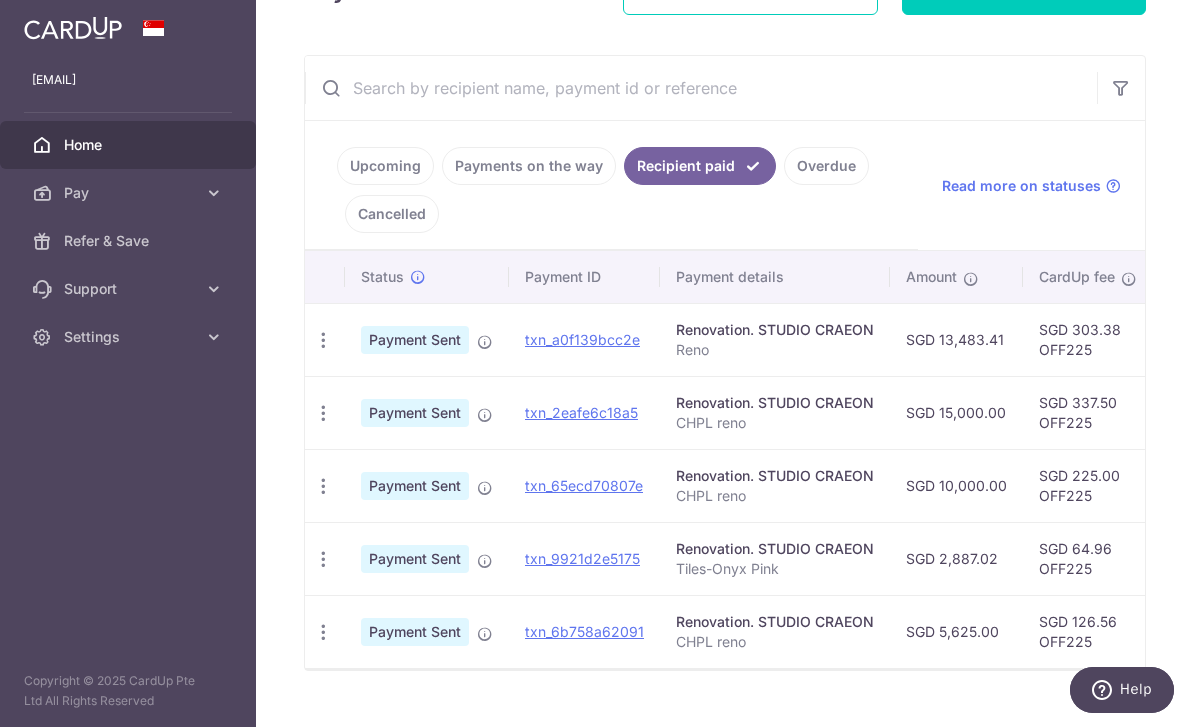 scroll, scrollTop: 306, scrollLeft: 0, axis: vertical 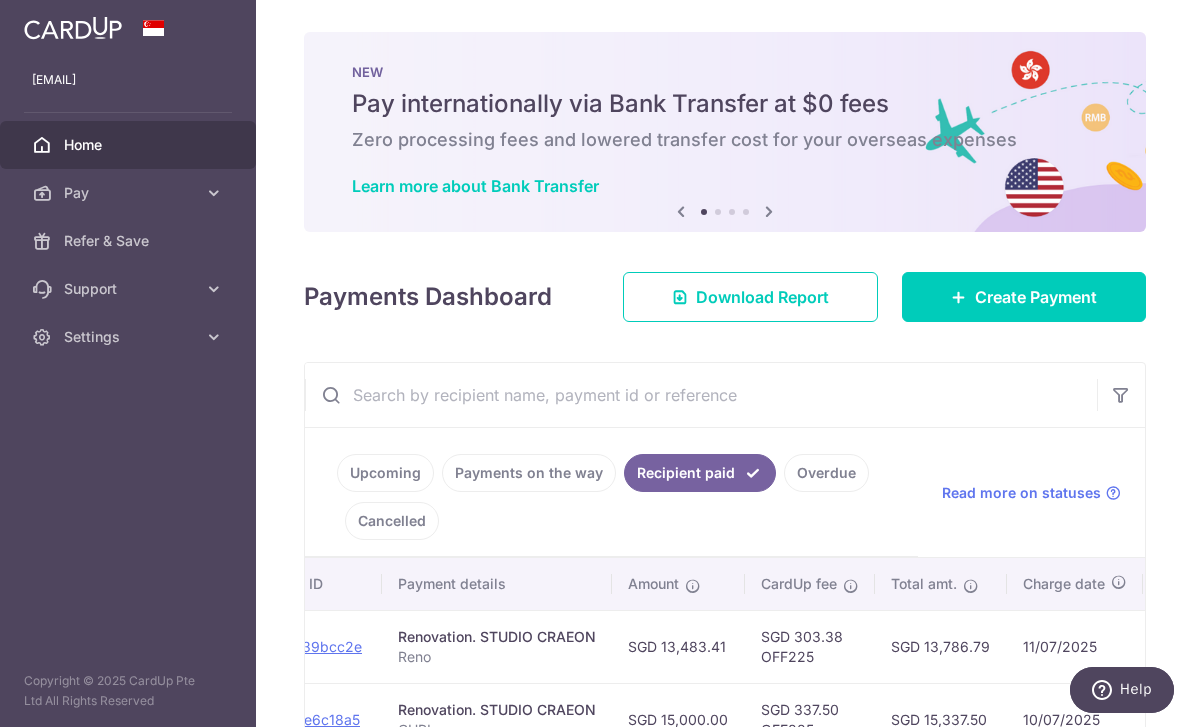 click at bounding box center (0, 0) 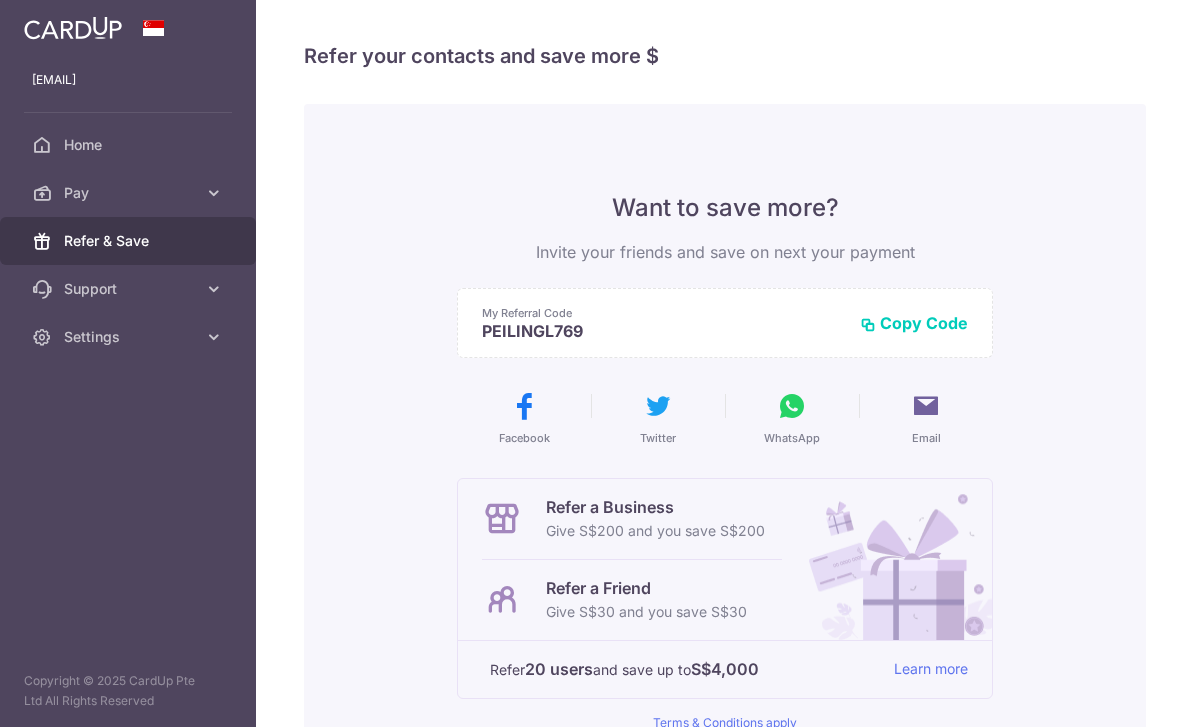 scroll, scrollTop: 0, scrollLeft: 0, axis: both 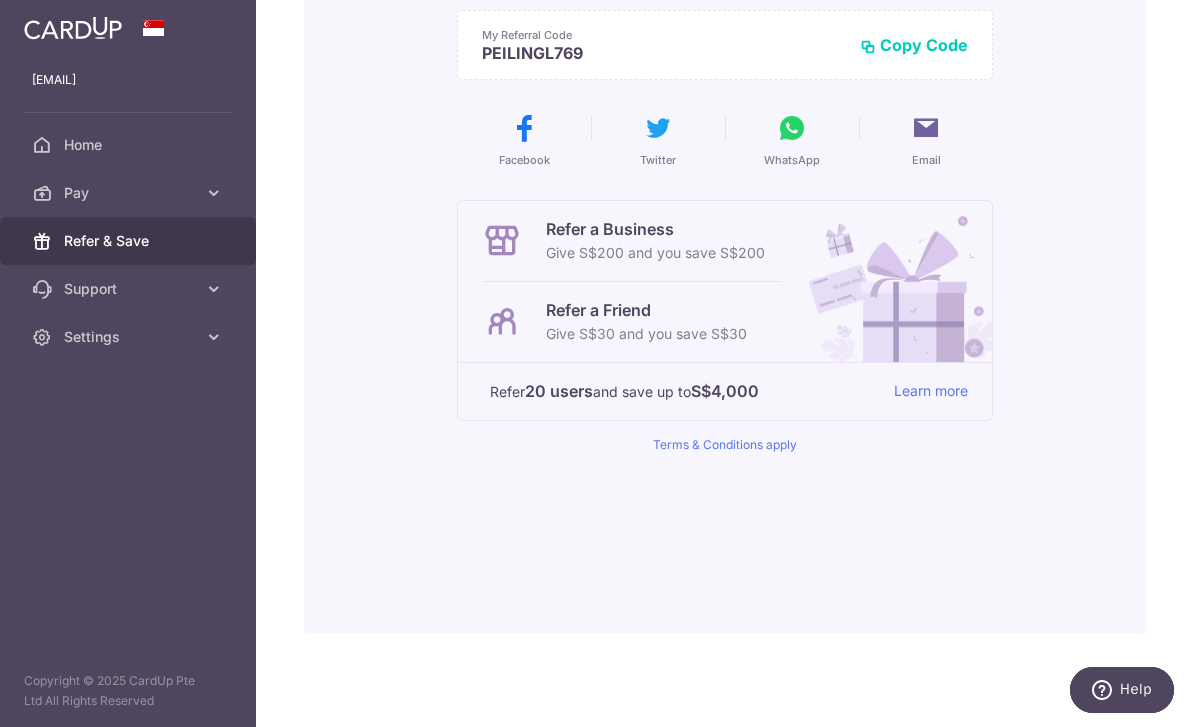 click on "Copy Code" at bounding box center (914, 45) 